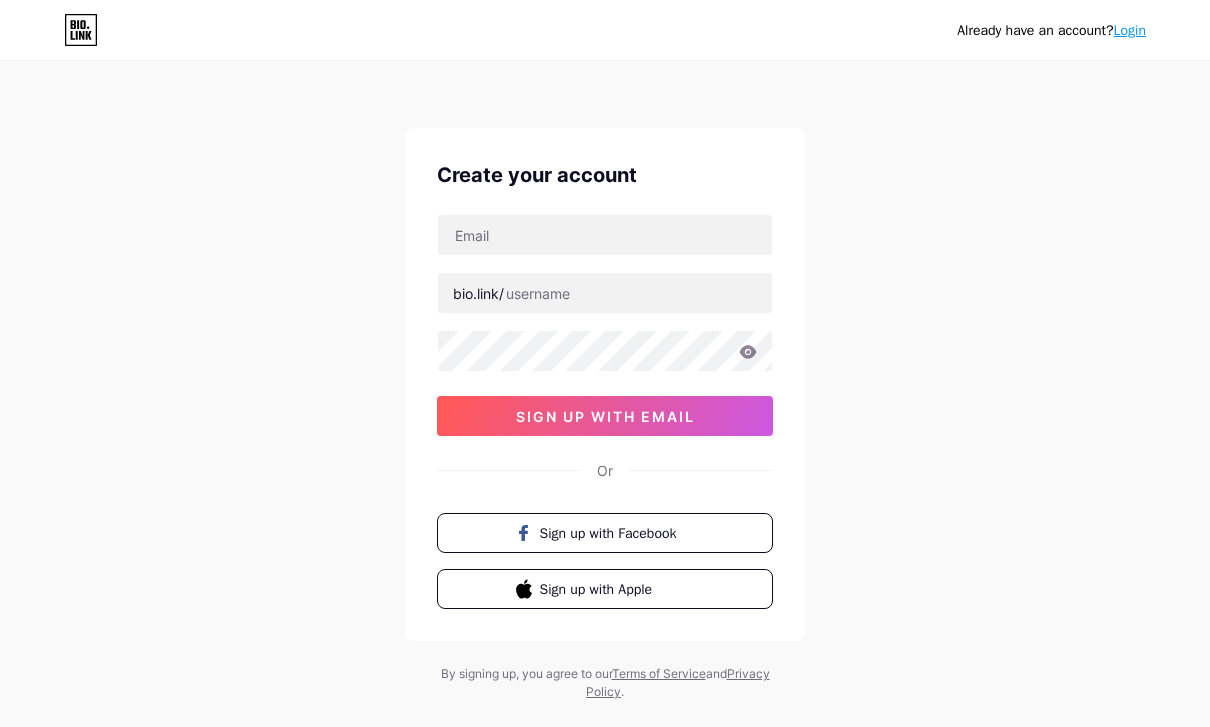scroll, scrollTop: 0, scrollLeft: 0, axis: both 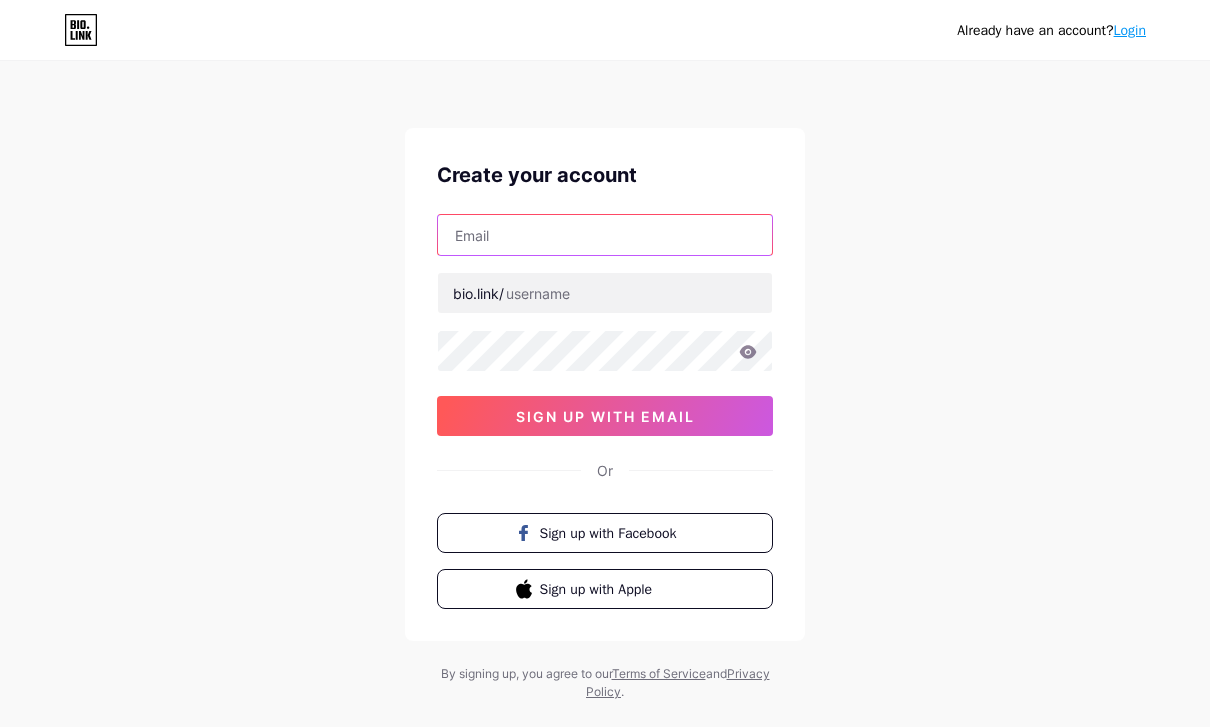 click at bounding box center (605, 235) 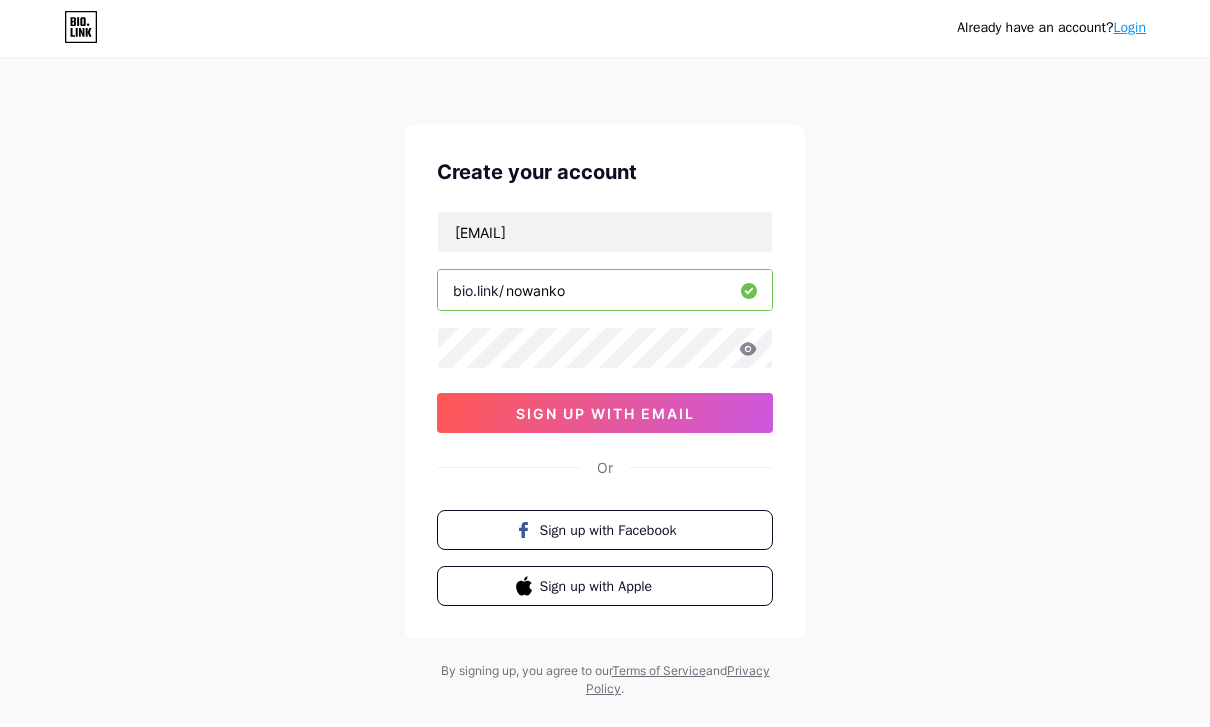 scroll, scrollTop: 3, scrollLeft: 0, axis: vertical 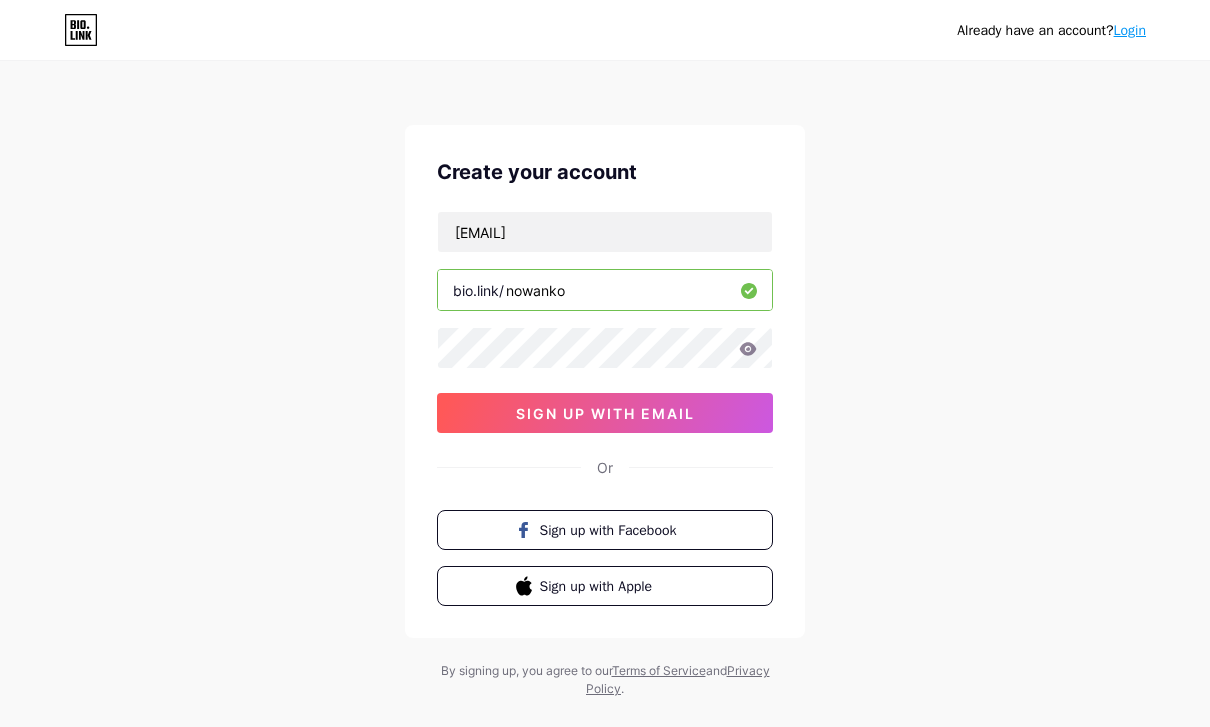 type on "nowanko" 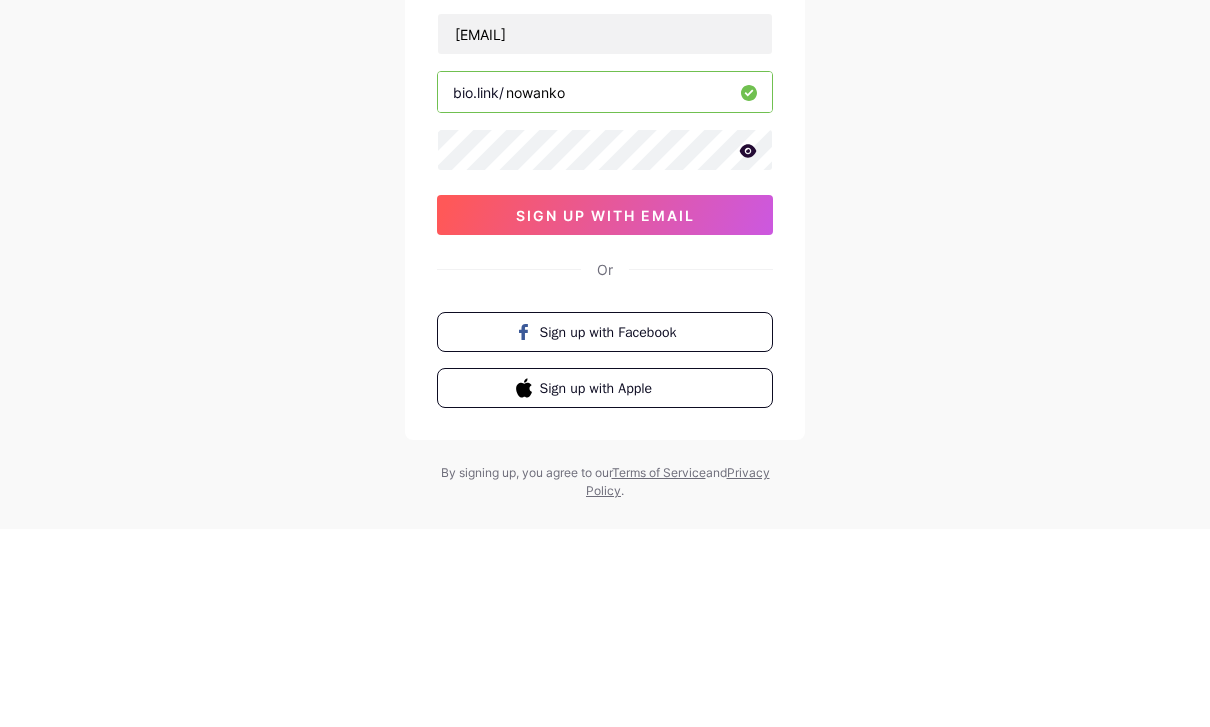 click 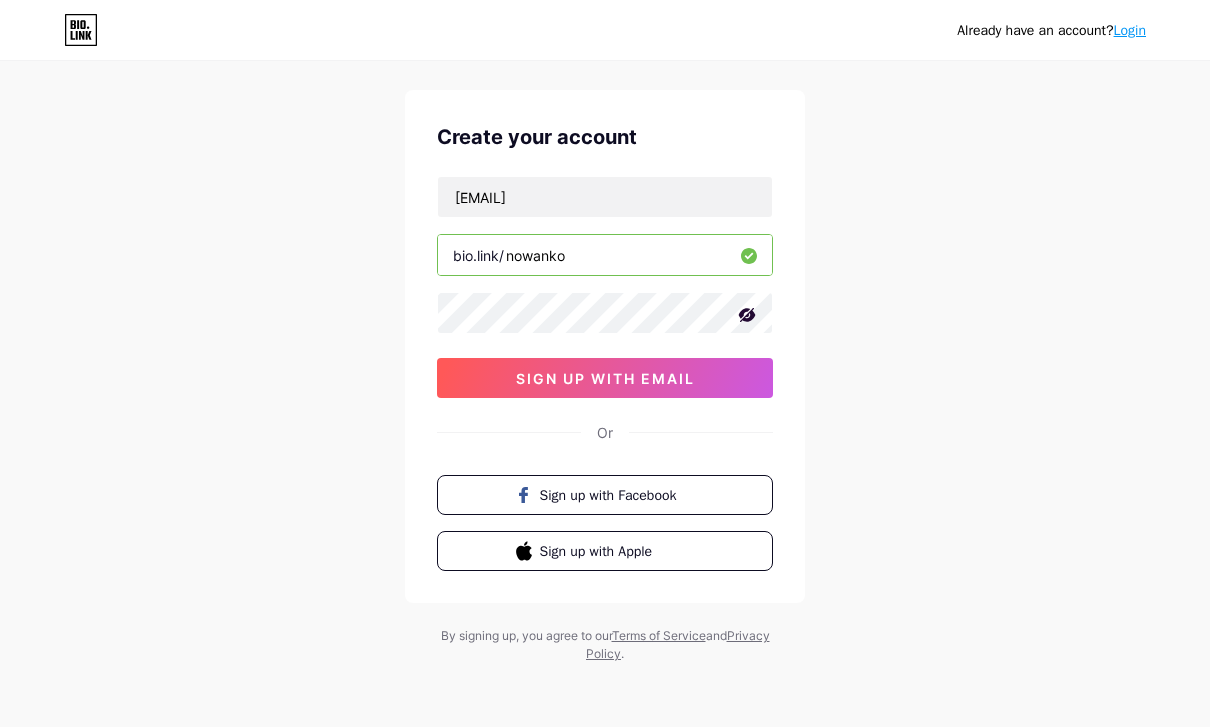 click on "Sign up with Apple" at bounding box center (617, 551) 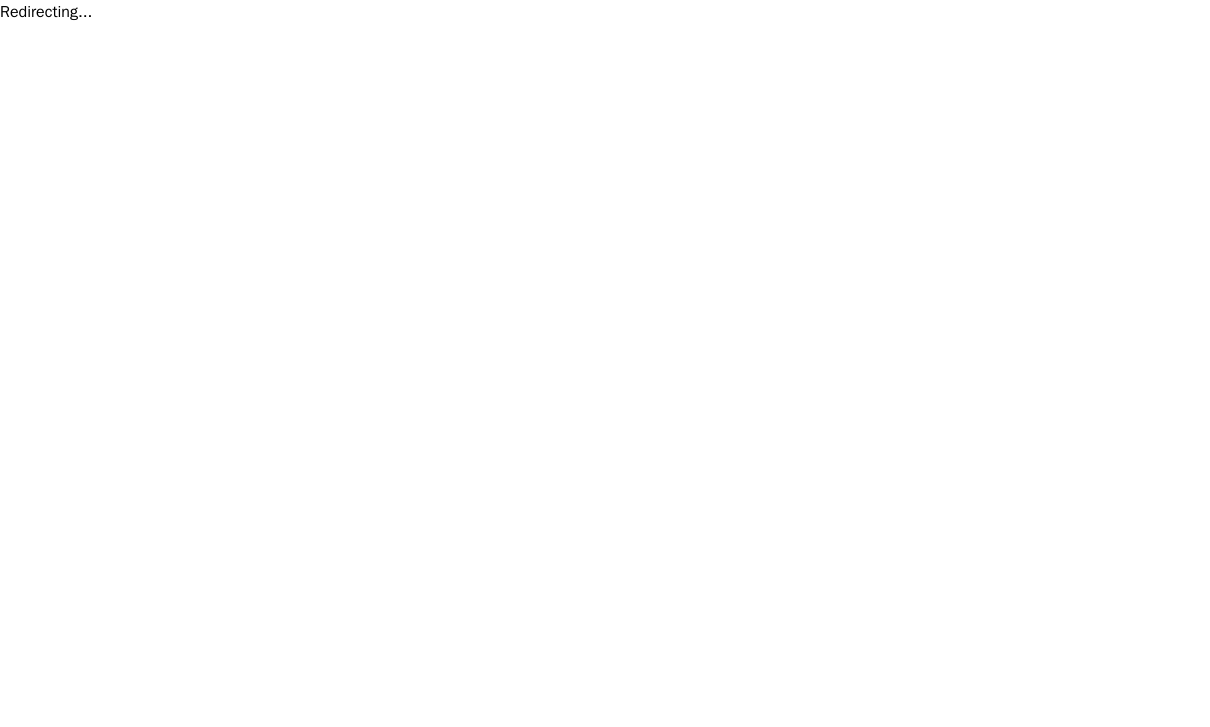 scroll, scrollTop: 0, scrollLeft: 0, axis: both 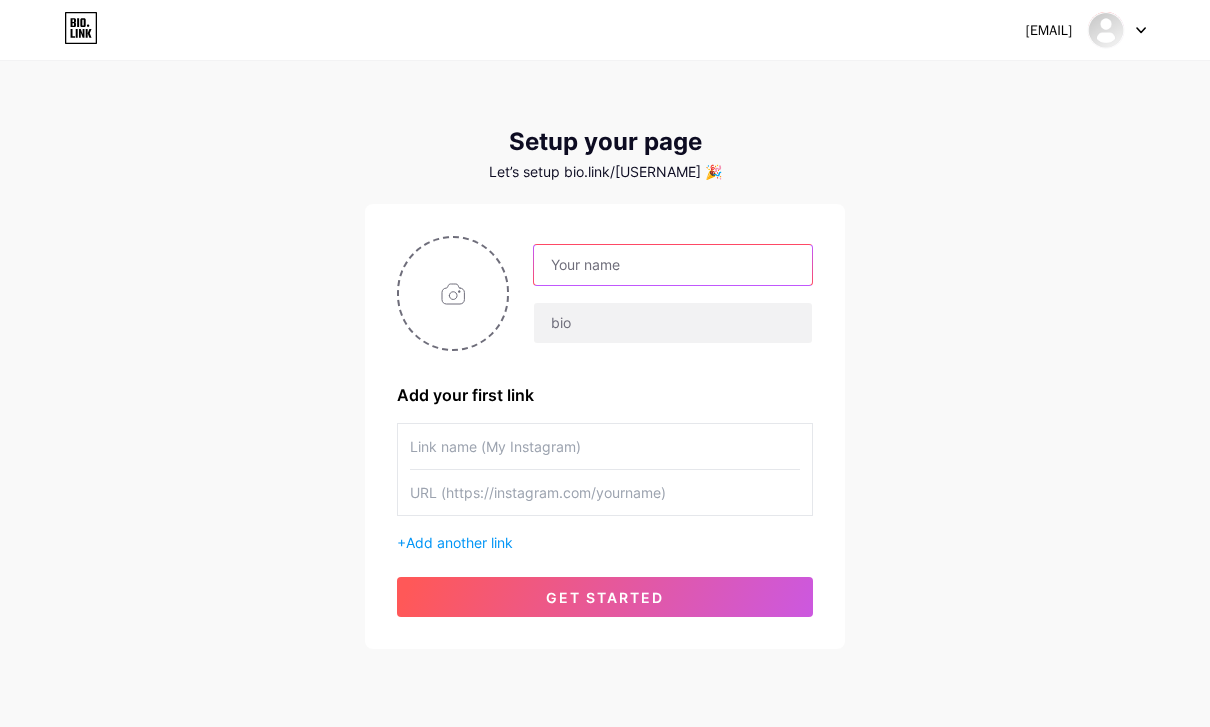 click at bounding box center (673, 265) 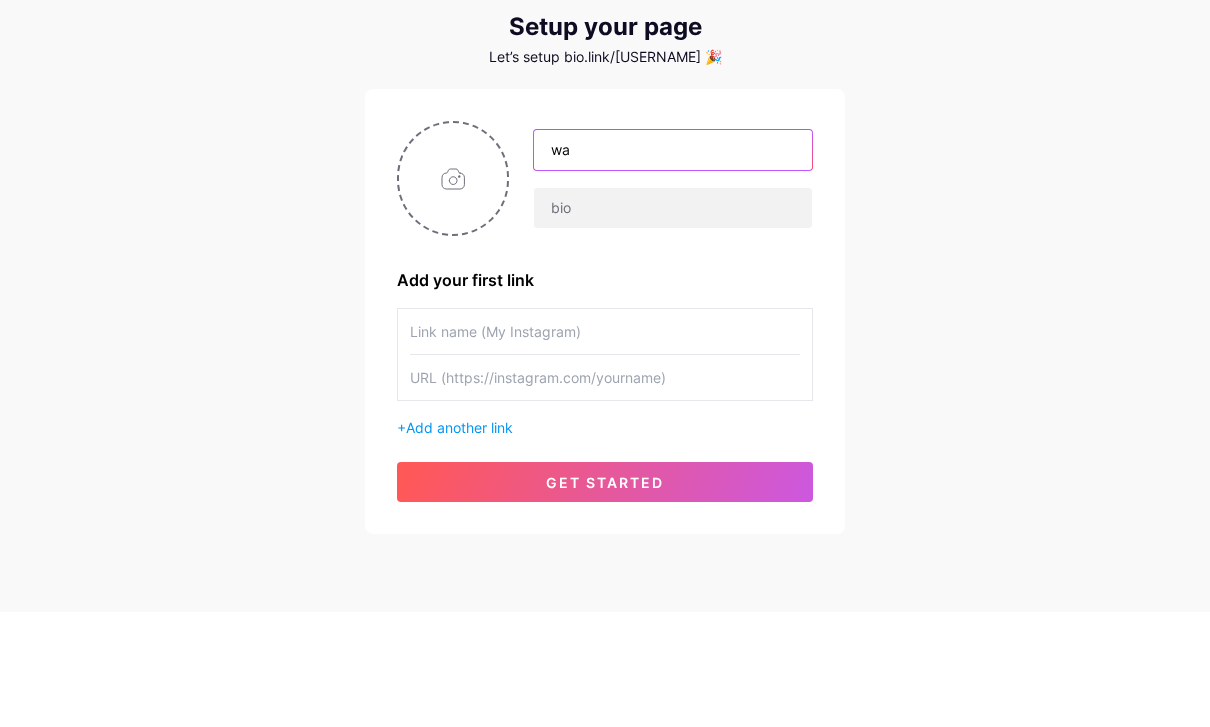 type on "w" 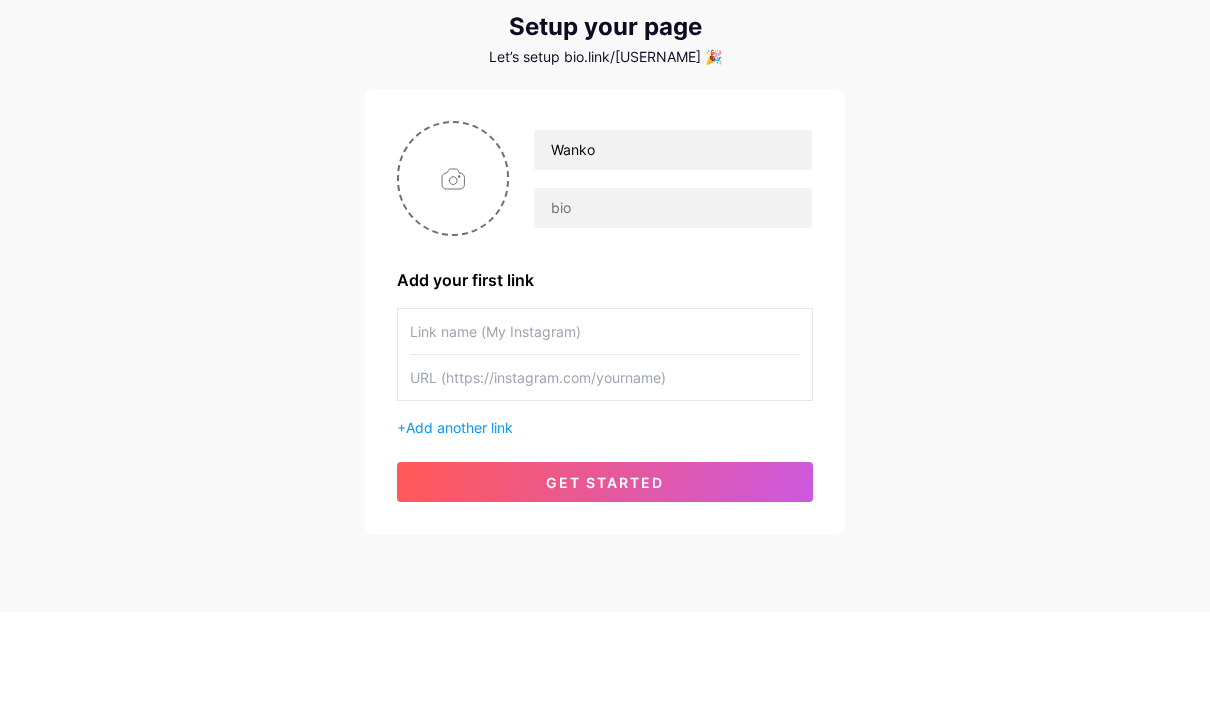 scroll, scrollTop: 66, scrollLeft: 0, axis: vertical 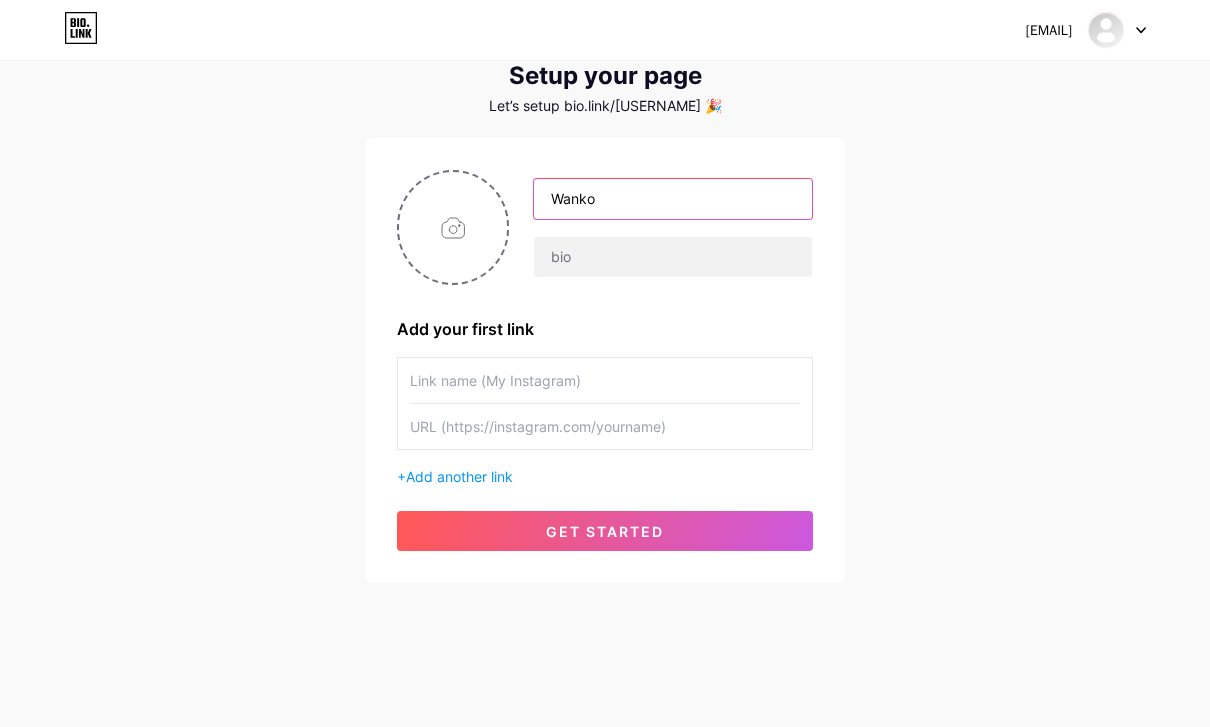 type on "Wanko" 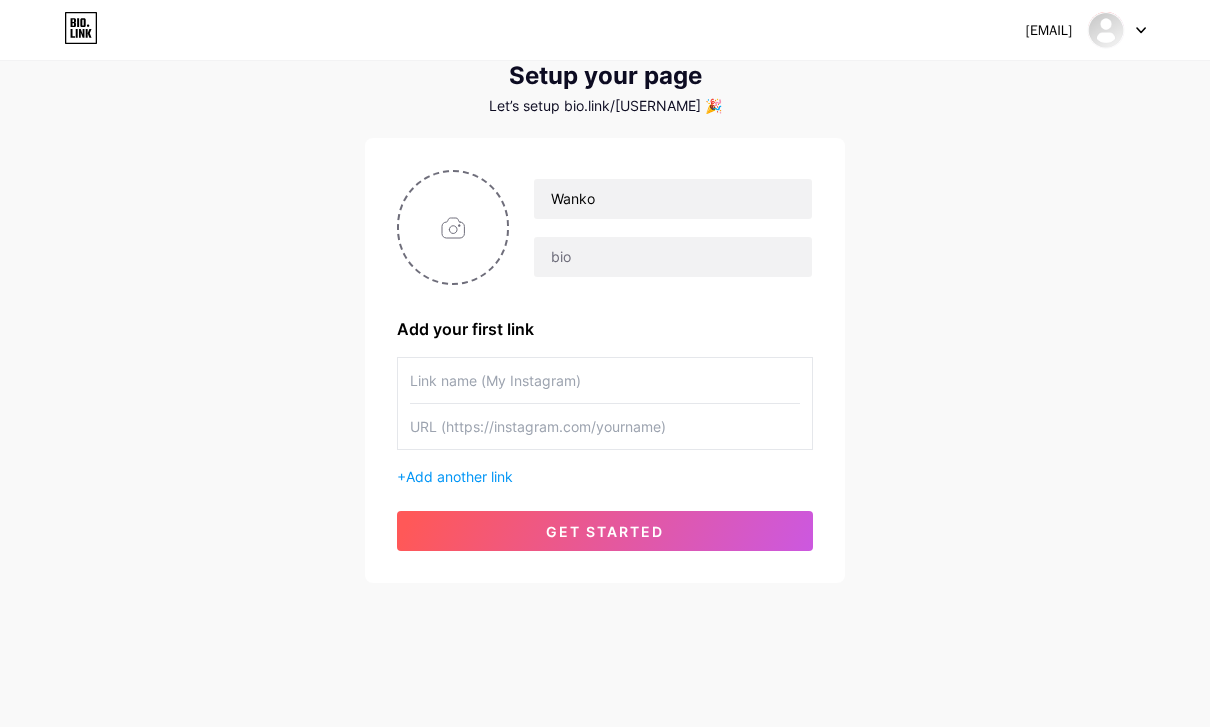 click at bounding box center [453, 227] 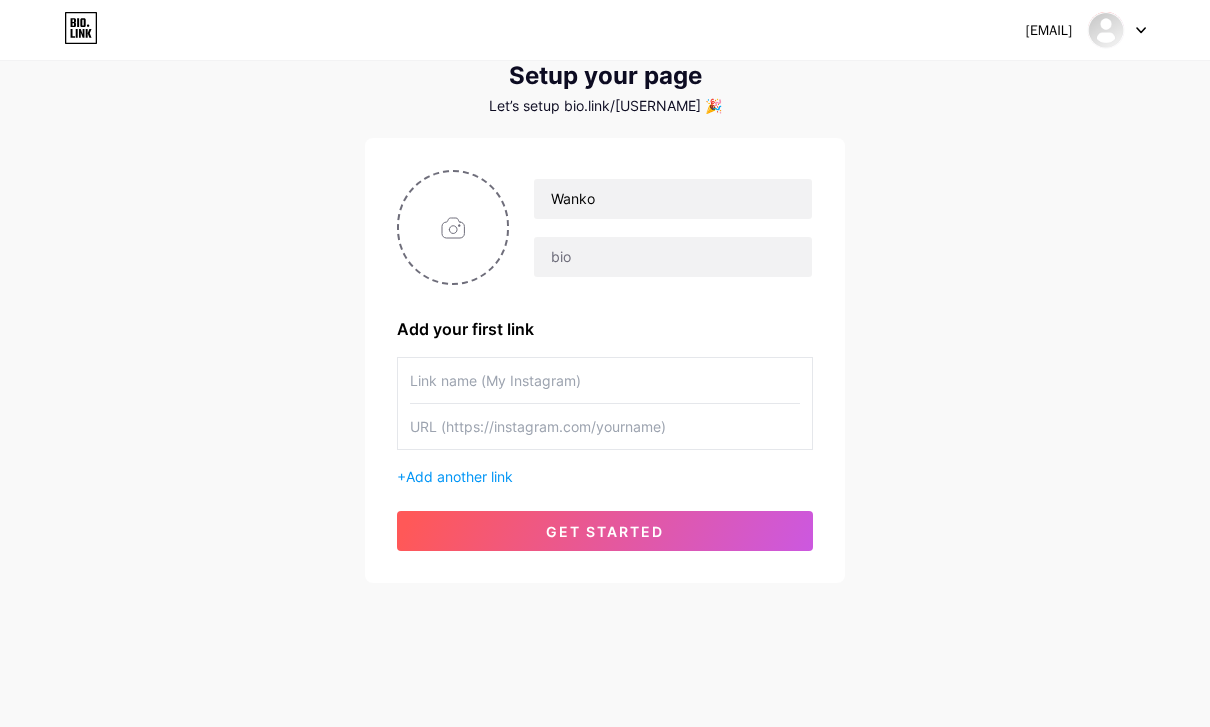 type on "C:\fakepath\IMG_0677.jpeg" 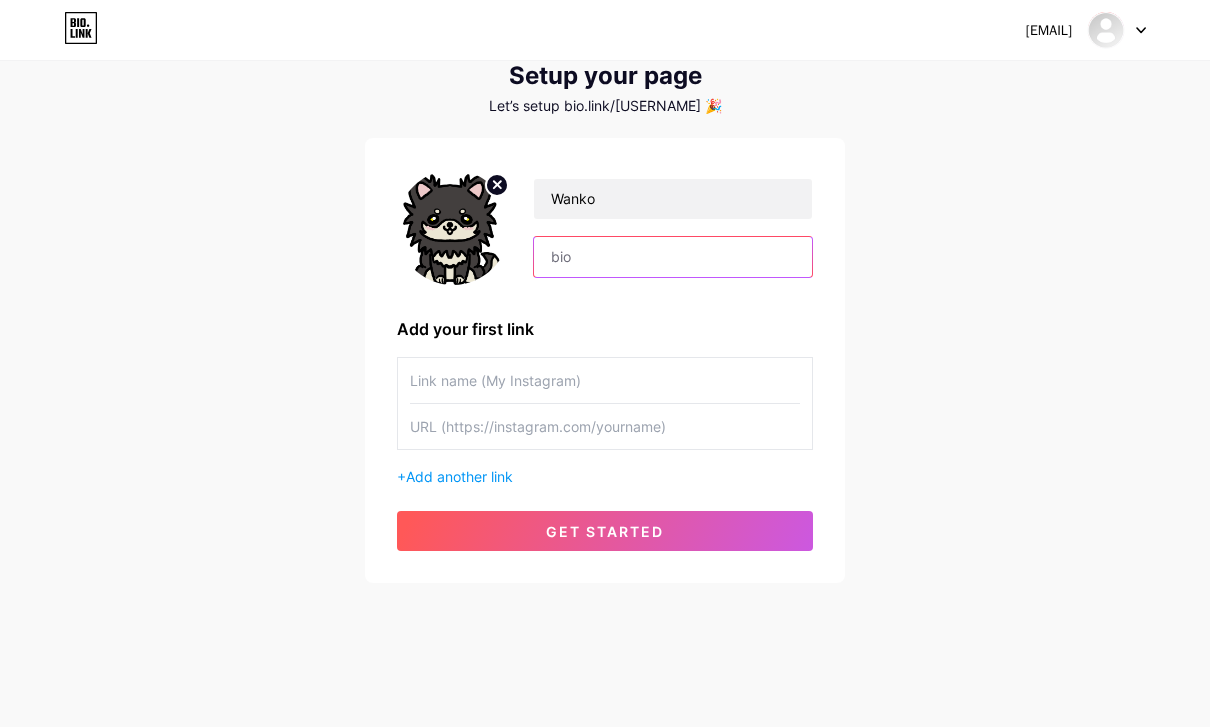click at bounding box center (673, 257) 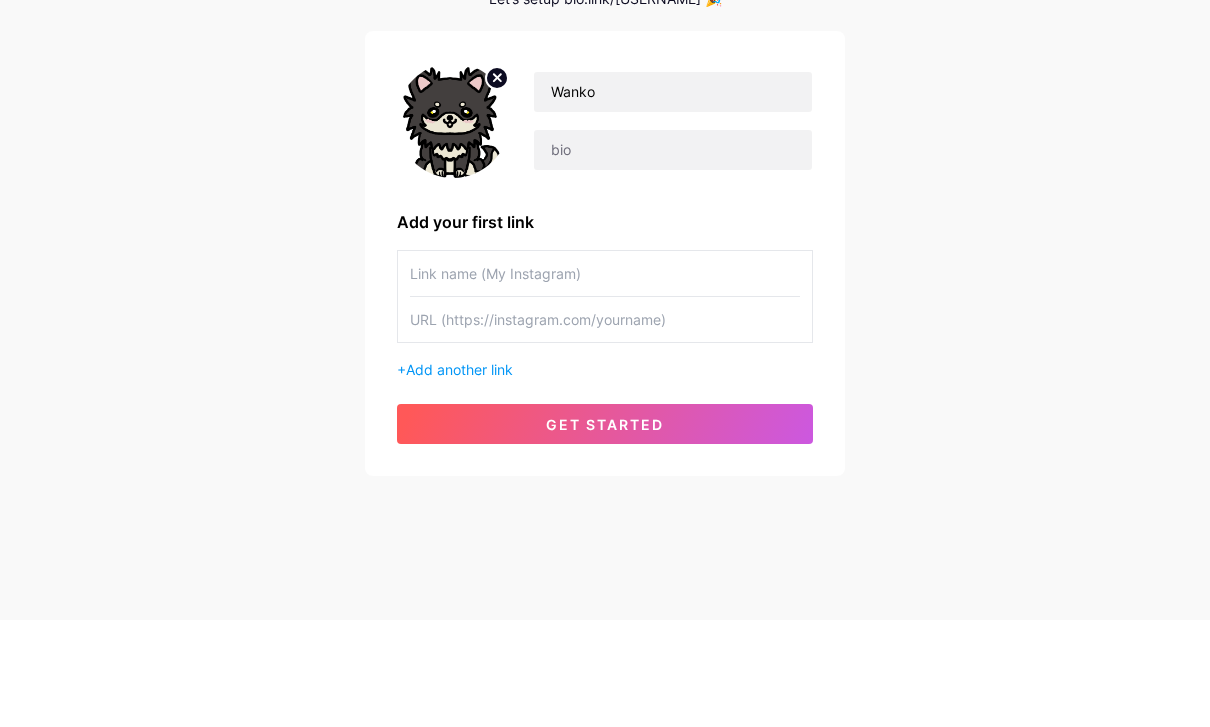 click on "Add your first link" at bounding box center [605, 329] 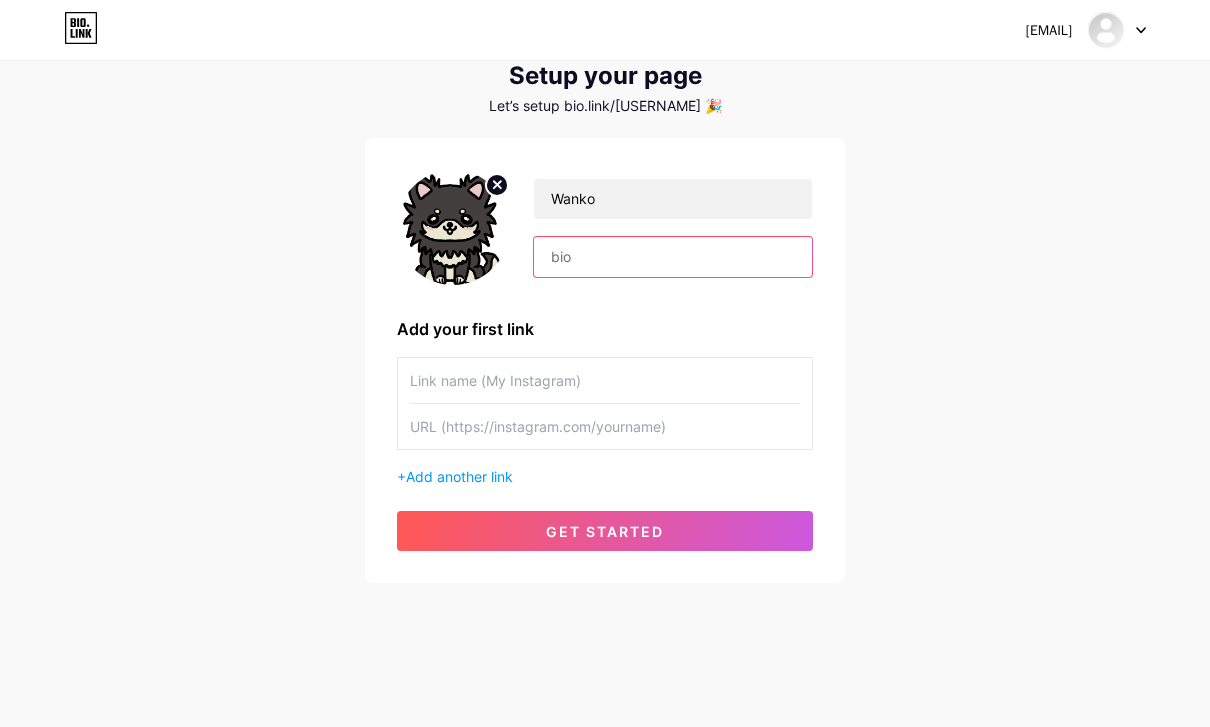 click at bounding box center (673, 257) 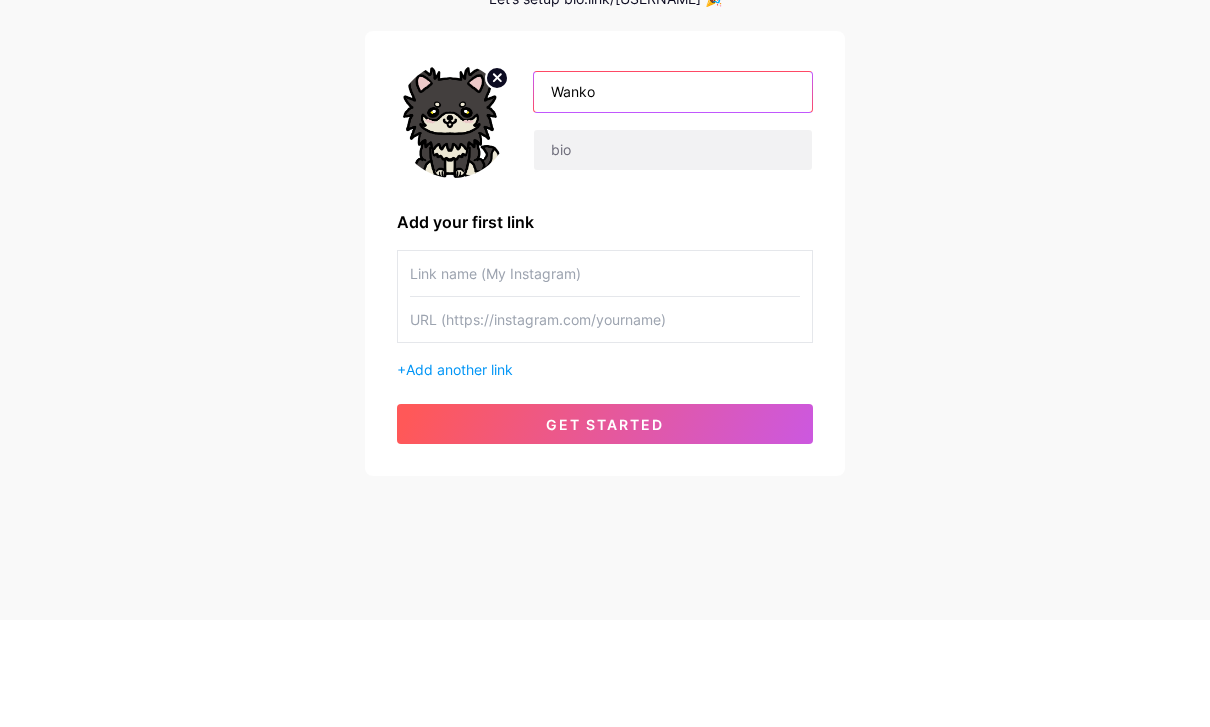 click on "Wanko" at bounding box center (673, 199) 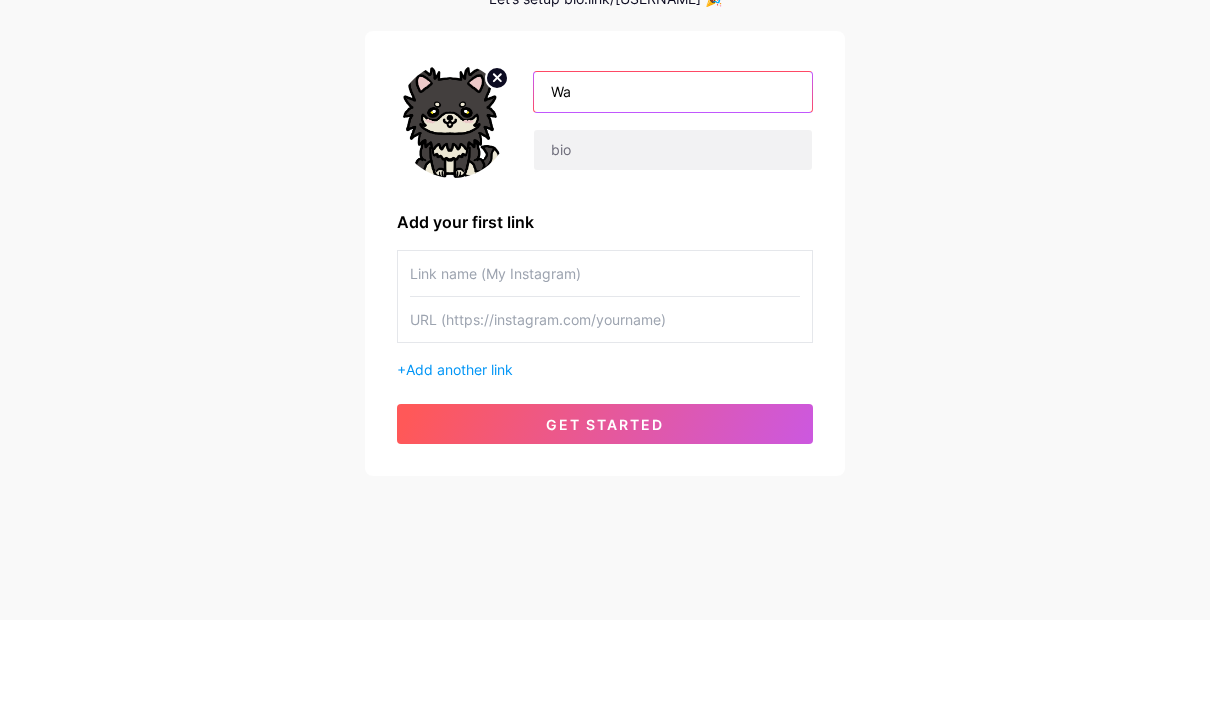 type on "W" 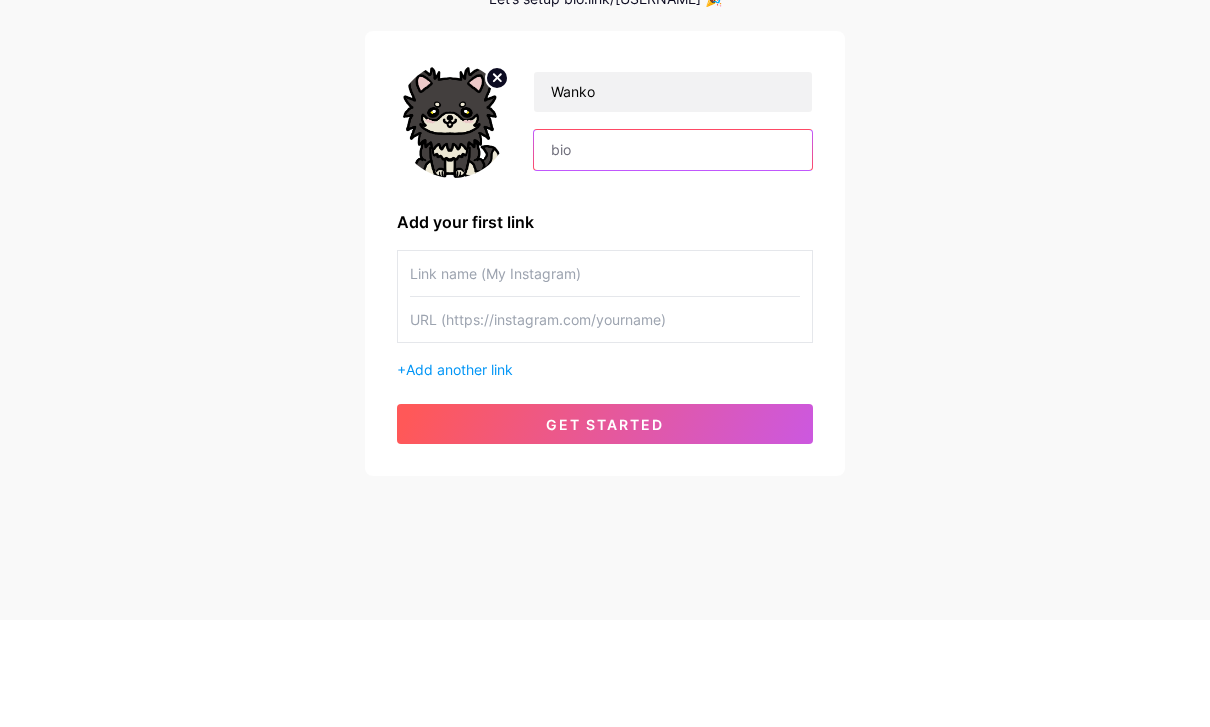 click at bounding box center [673, 257] 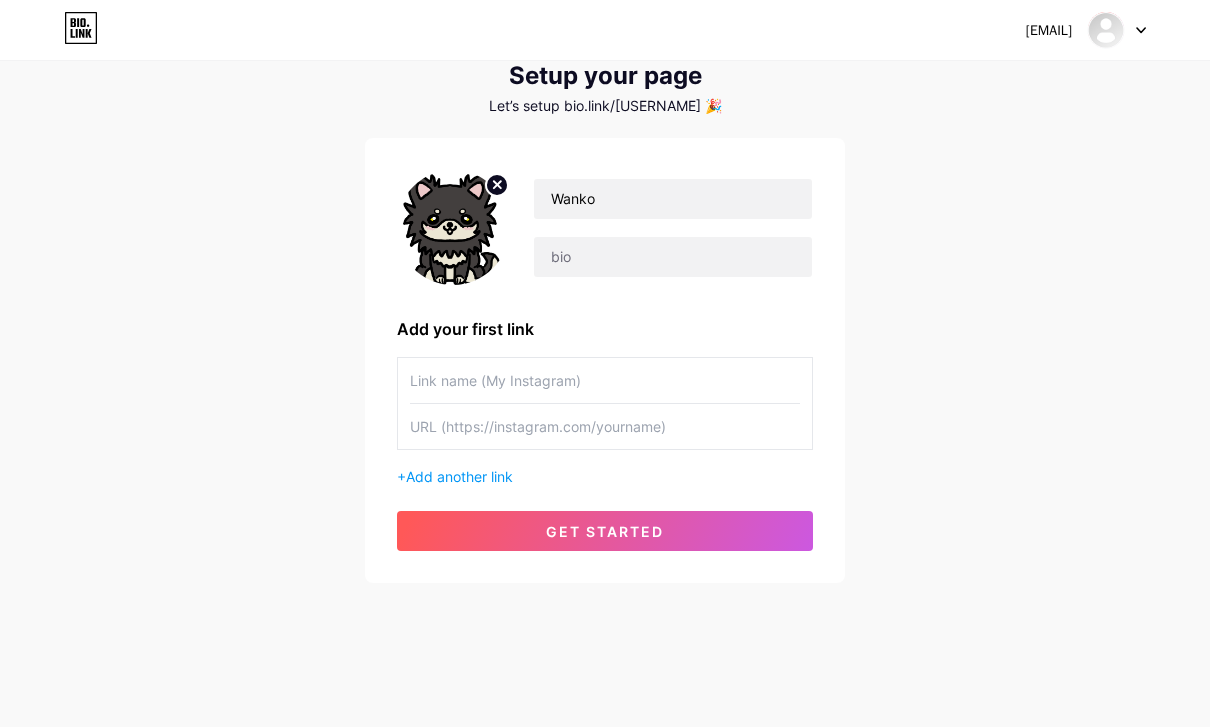 click at bounding box center (605, 380) 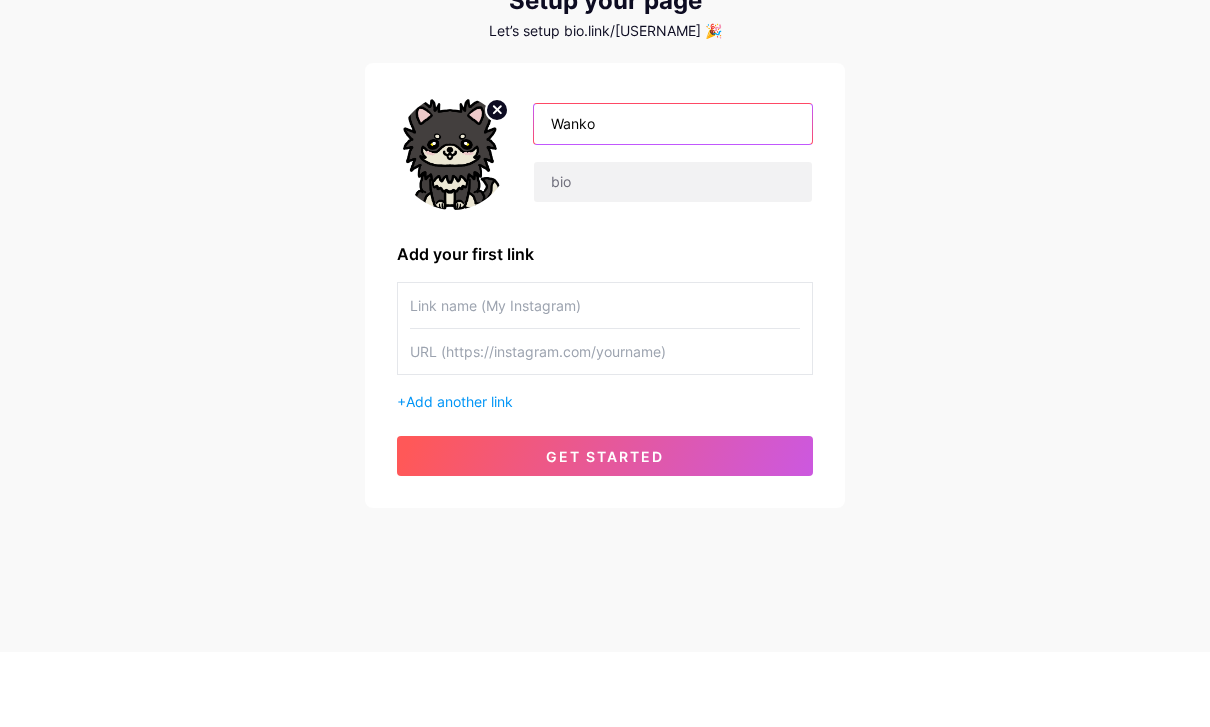click on "Wanko" at bounding box center [673, 199] 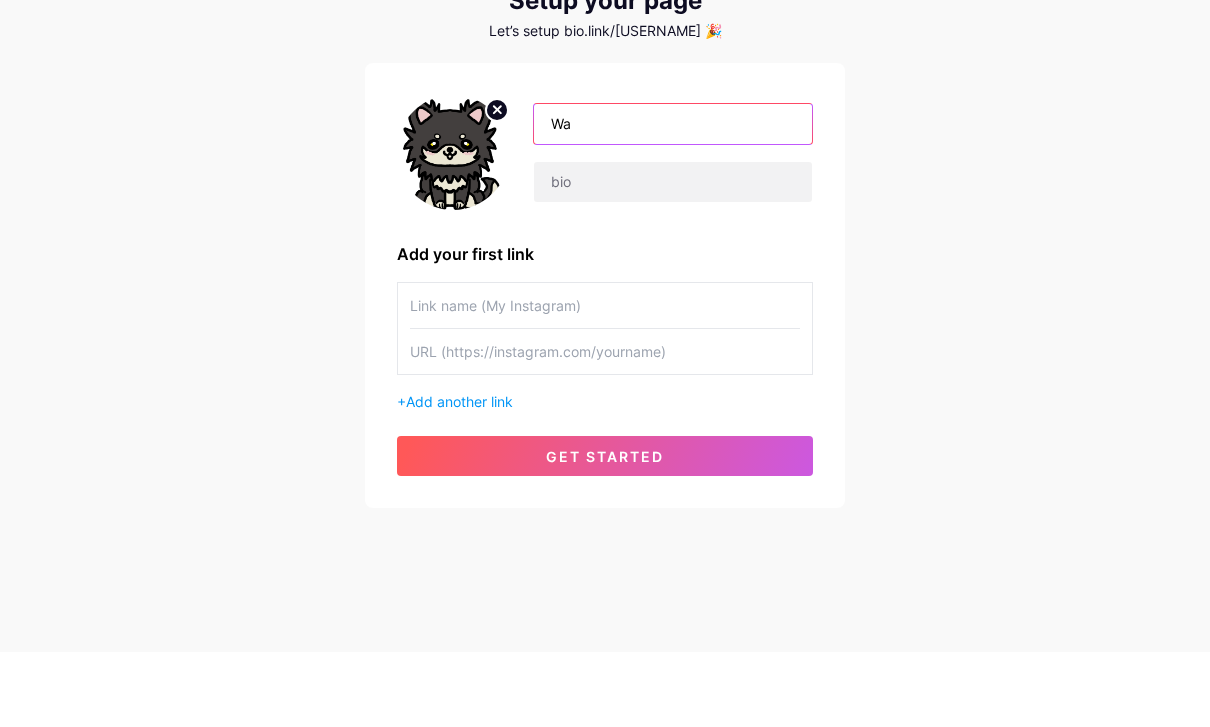 type on "W" 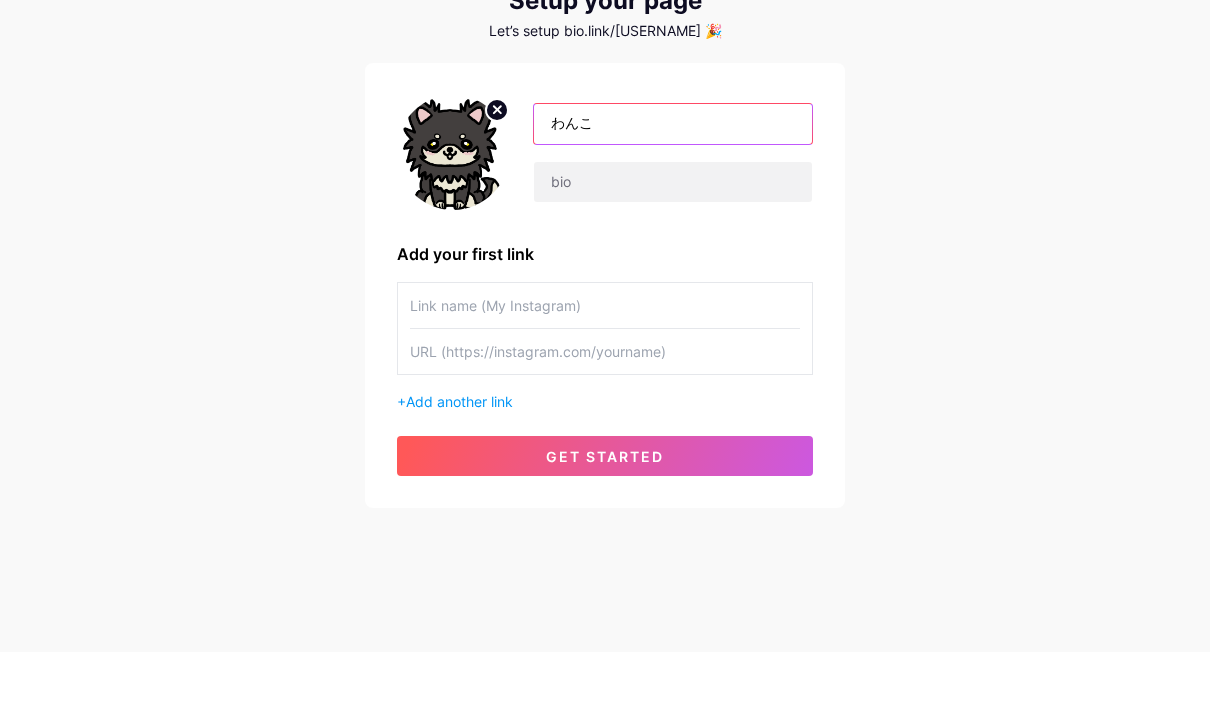 type on "わんこ" 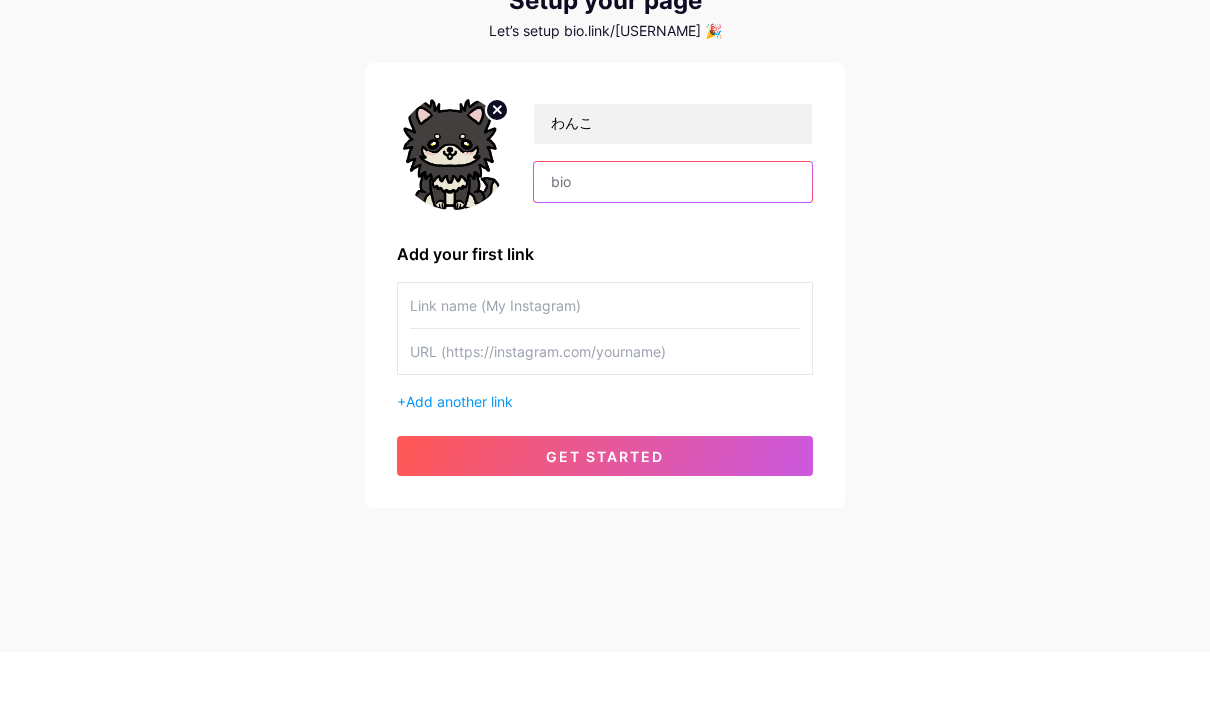 click at bounding box center [673, 257] 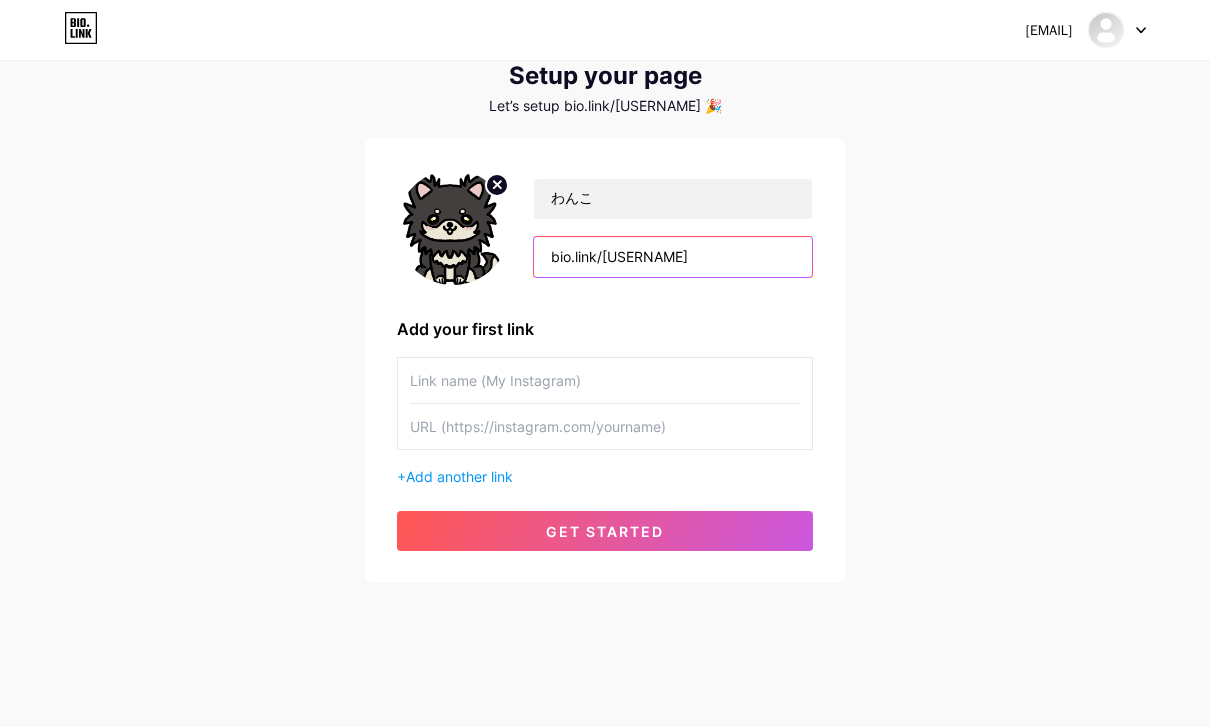type on "bio.link/[USERNAME]" 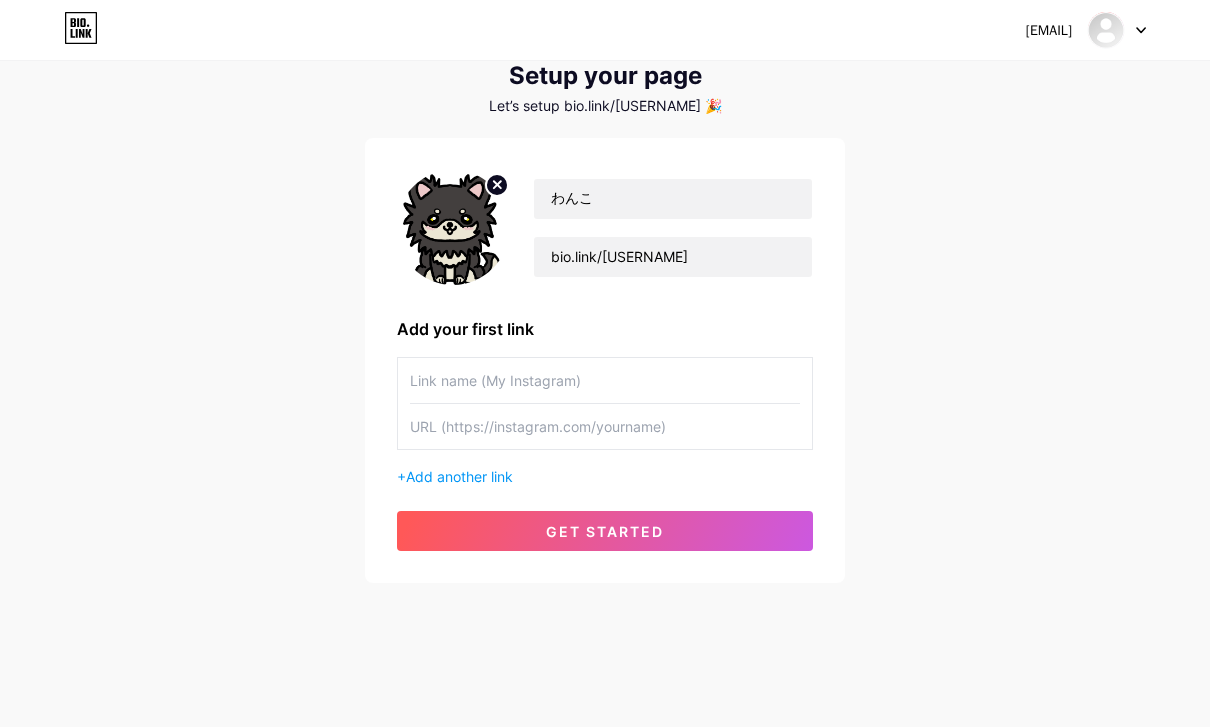 click at bounding box center [605, 380] 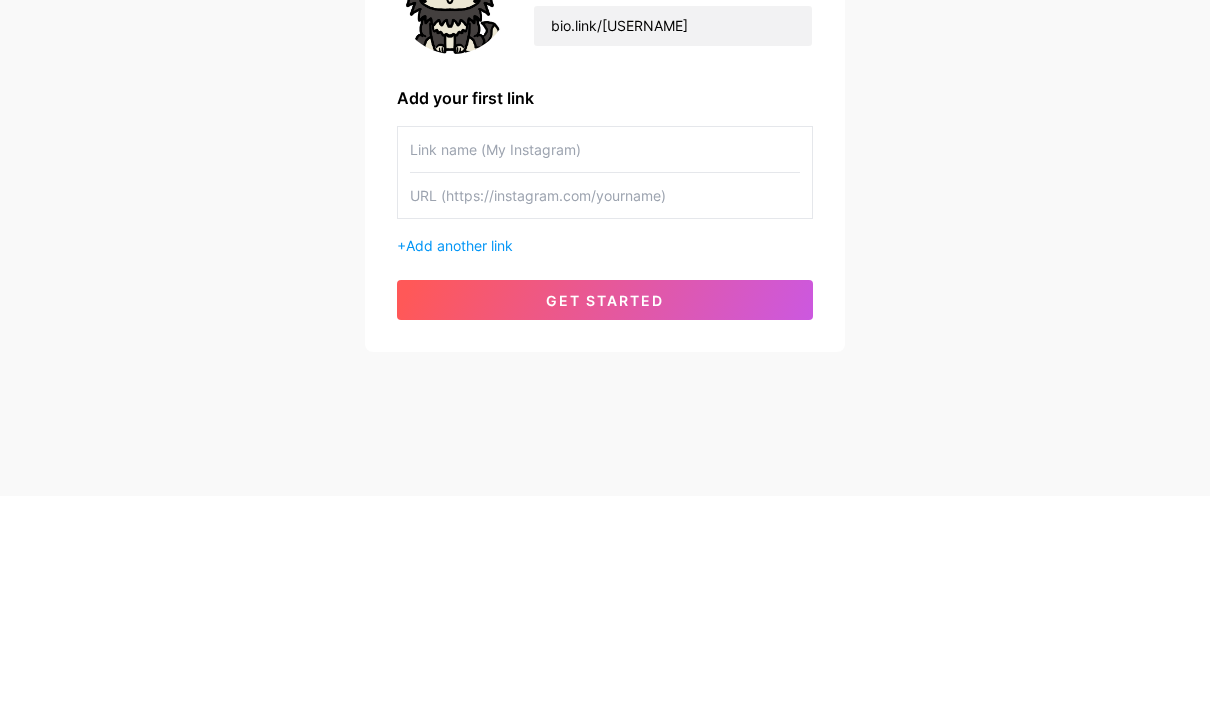 click at bounding box center [605, 380] 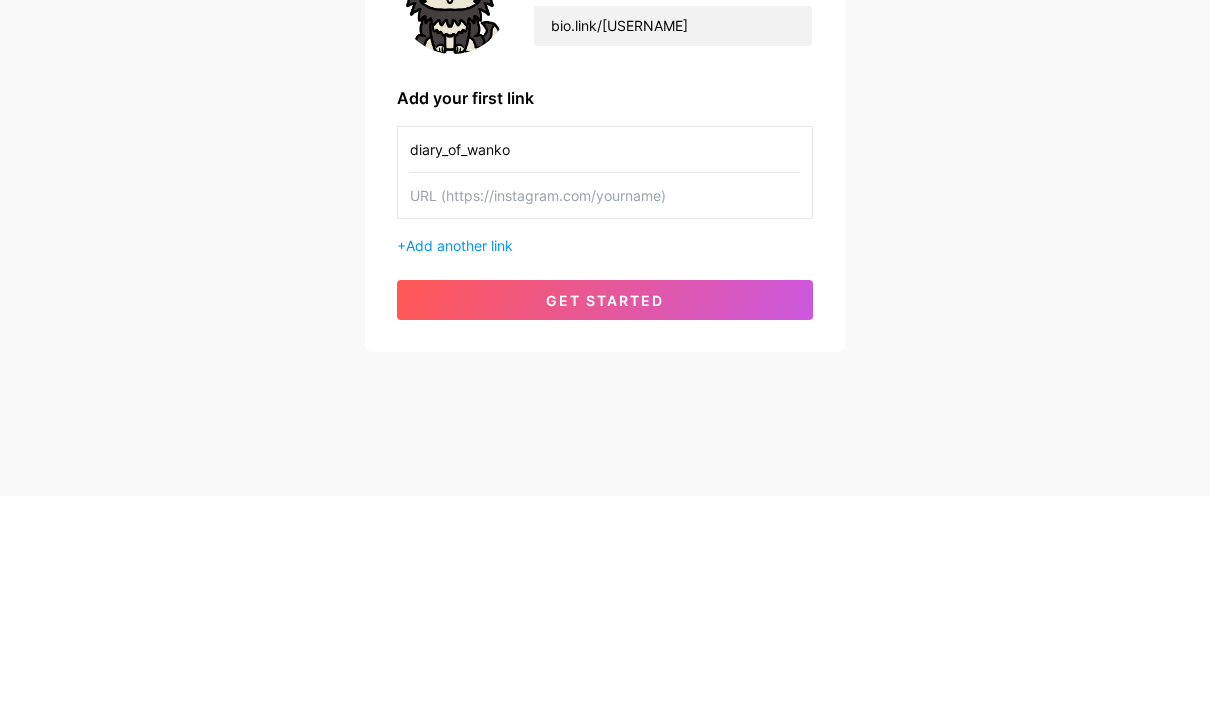 type on "diary_of_wanko" 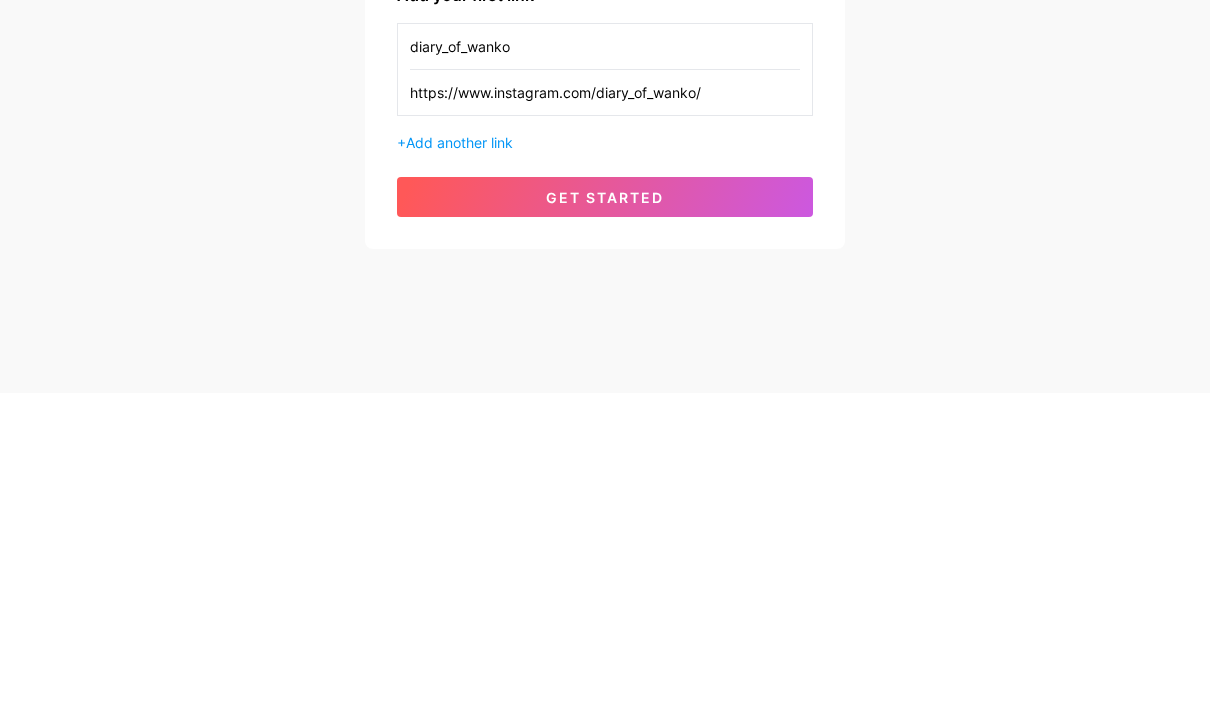 type on "https://www.instagram.com/diary_of_wanko/" 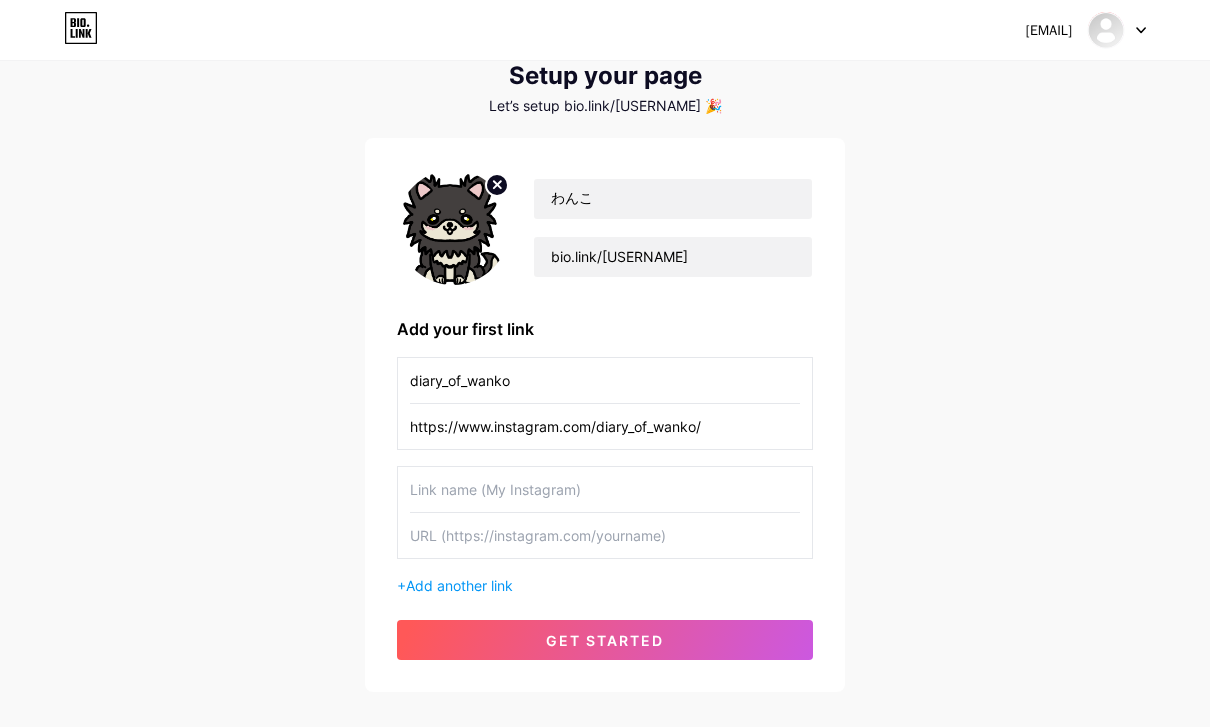 click on "get started" at bounding box center [605, 640] 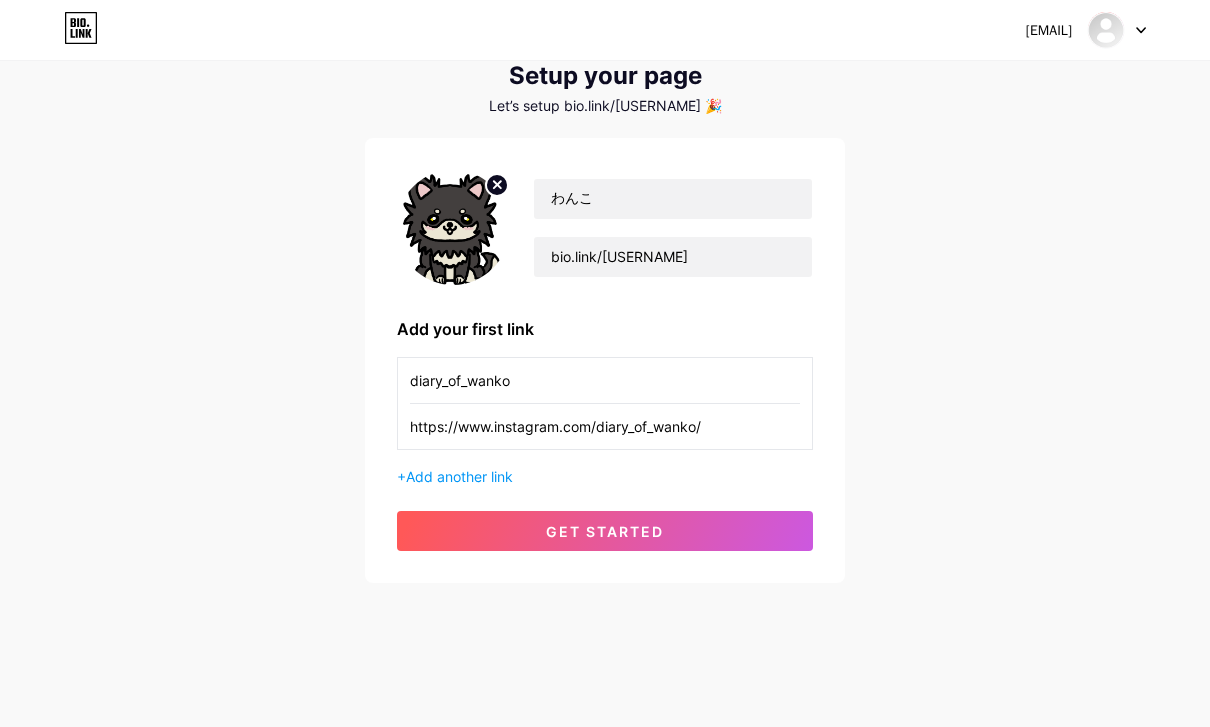 scroll, scrollTop: 0, scrollLeft: 0, axis: both 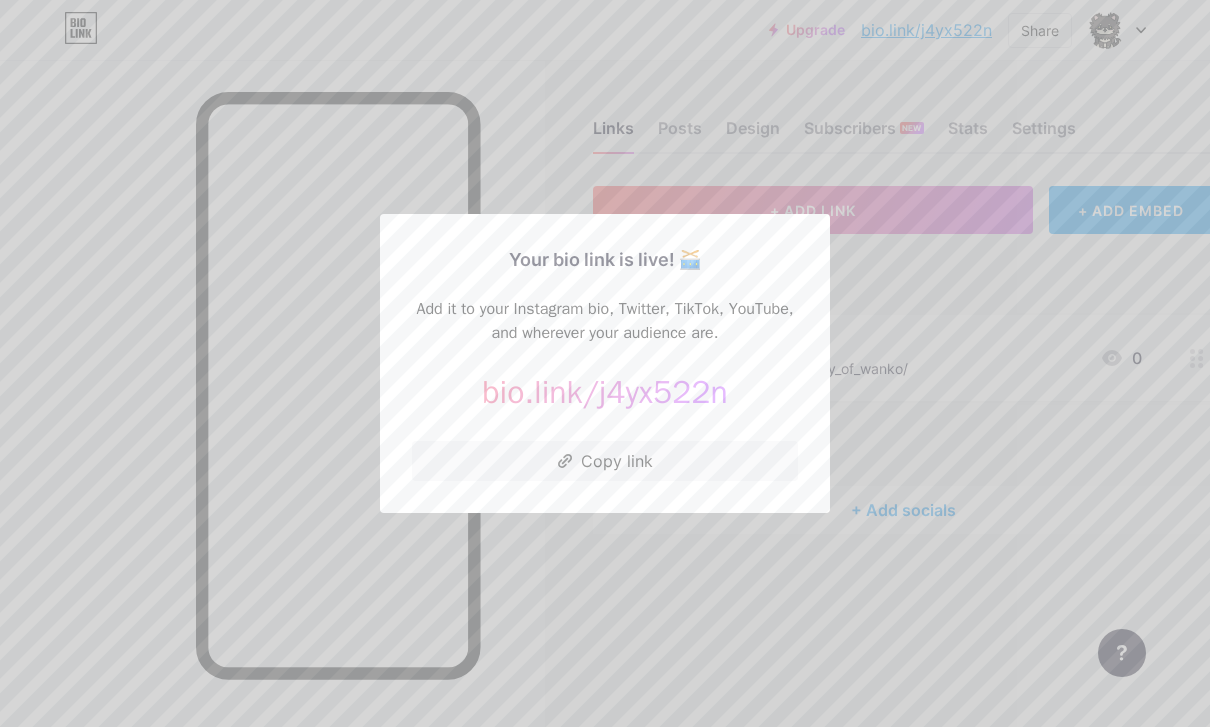 click on "Copy link" at bounding box center [605, 461] 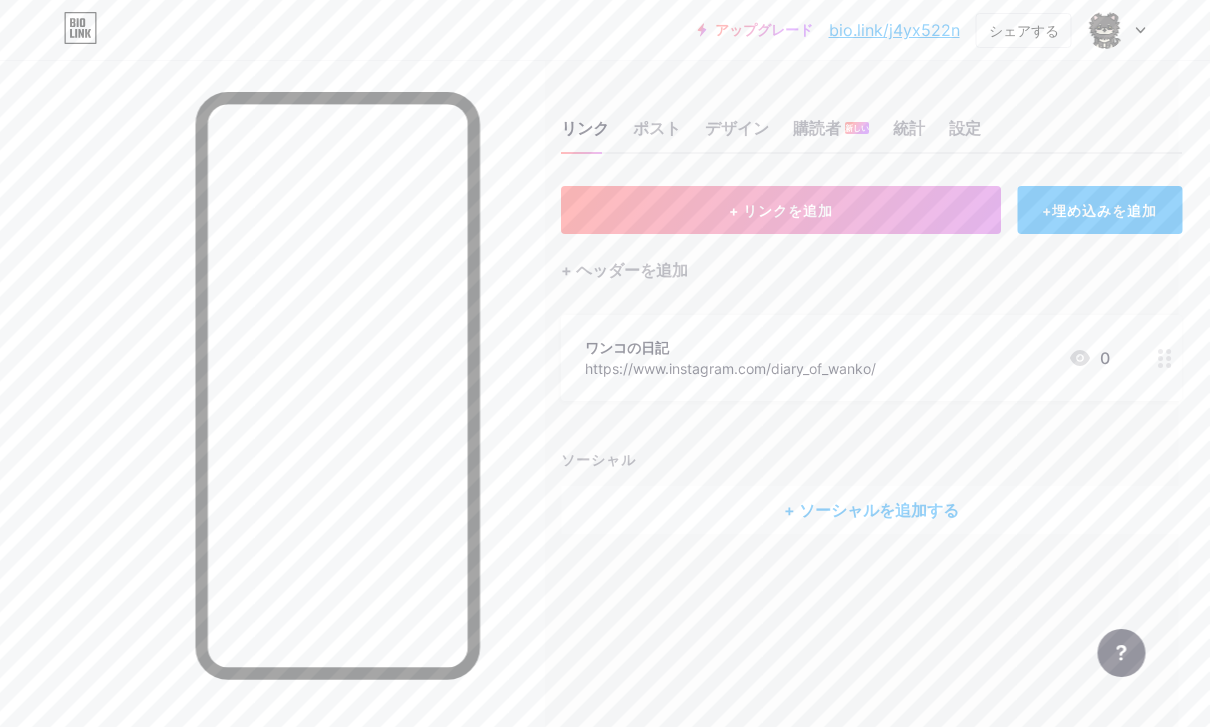 scroll, scrollTop: 0, scrollLeft: 32, axis: horizontal 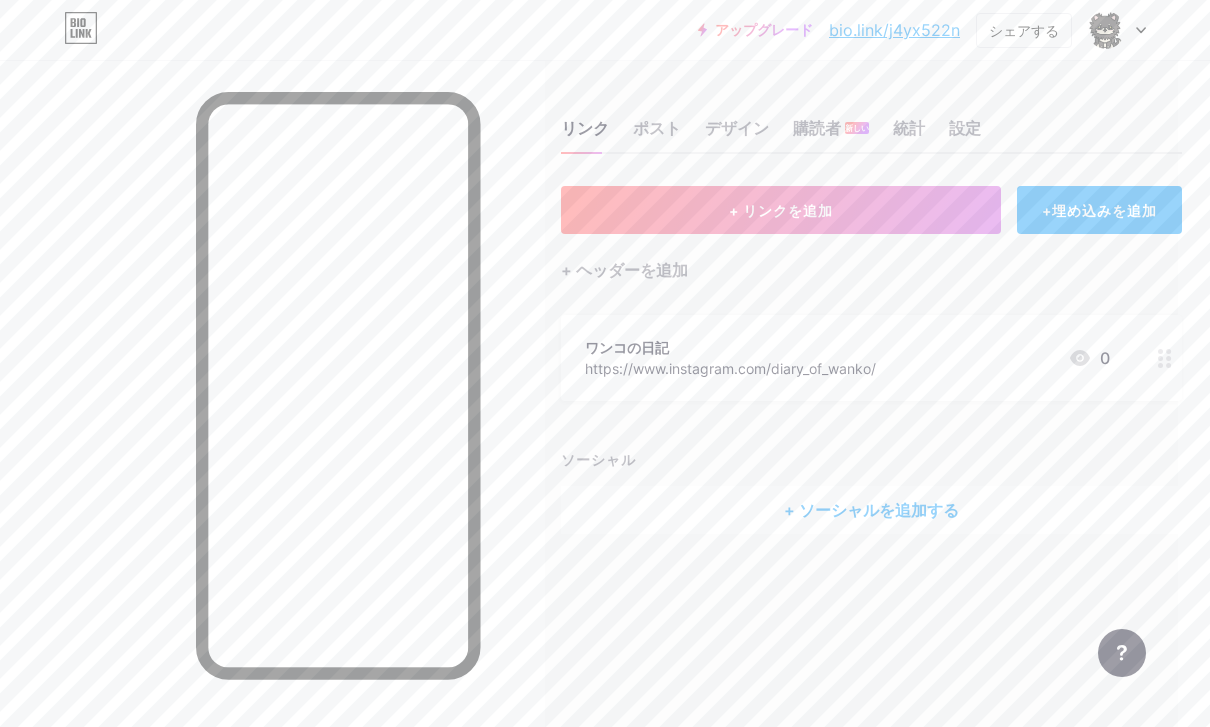 click on "+ ヘッダーを追加" at bounding box center (624, 270) 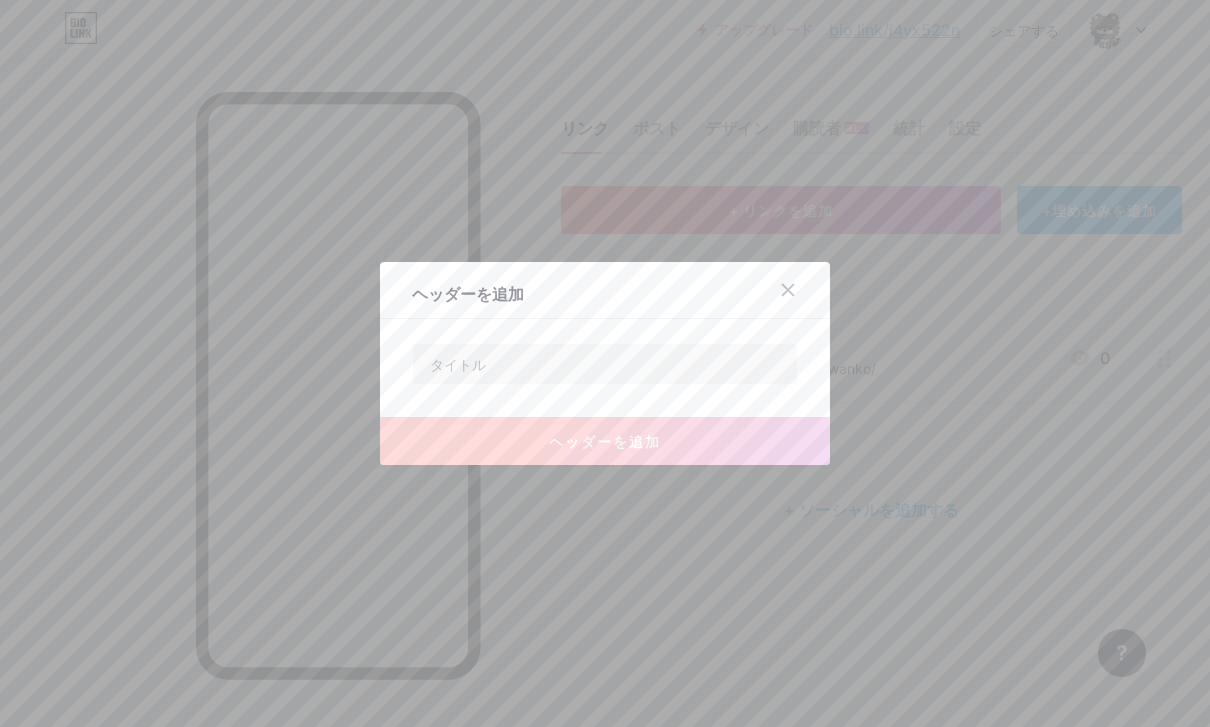 click at bounding box center (788, 290) 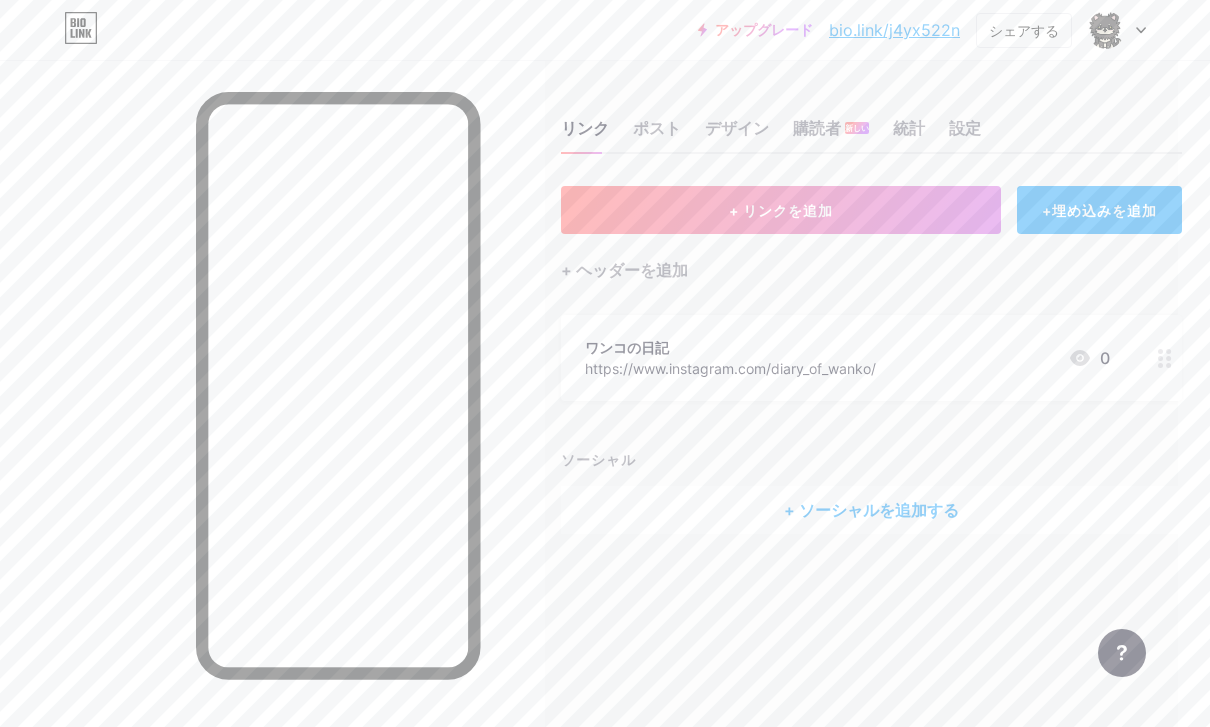 click on "+ リンクを追加" at bounding box center (781, 210) 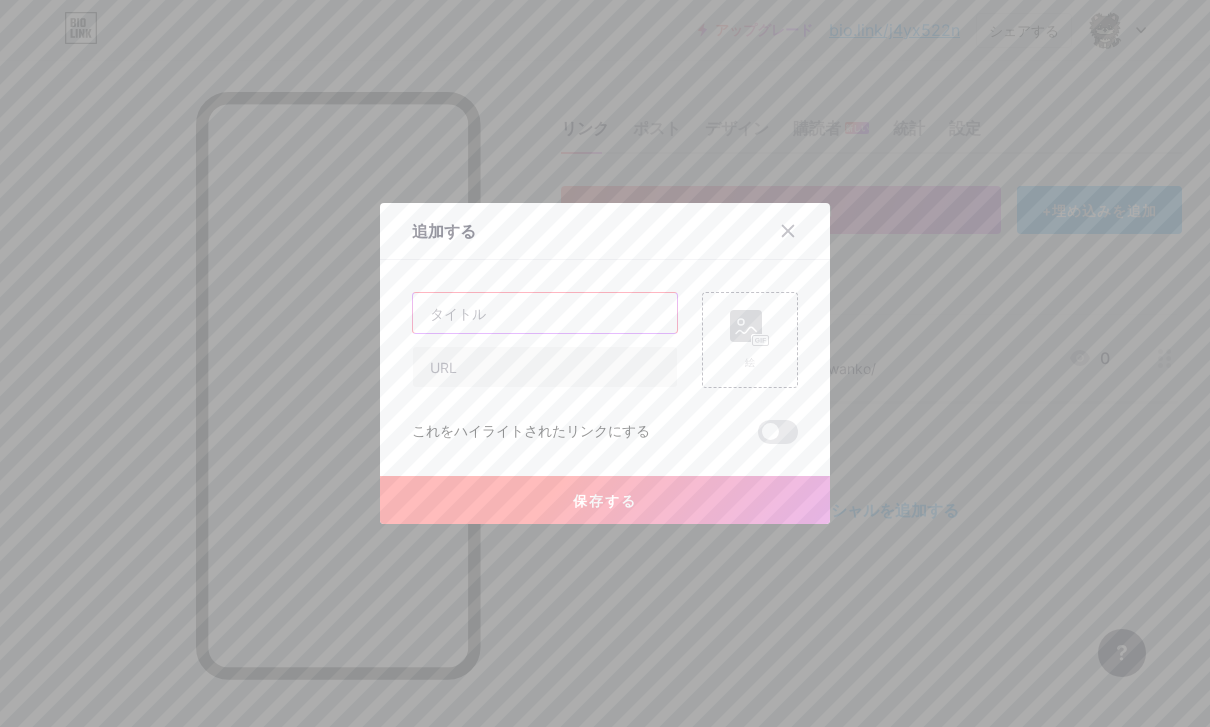 click at bounding box center [545, 313] 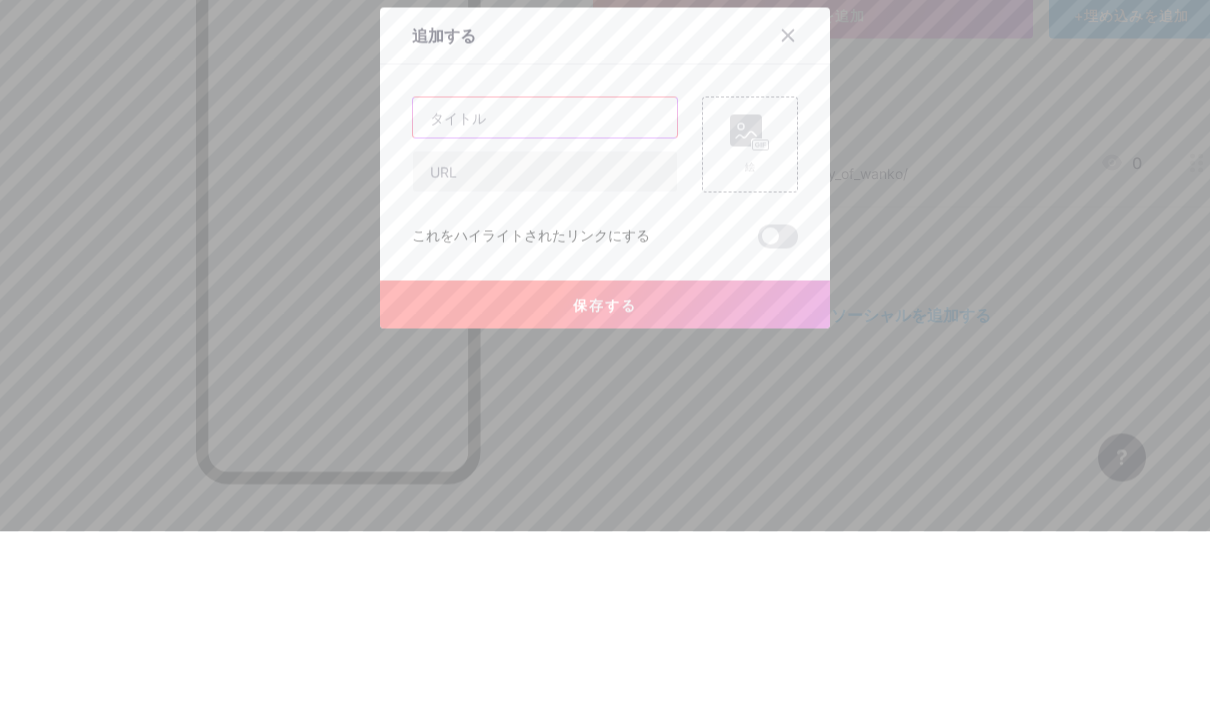 click at bounding box center (545, 313) 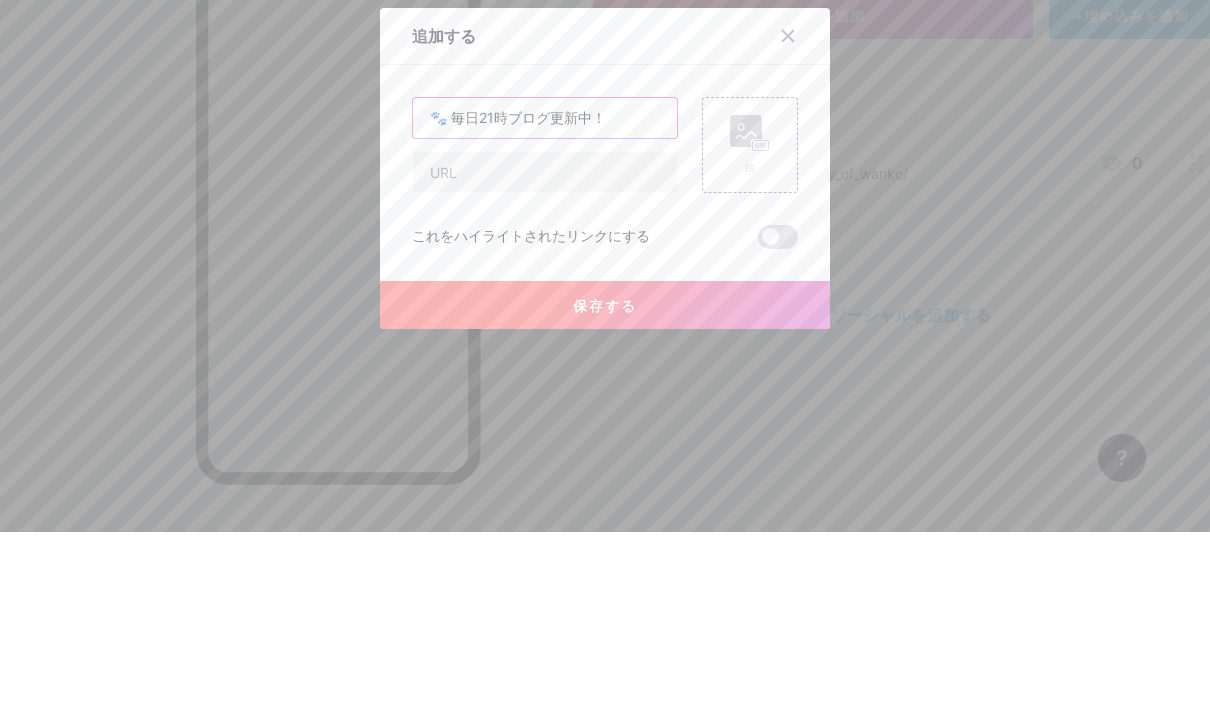 type on "🐾 毎日21時ブログ更新中！" 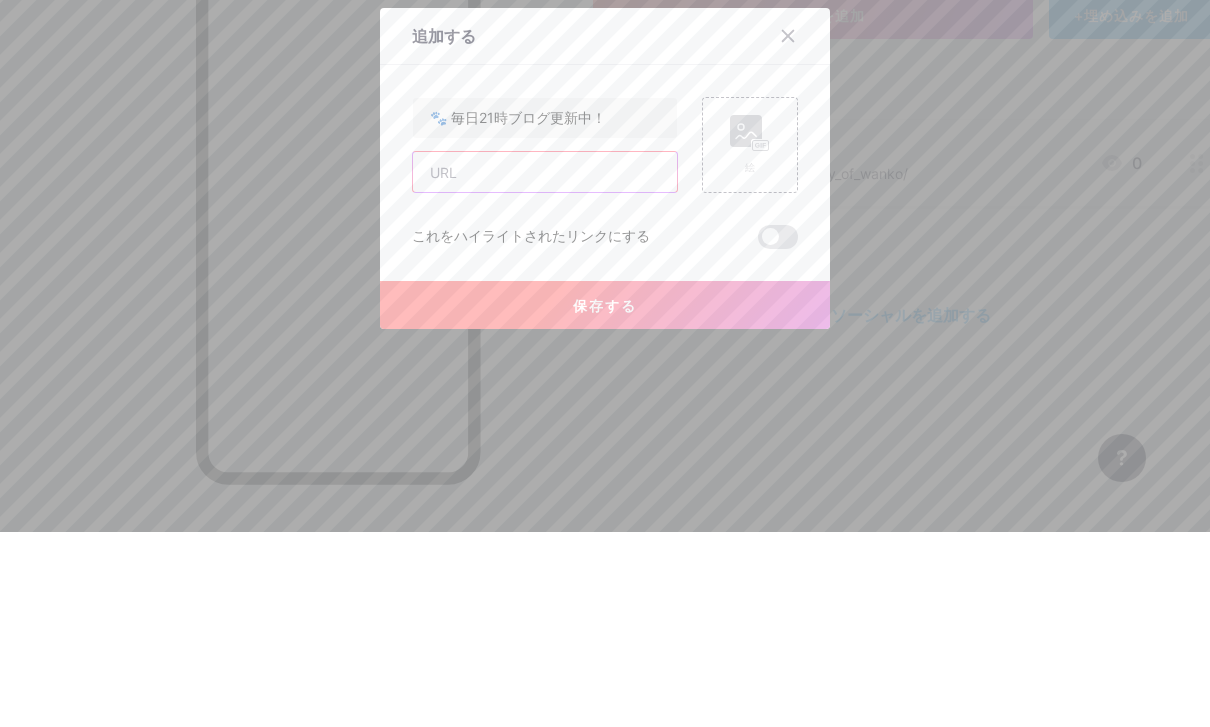 click at bounding box center (545, 367) 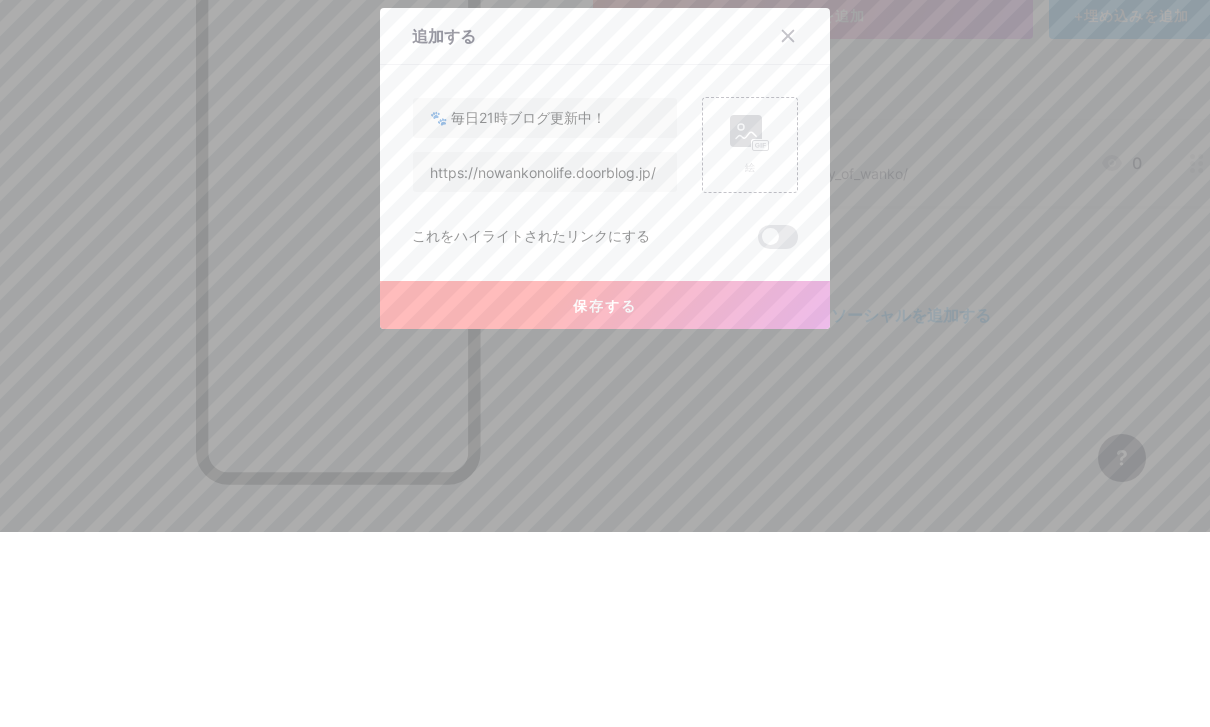 click at bounding box center (605, 363) 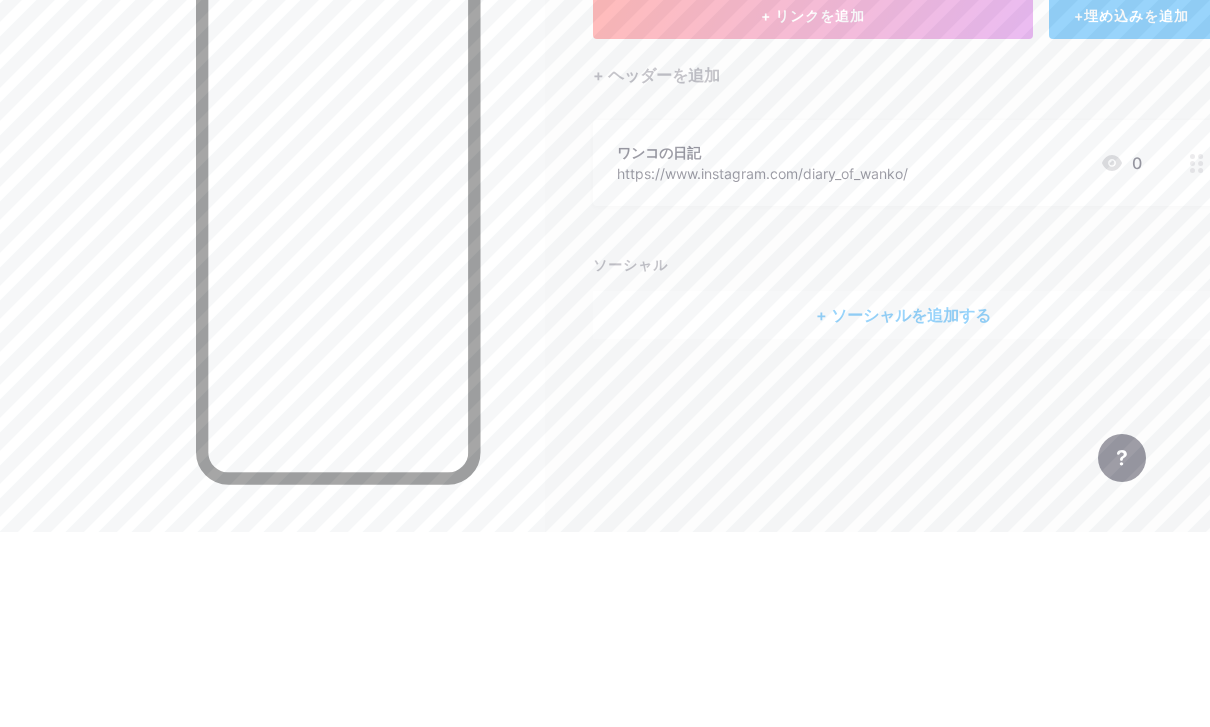 scroll, scrollTop: 64, scrollLeft: 0, axis: vertical 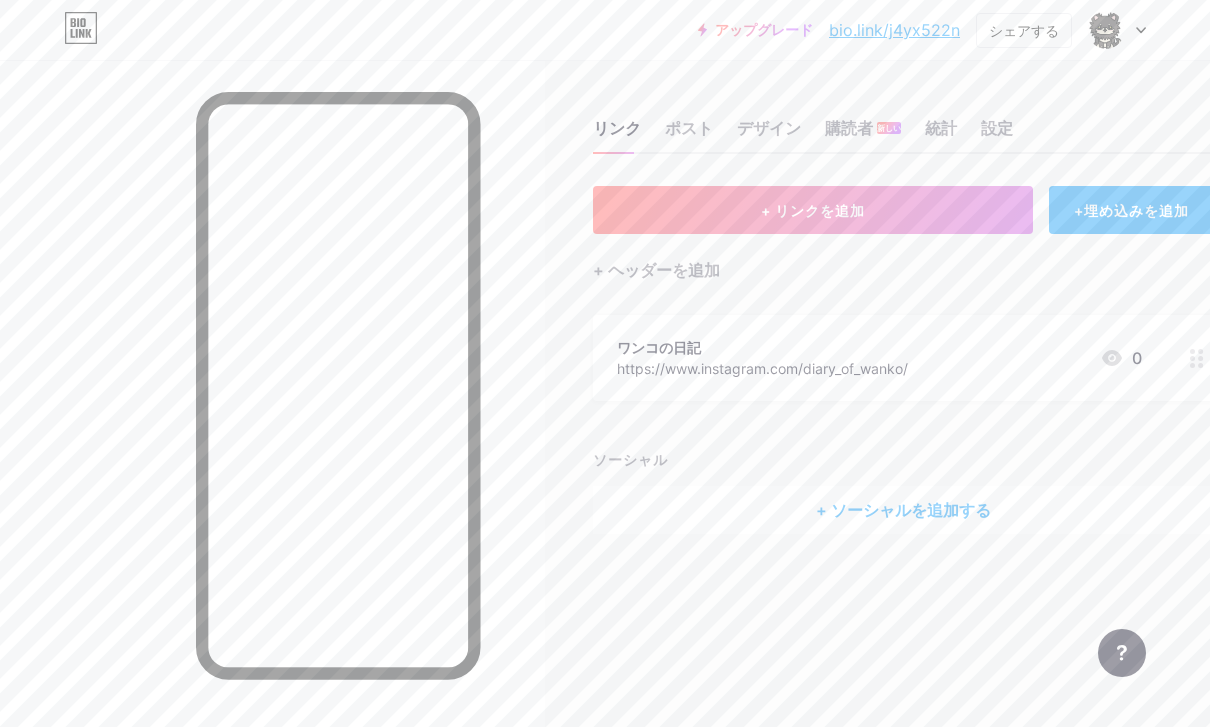 click on "+ リンクを追加" at bounding box center (813, 210) 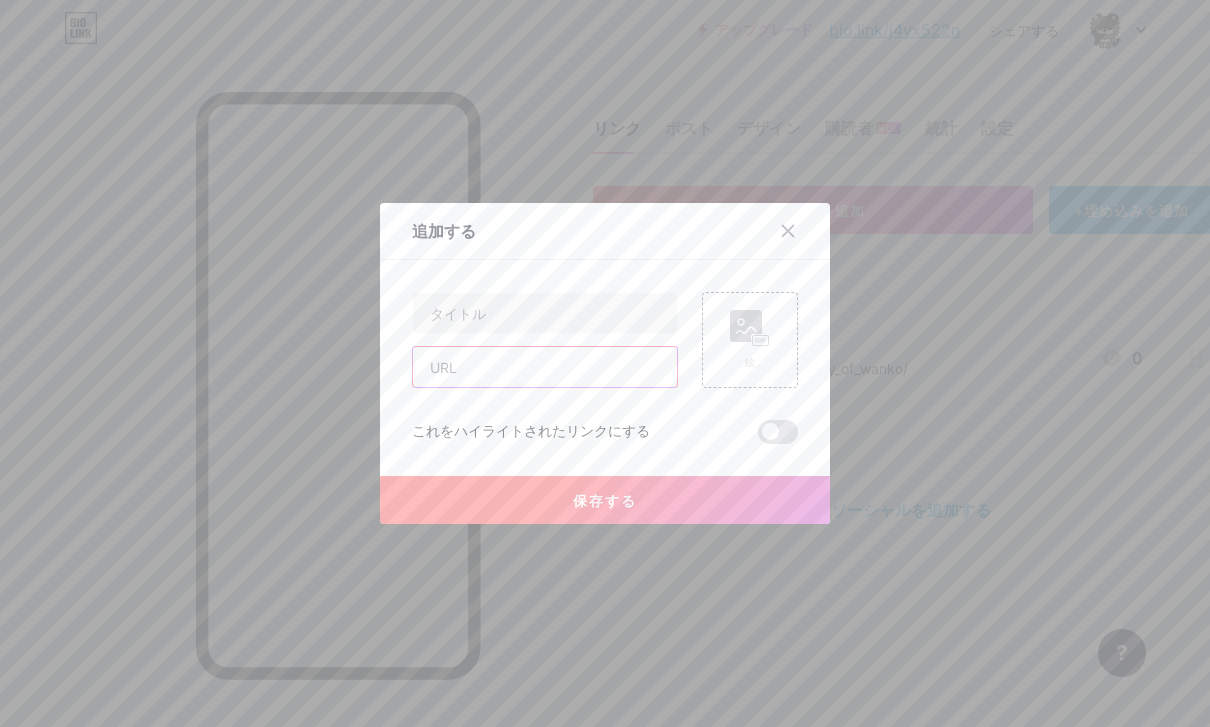 click at bounding box center [545, 367] 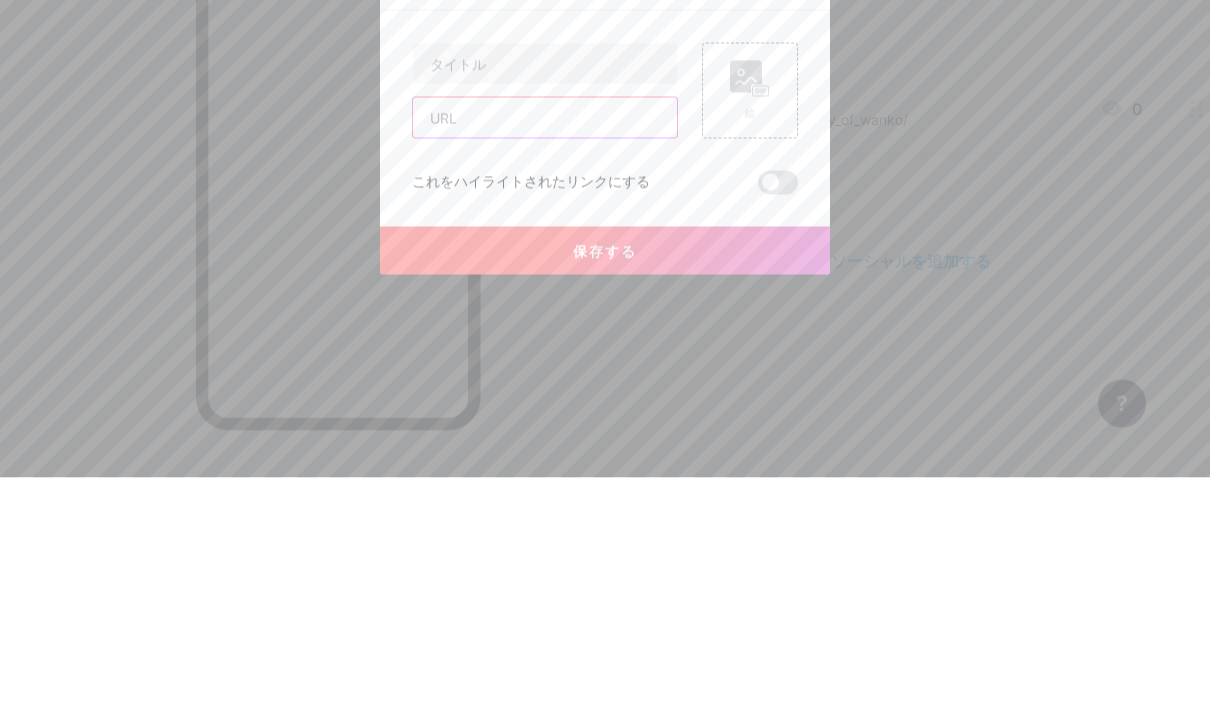 click at bounding box center (545, 367) 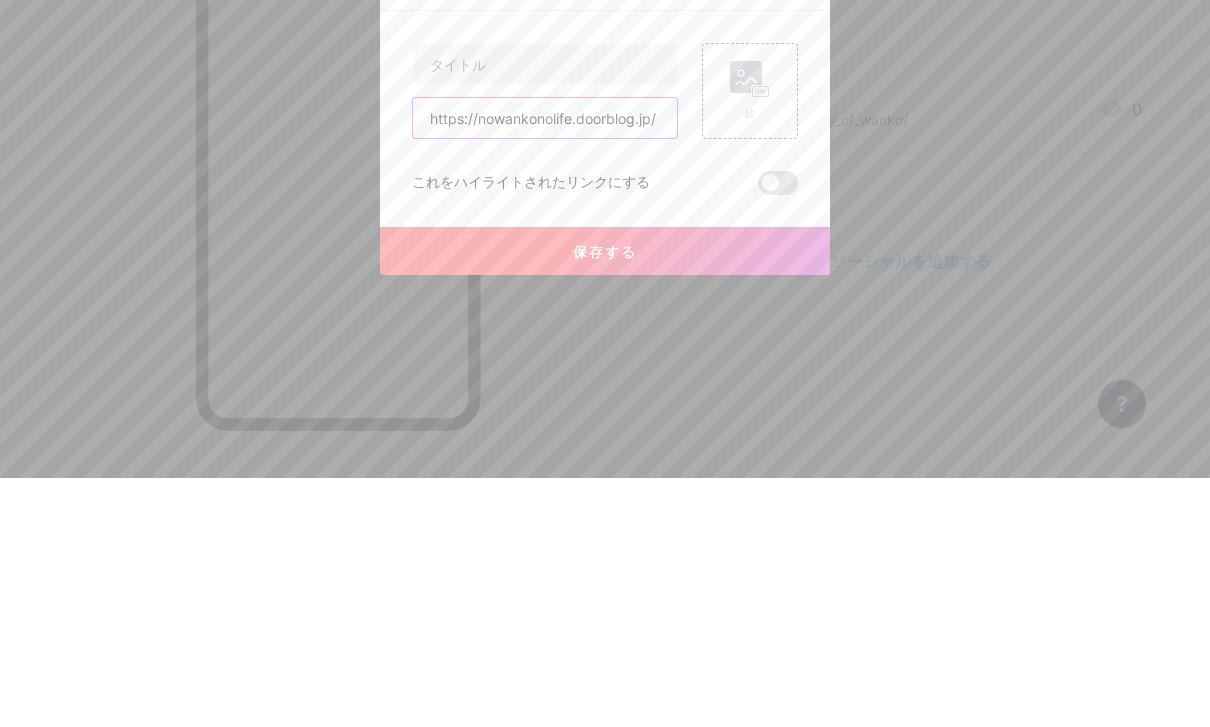 type on "https://nowankonolife.doorblog.jp/" 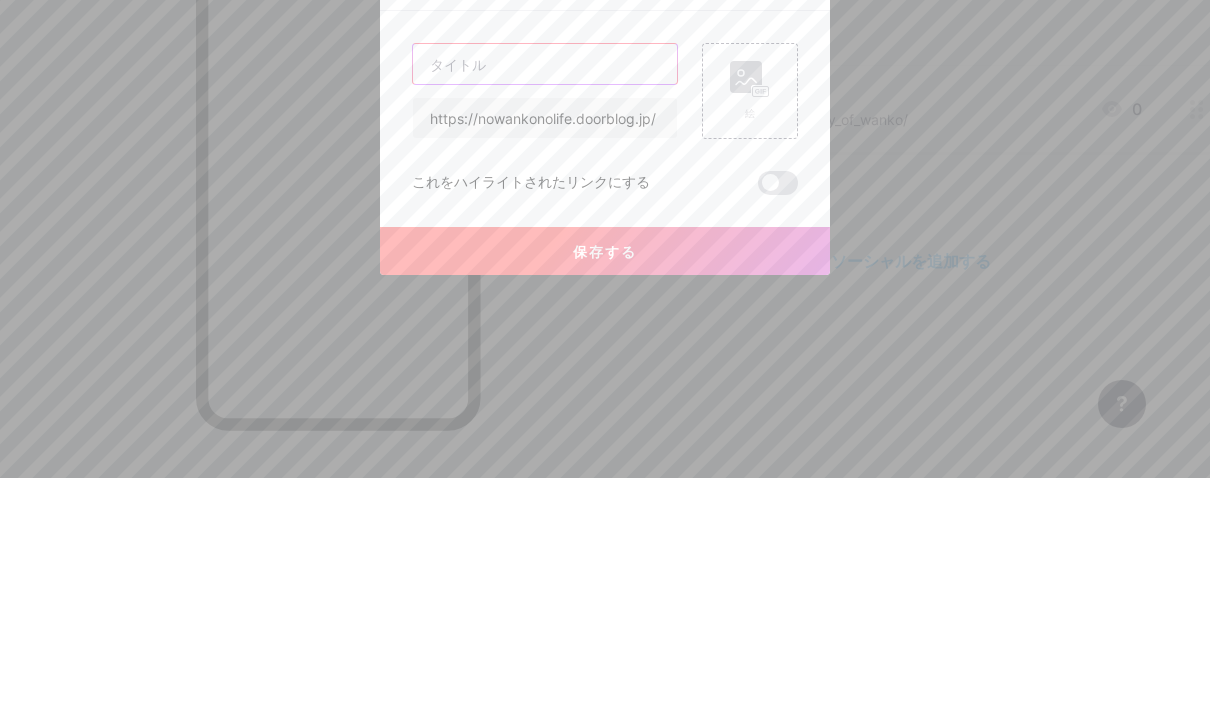 click at bounding box center (545, 313) 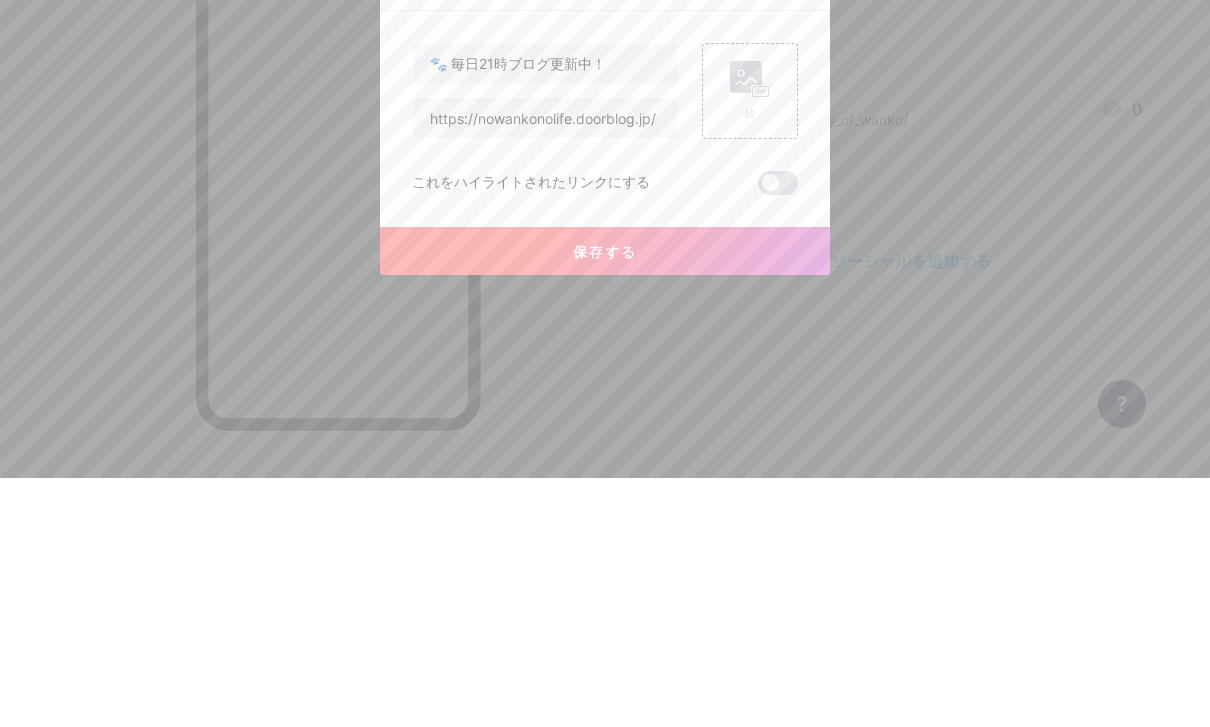 click 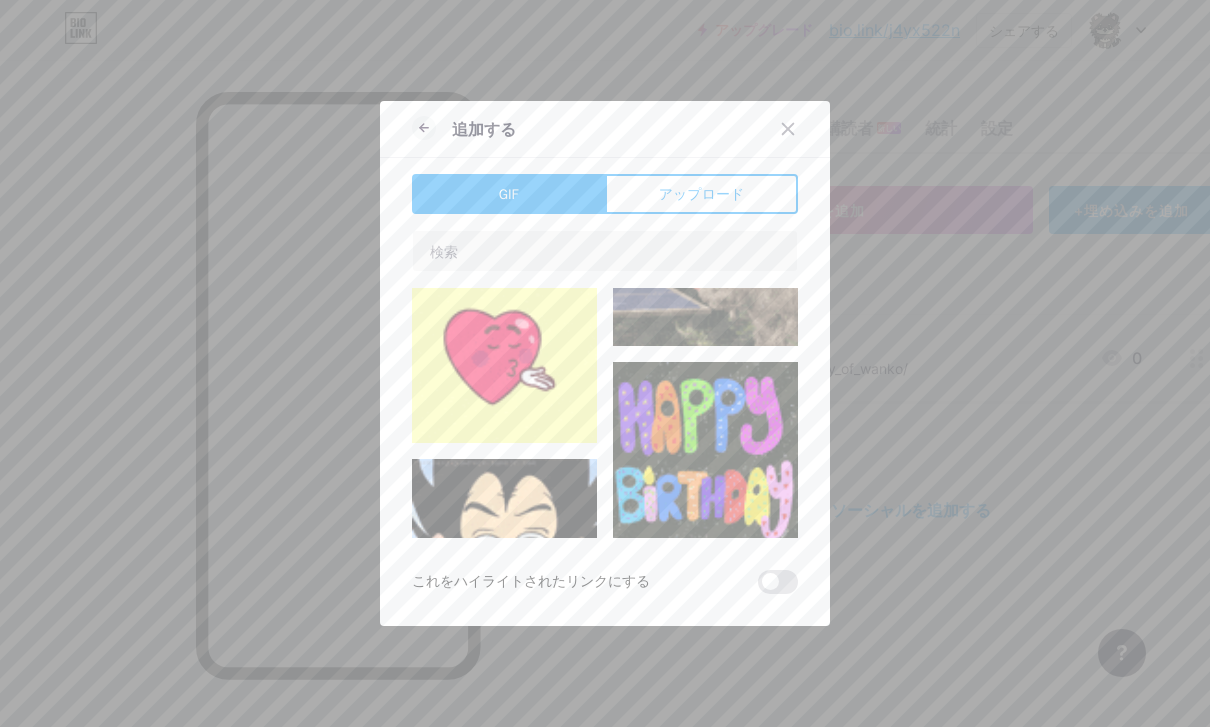 scroll, scrollTop: 719, scrollLeft: 0, axis: vertical 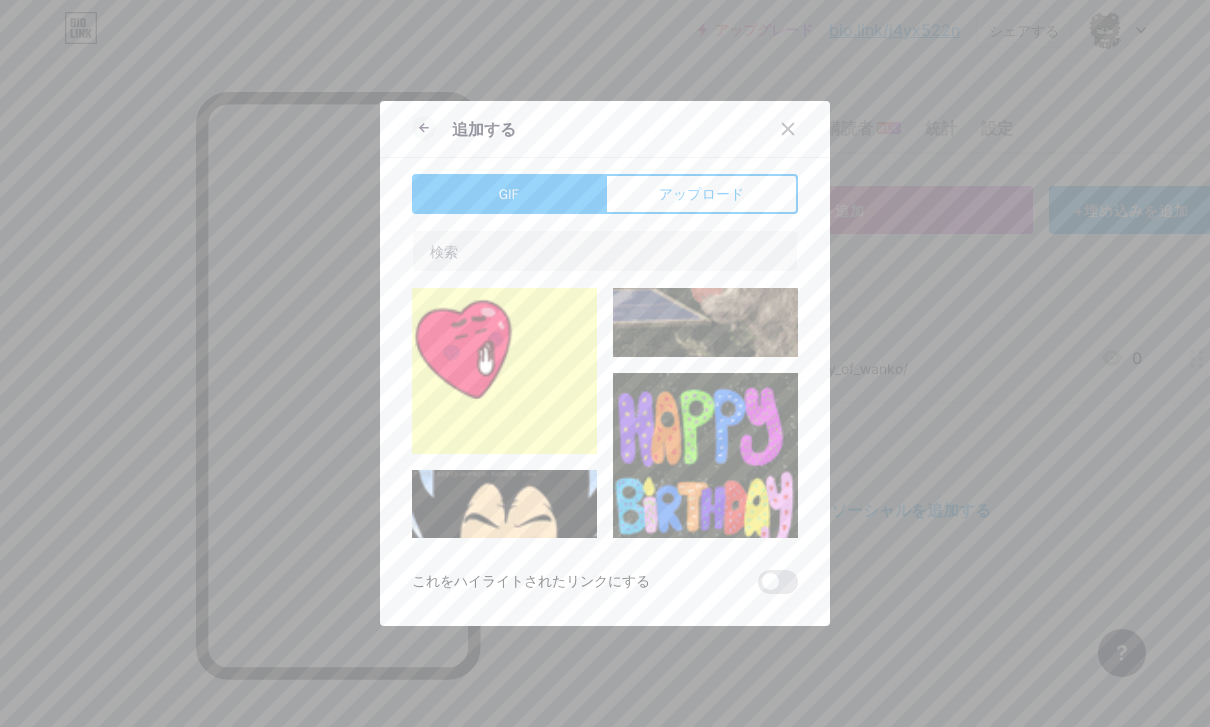 click on "アップロード" at bounding box center [702, 194] 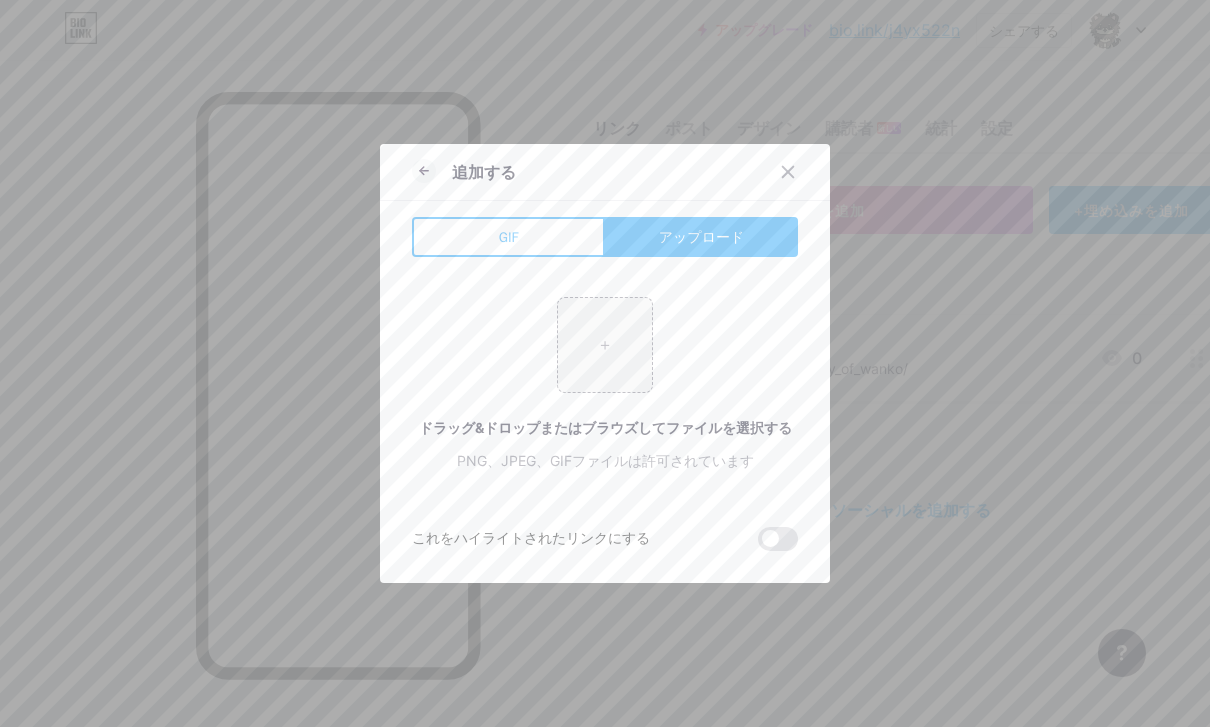 click at bounding box center [605, 345] 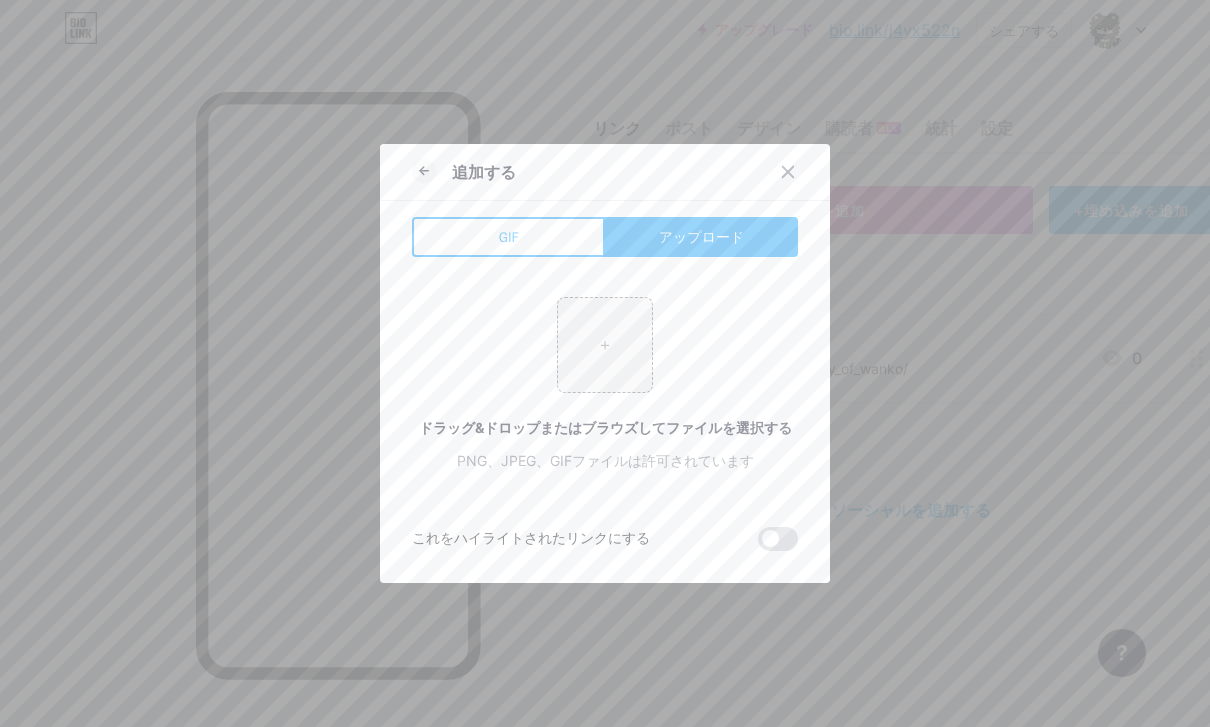 type on "C:\fakepath\No Wanko No Life.png" 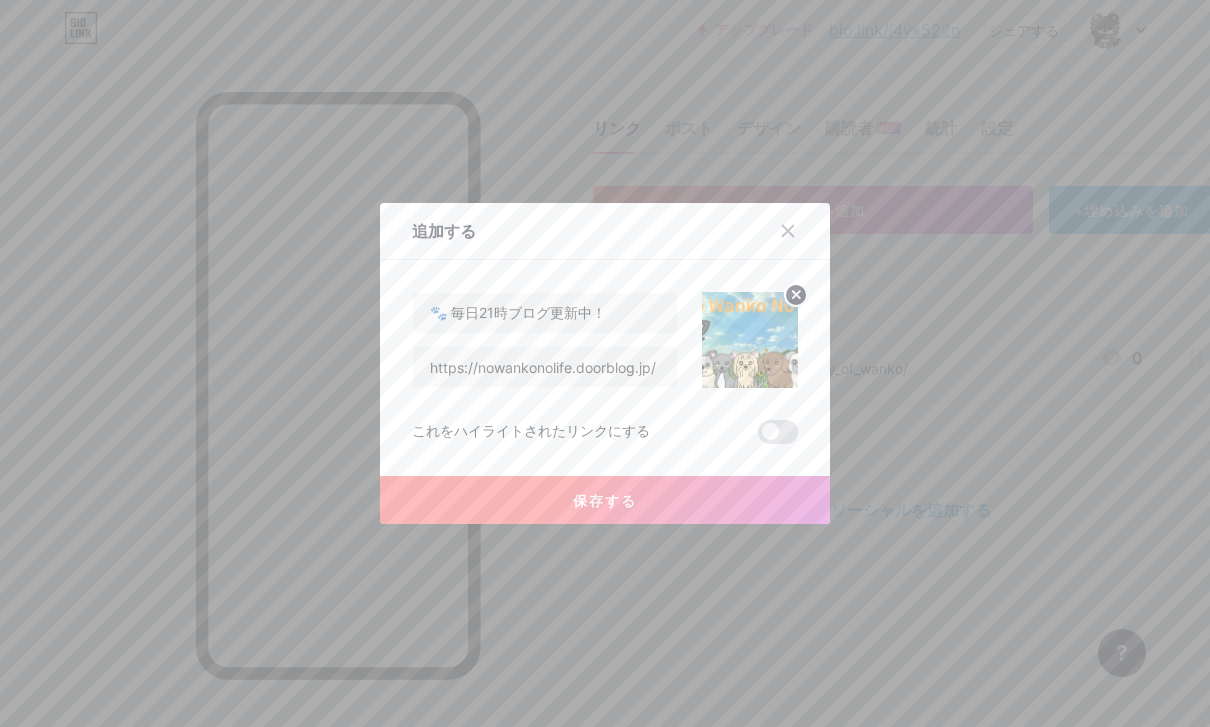 click on "保存する" at bounding box center (605, 500) 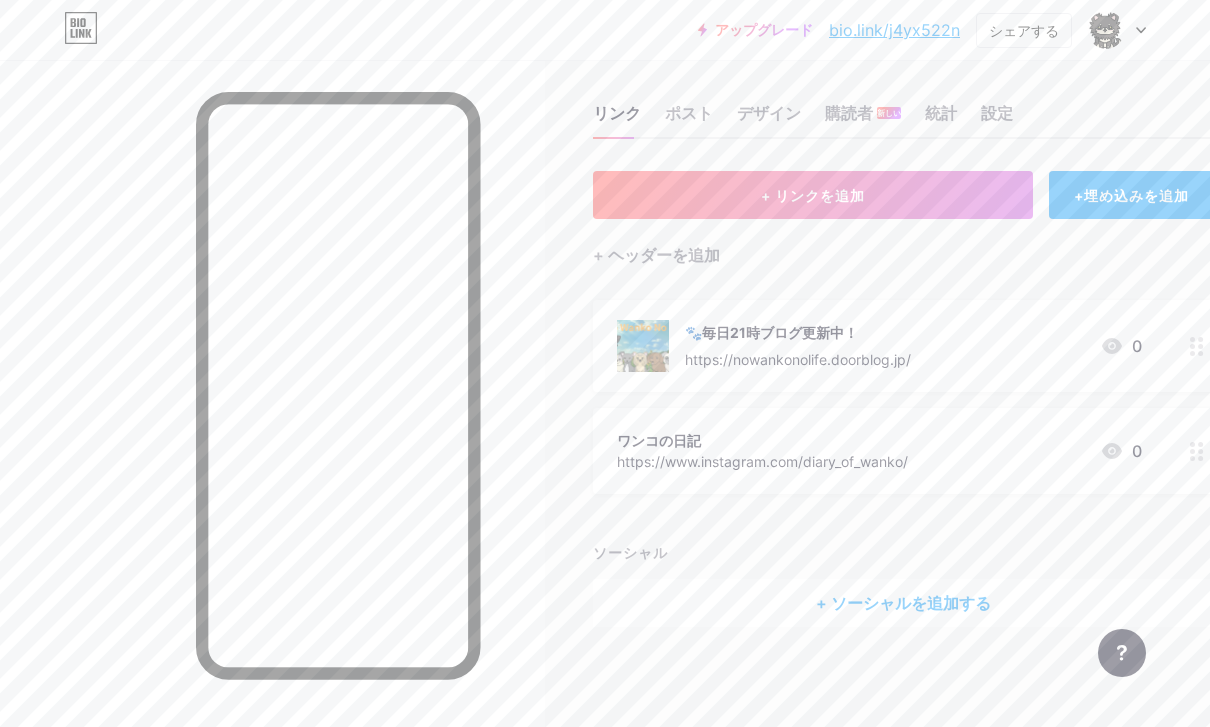 click on "+ リンクを追加" at bounding box center (813, 195) 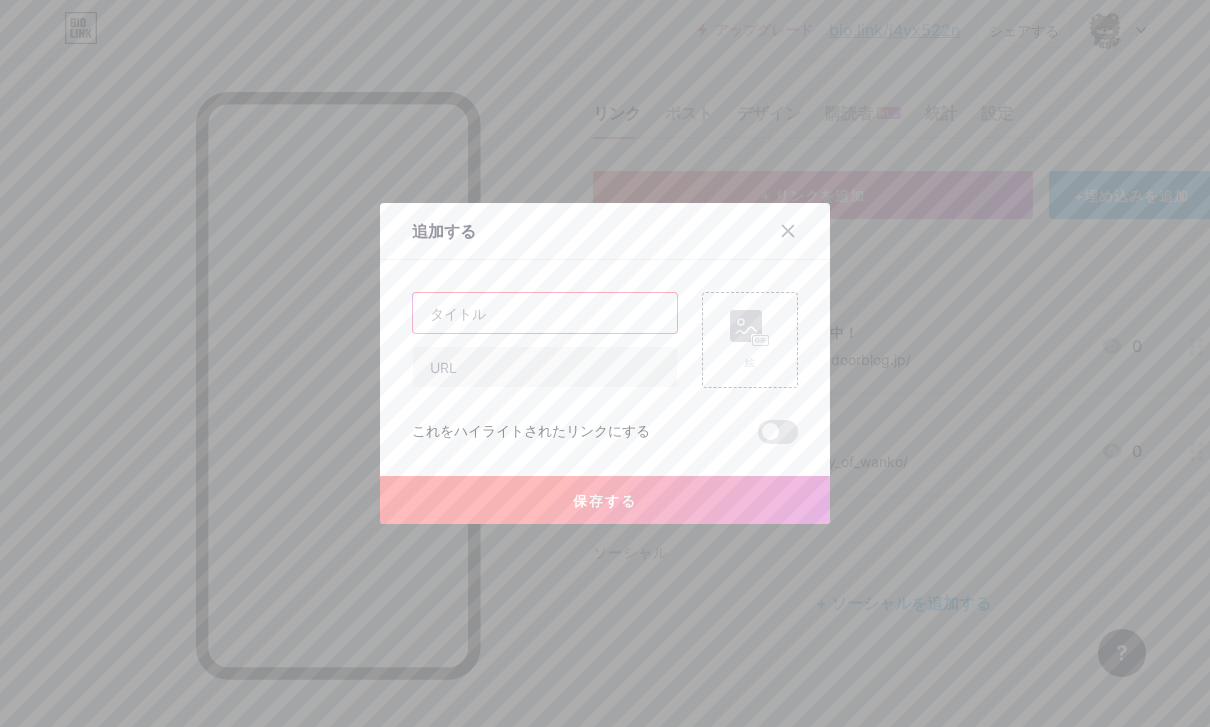 click at bounding box center [545, 313] 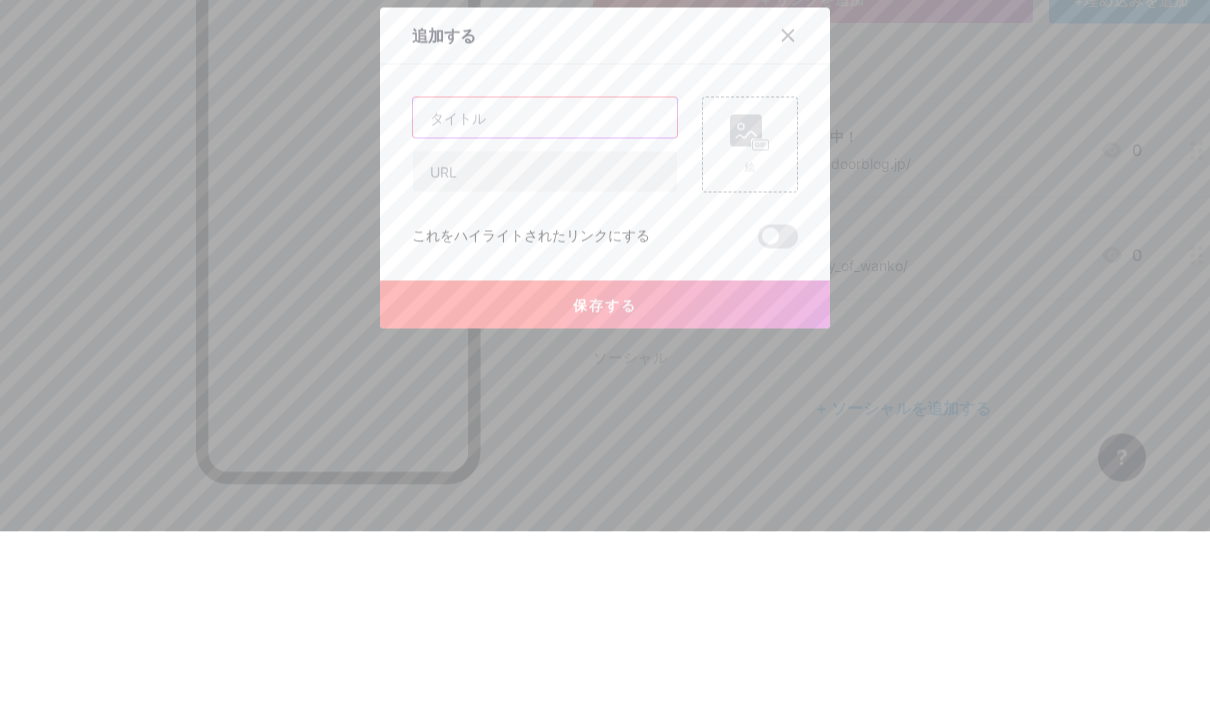 click at bounding box center [545, 313] 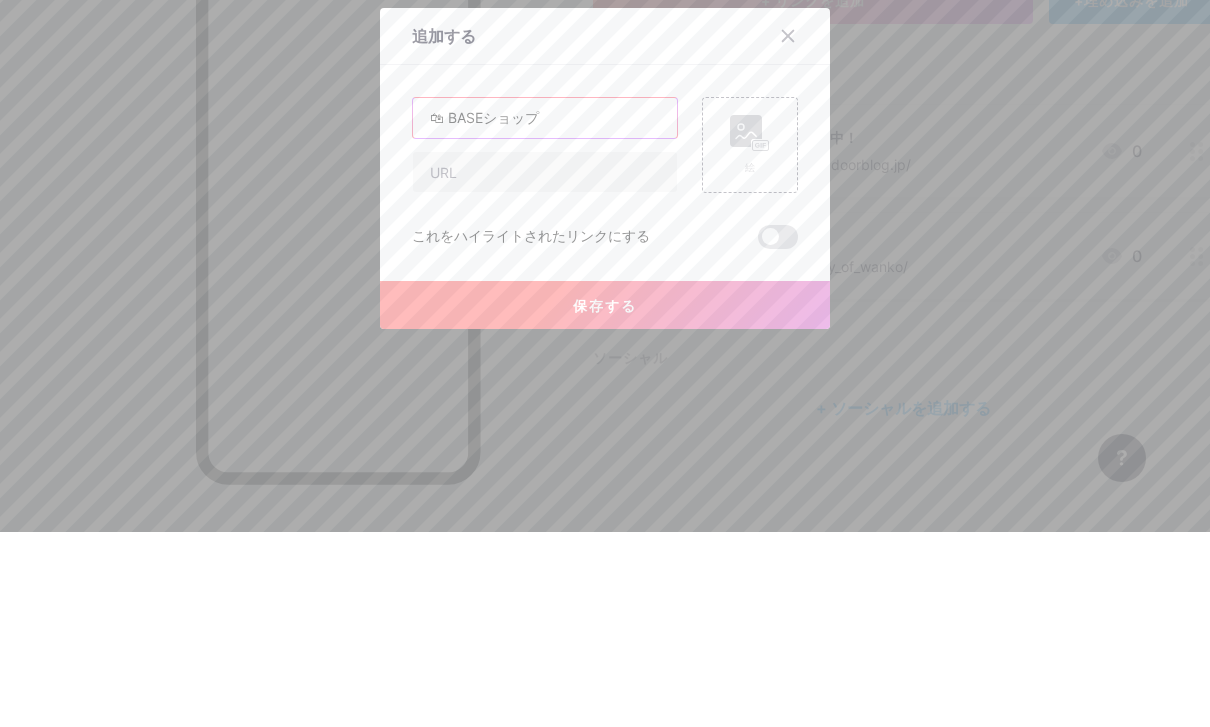 type on "🛍 BASEショップ" 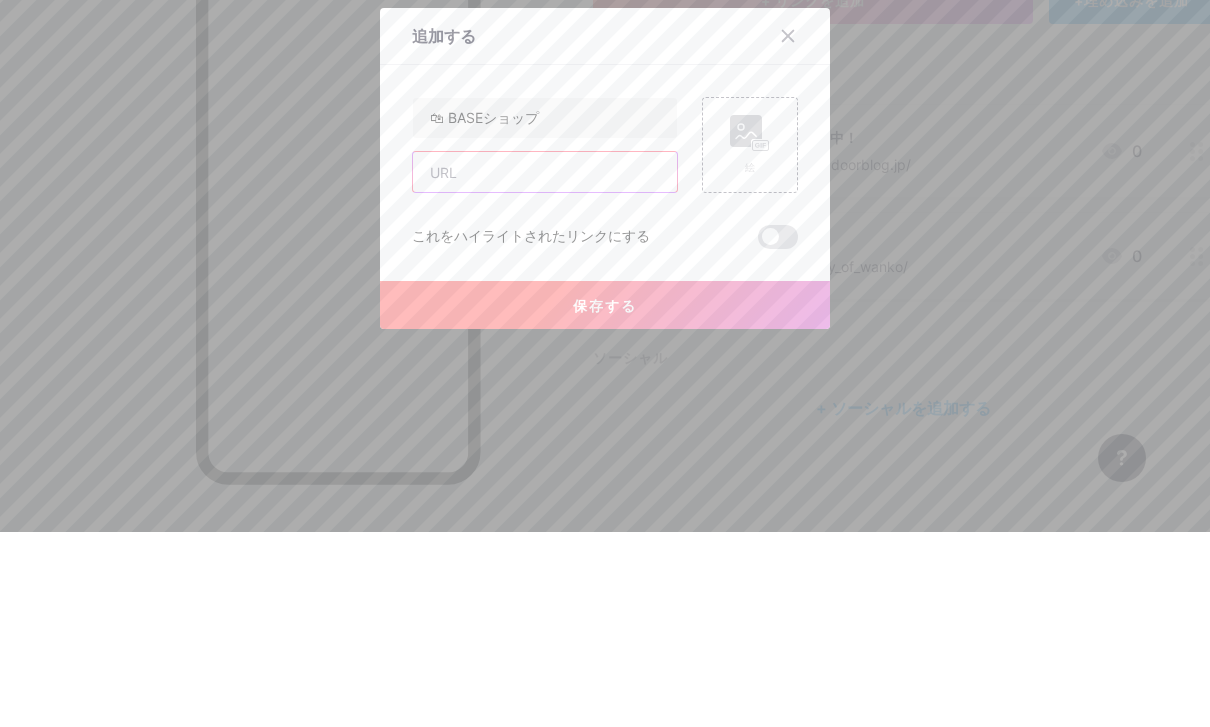 click at bounding box center [545, 367] 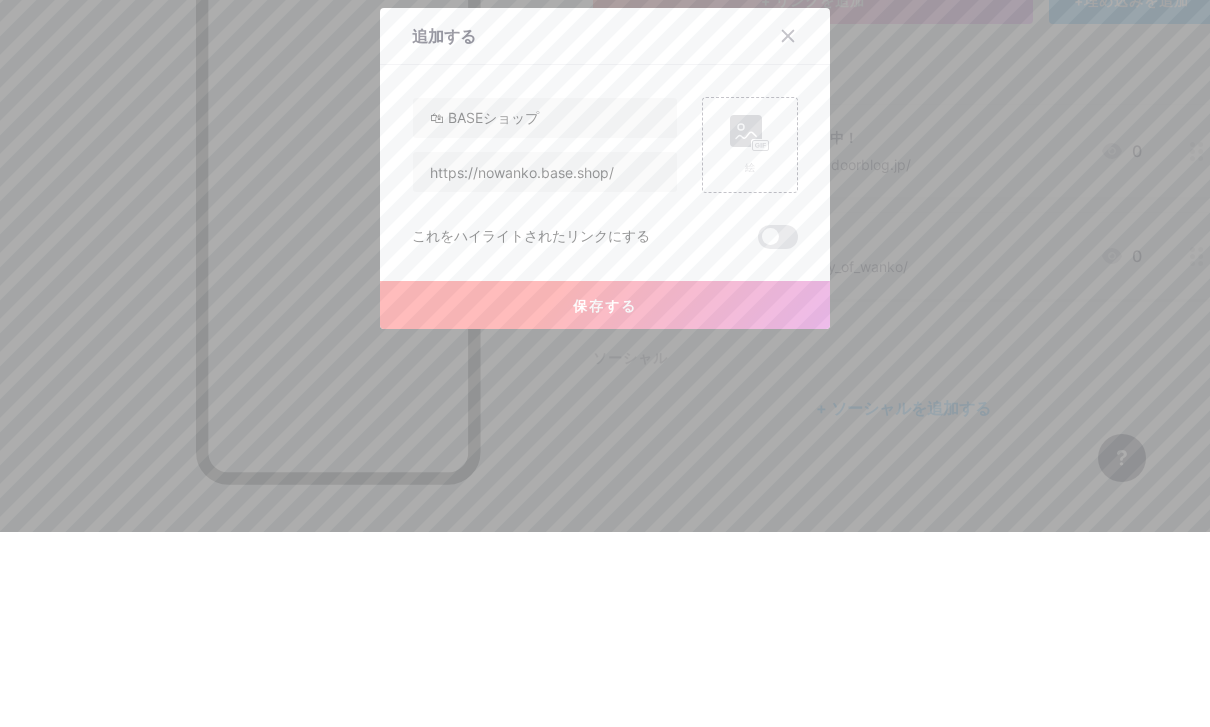 click 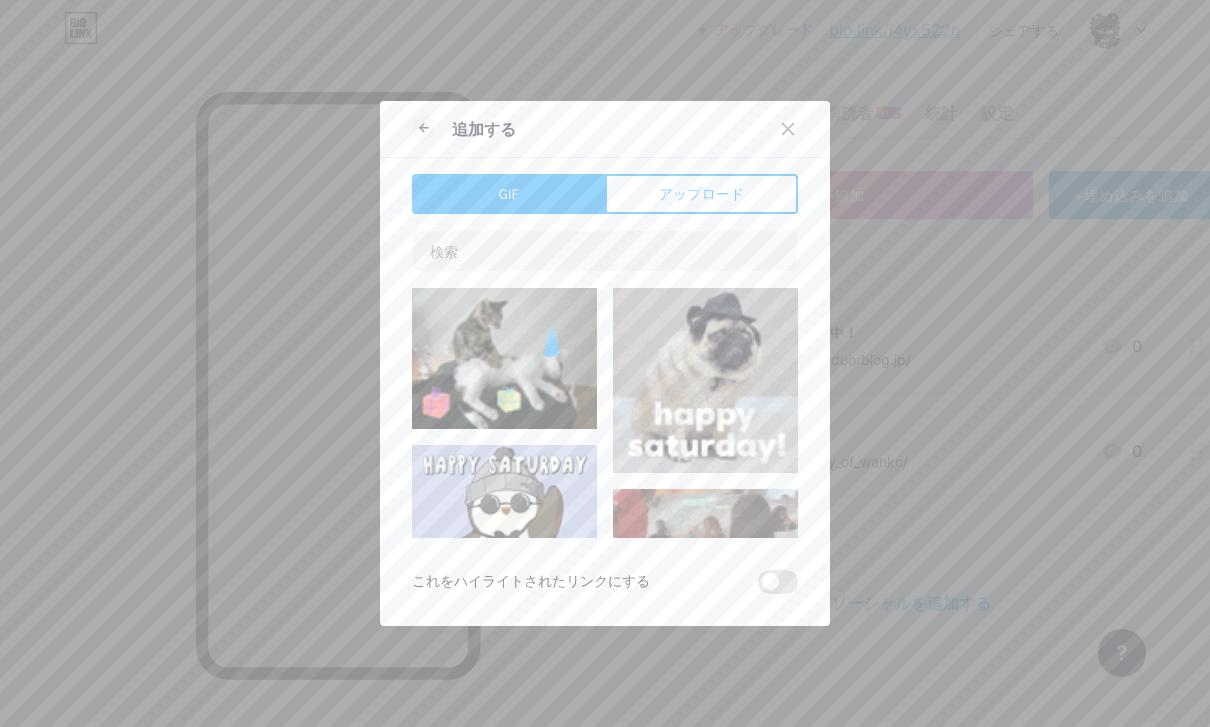 click on "アップロード" at bounding box center [702, 194] 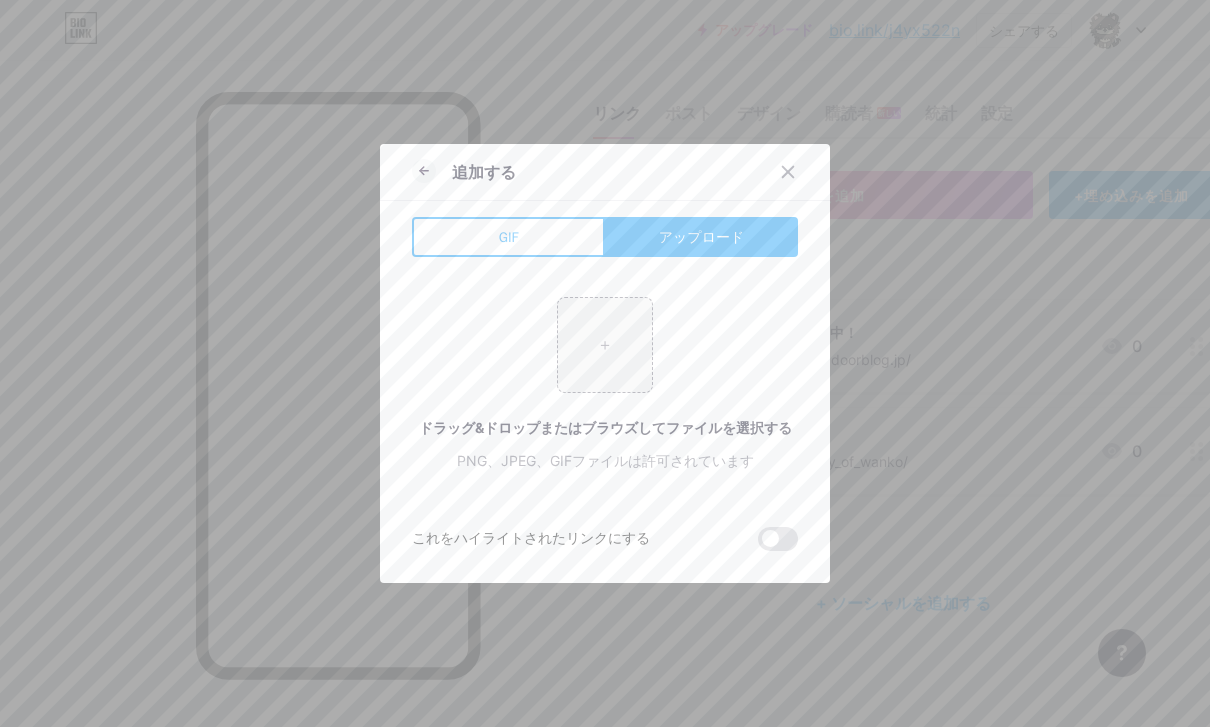 click at bounding box center [605, 345] 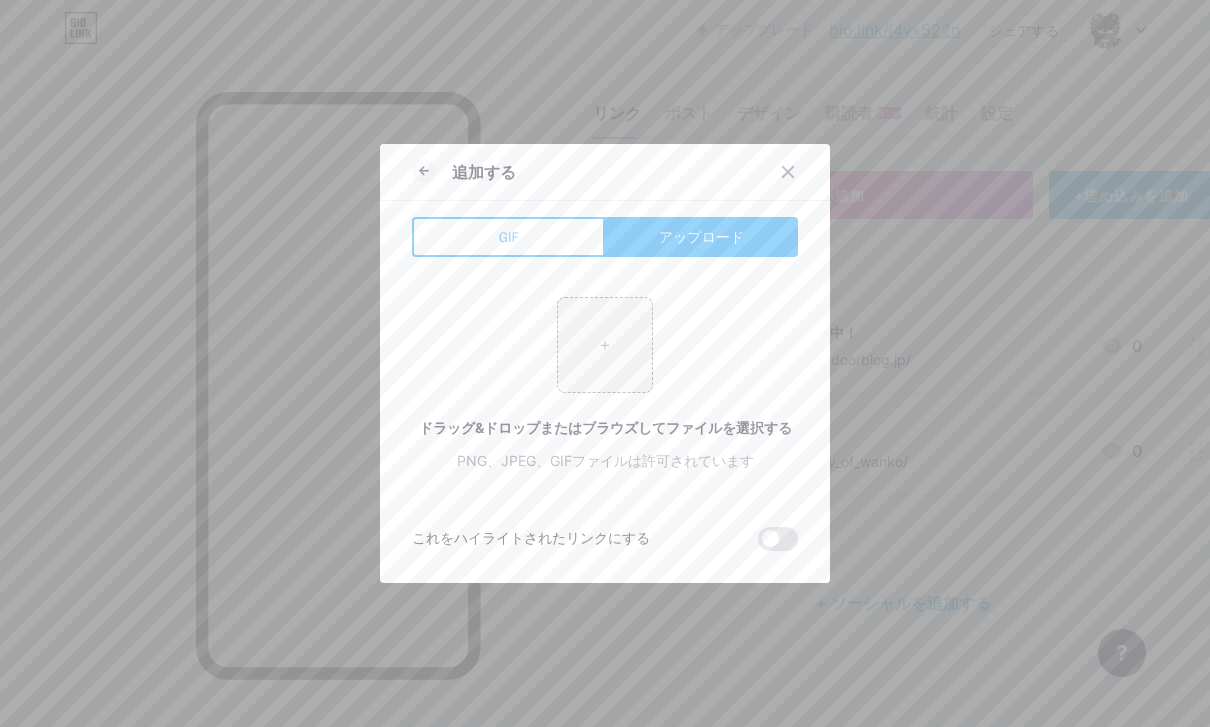 type on "C:\fakepath\No Wanko No Lifeのリサイズ (1200 x 200 px).png" 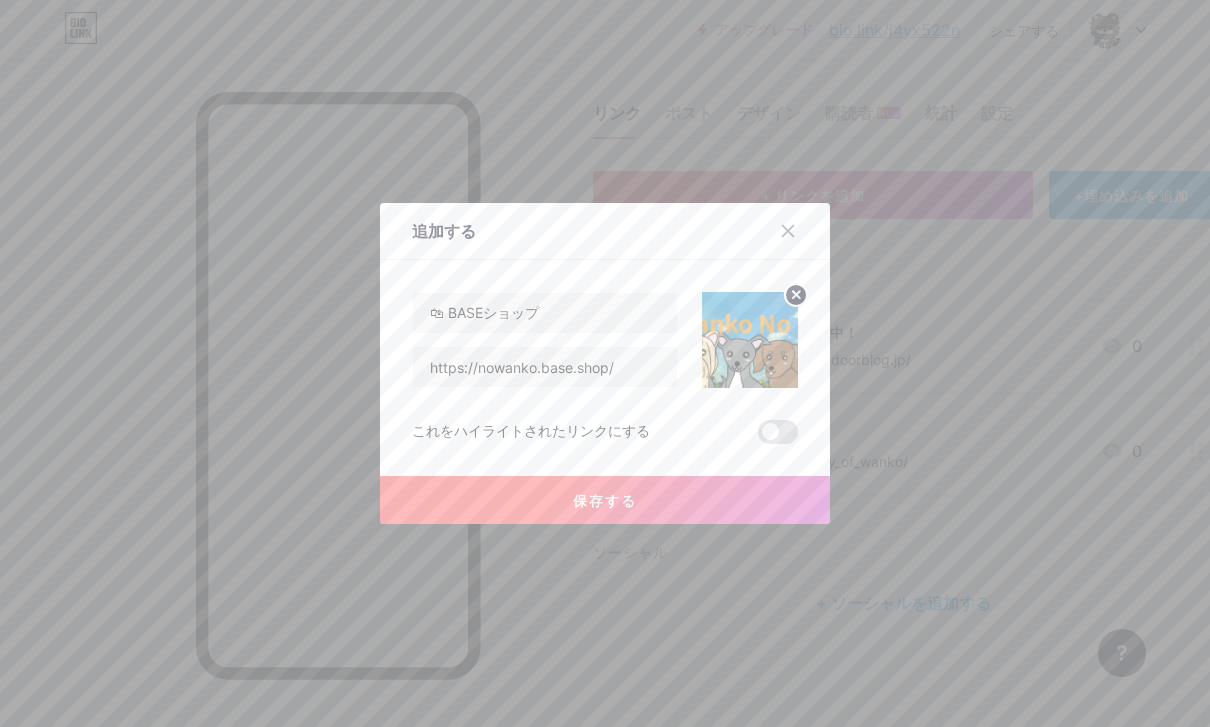 click on "保存する" at bounding box center [605, 500] 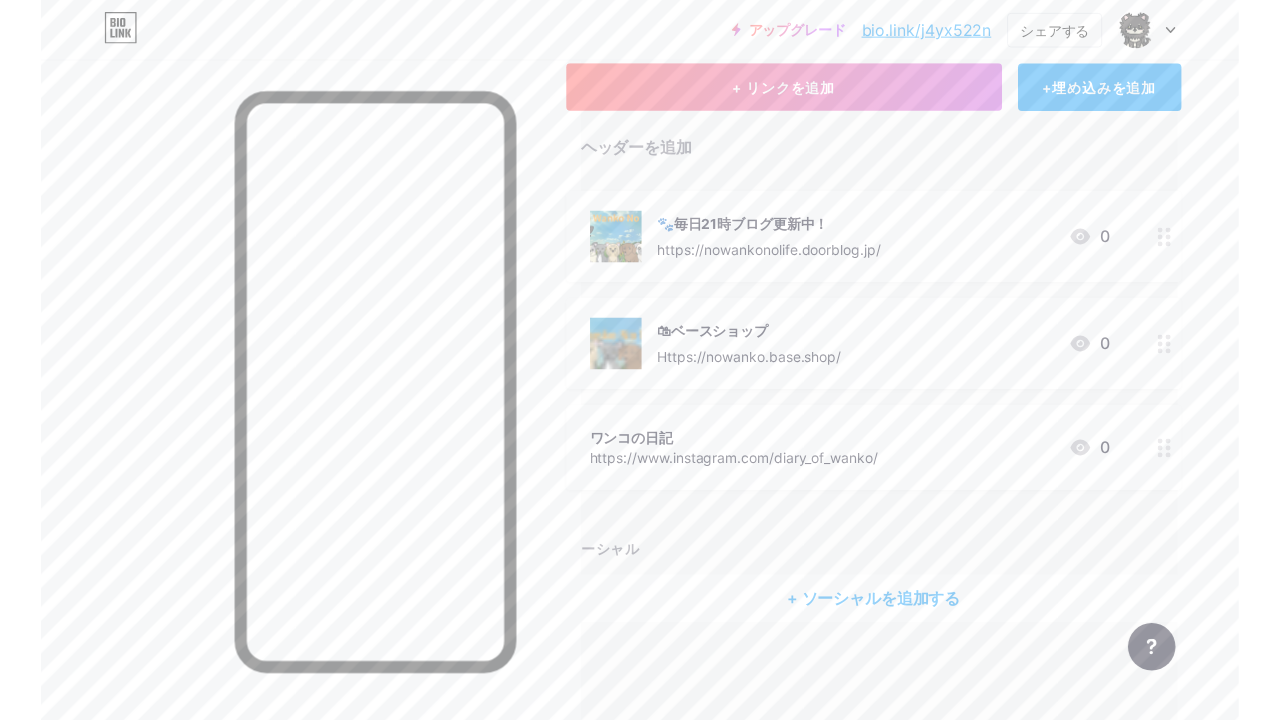 scroll, scrollTop: 122, scrollLeft: 0, axis: vertical 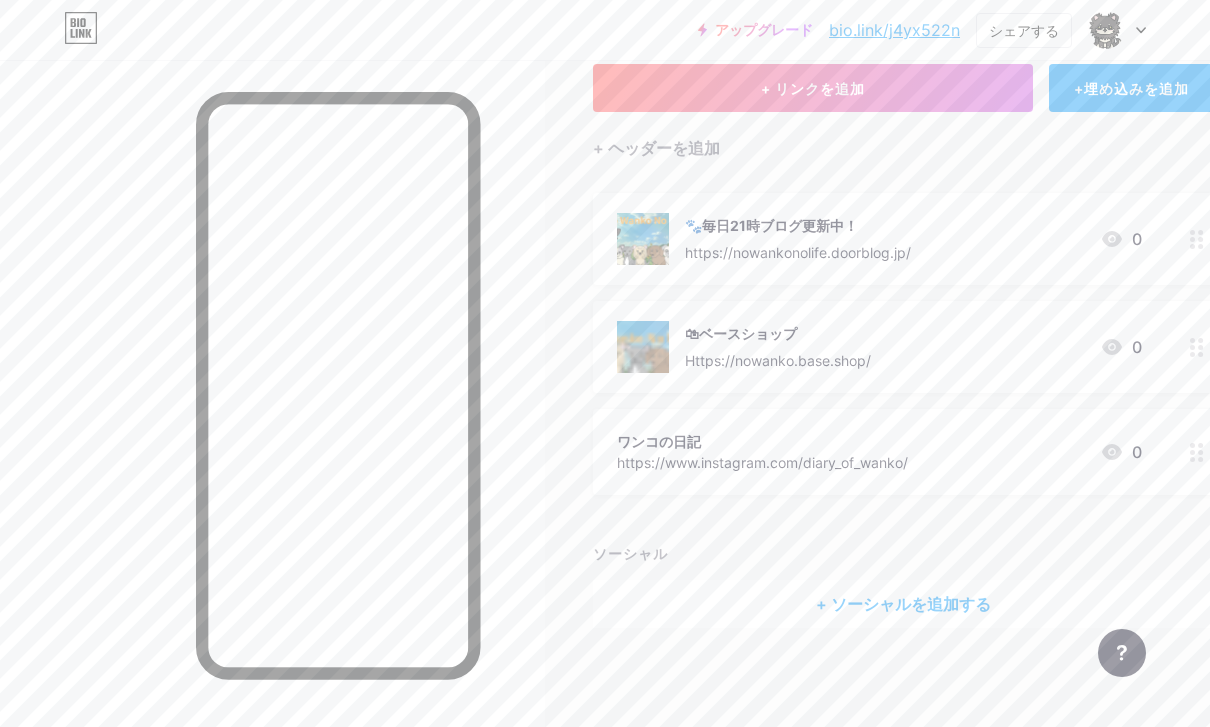 click on "+ リンクを追加" at bounding box center (813, 88) 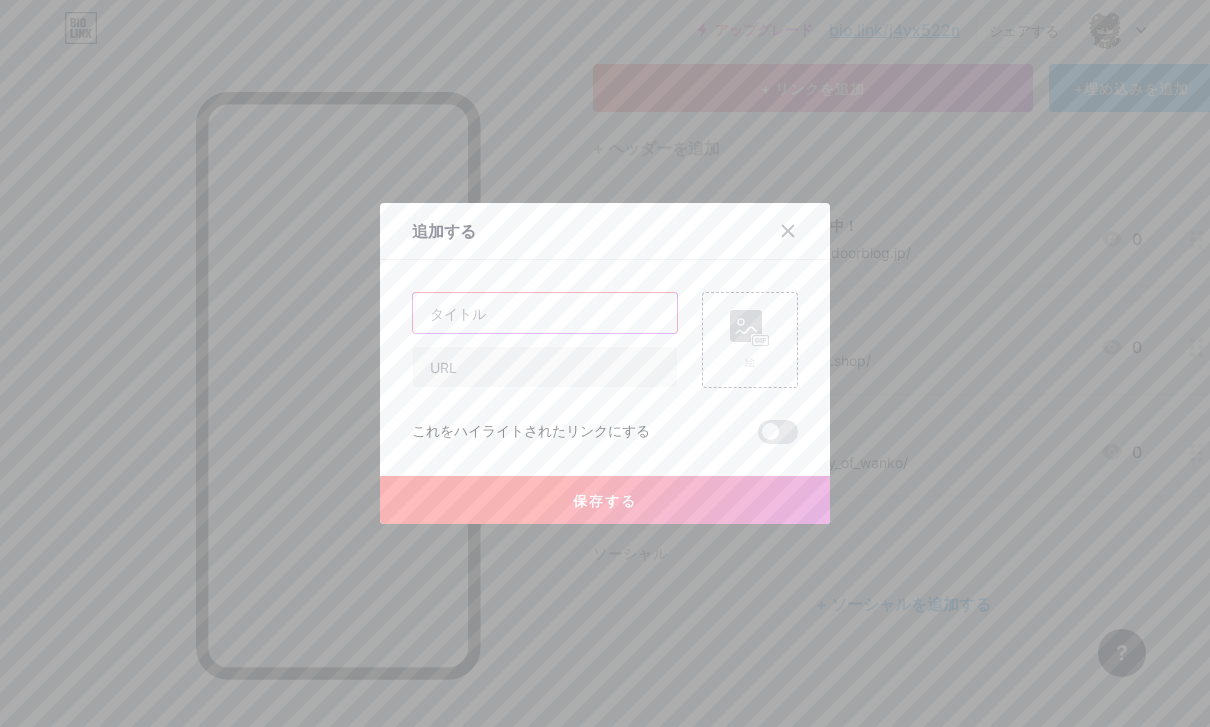 click at bounding box center (545, 313) 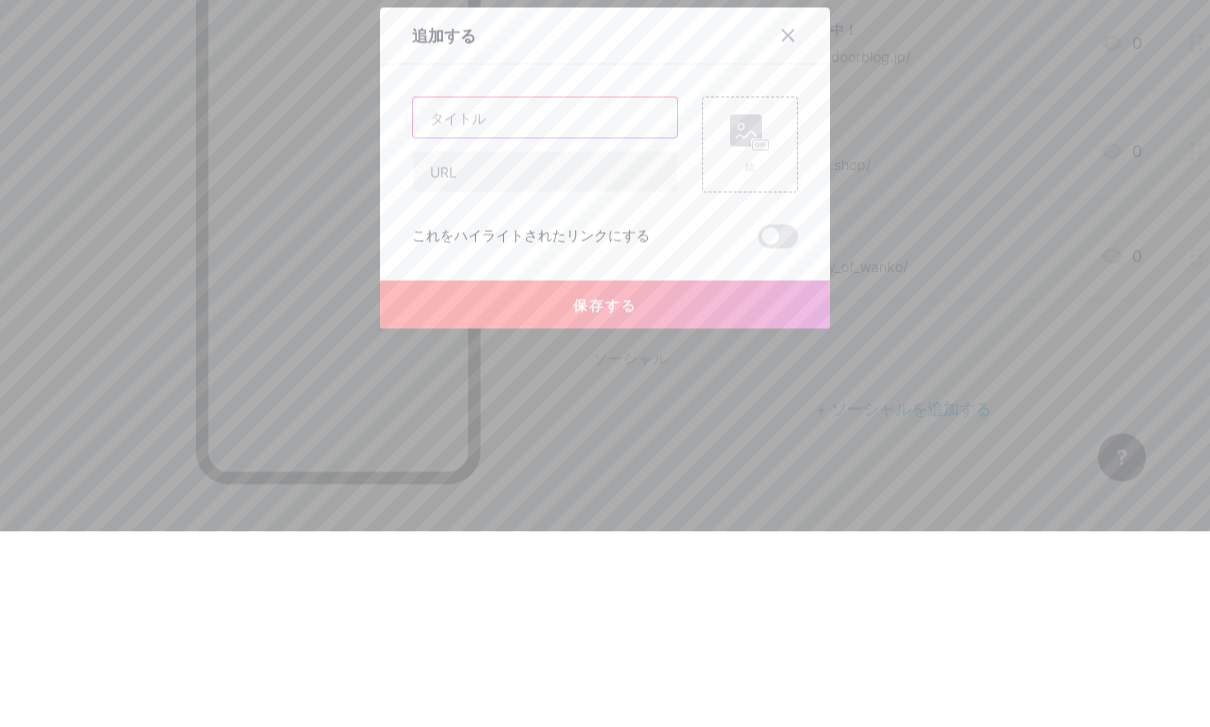 click at bounding box center [545, 313] 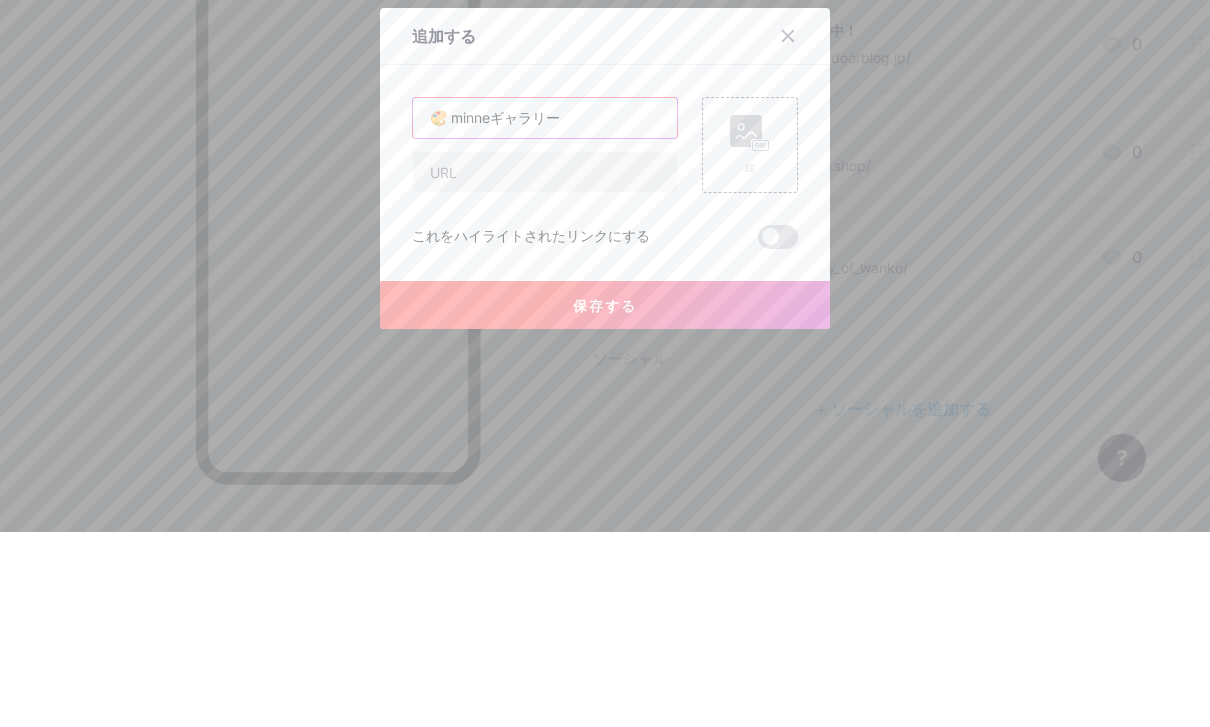 type on "🎨 minneギャラリー" 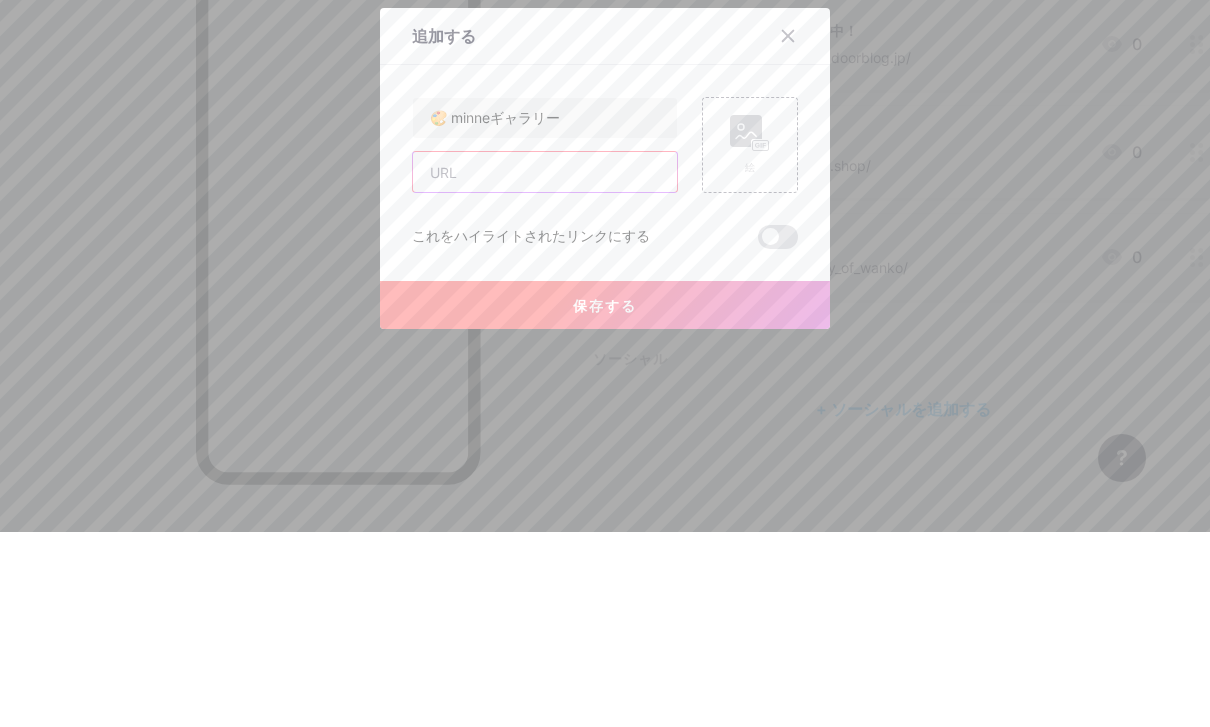 click at bounding box center (545, 367) 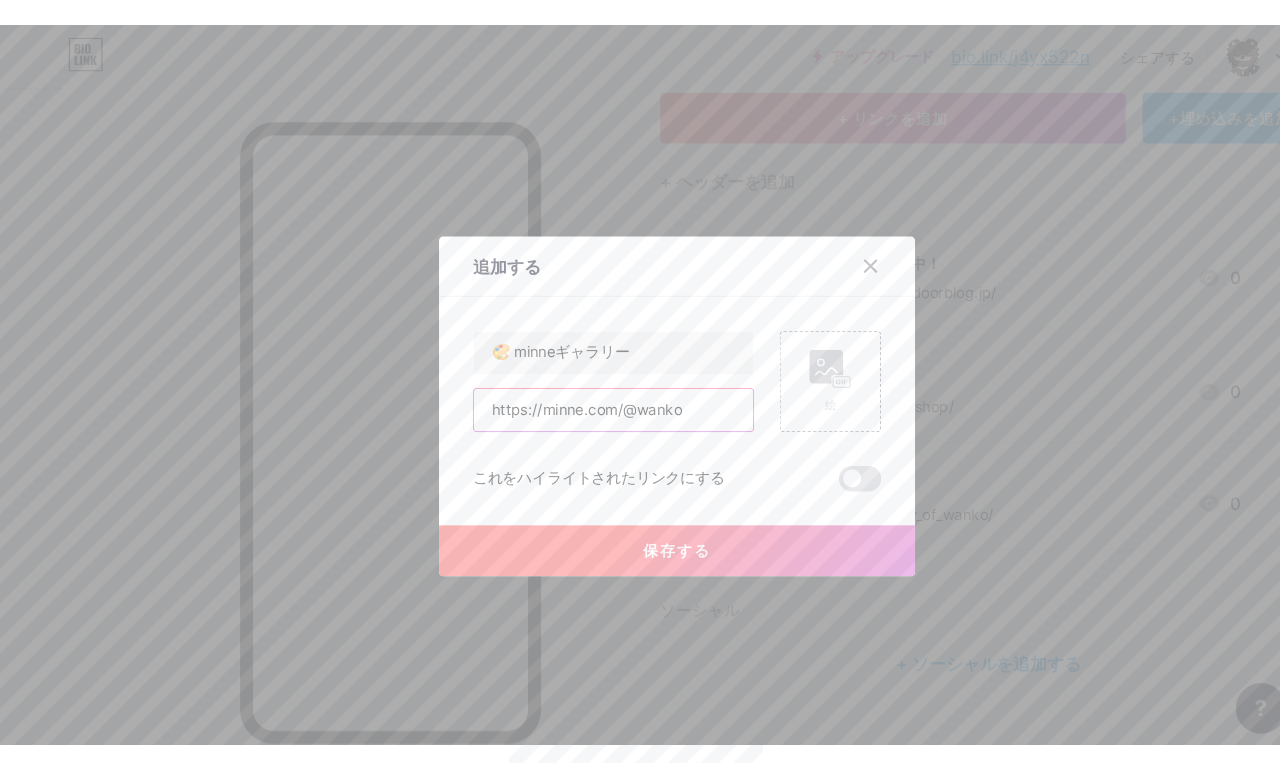 scroll, scrollTop: 80, scrollLeft: 0, axis: vertical 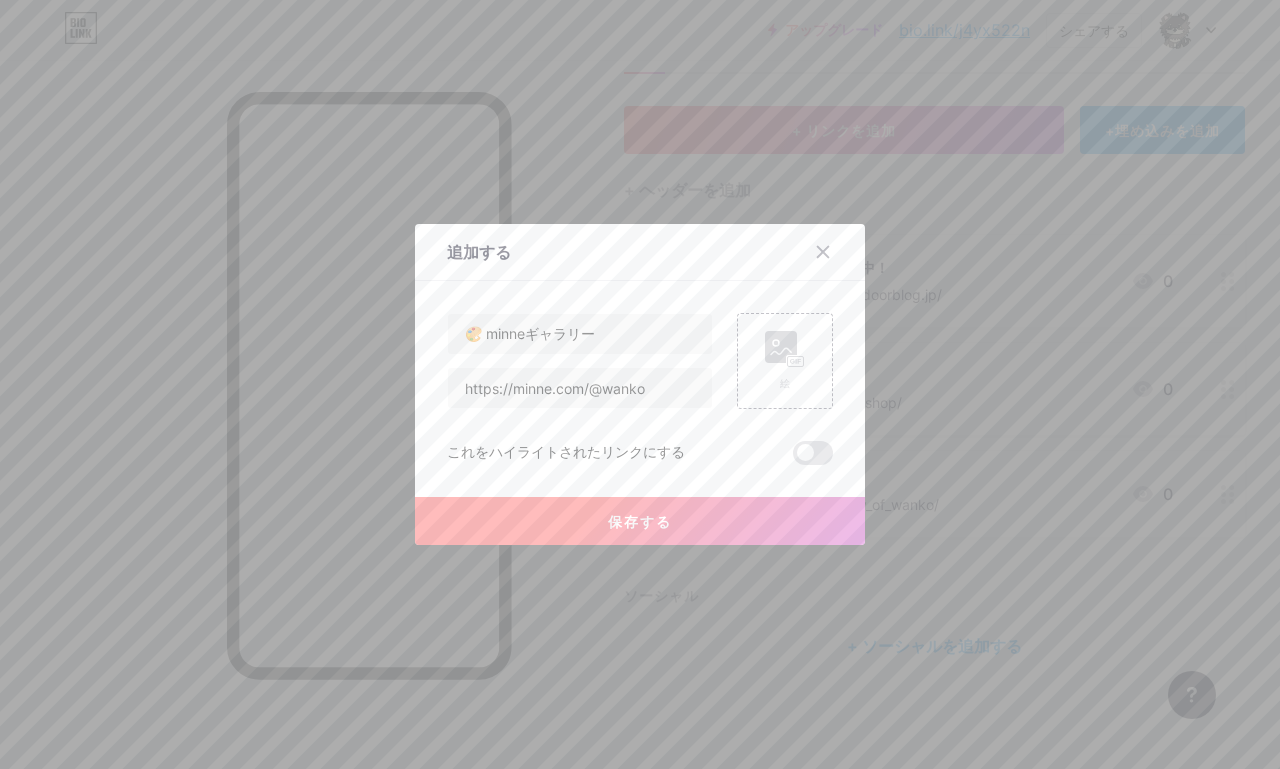 click on "絵" at bounding box center (785, 361) 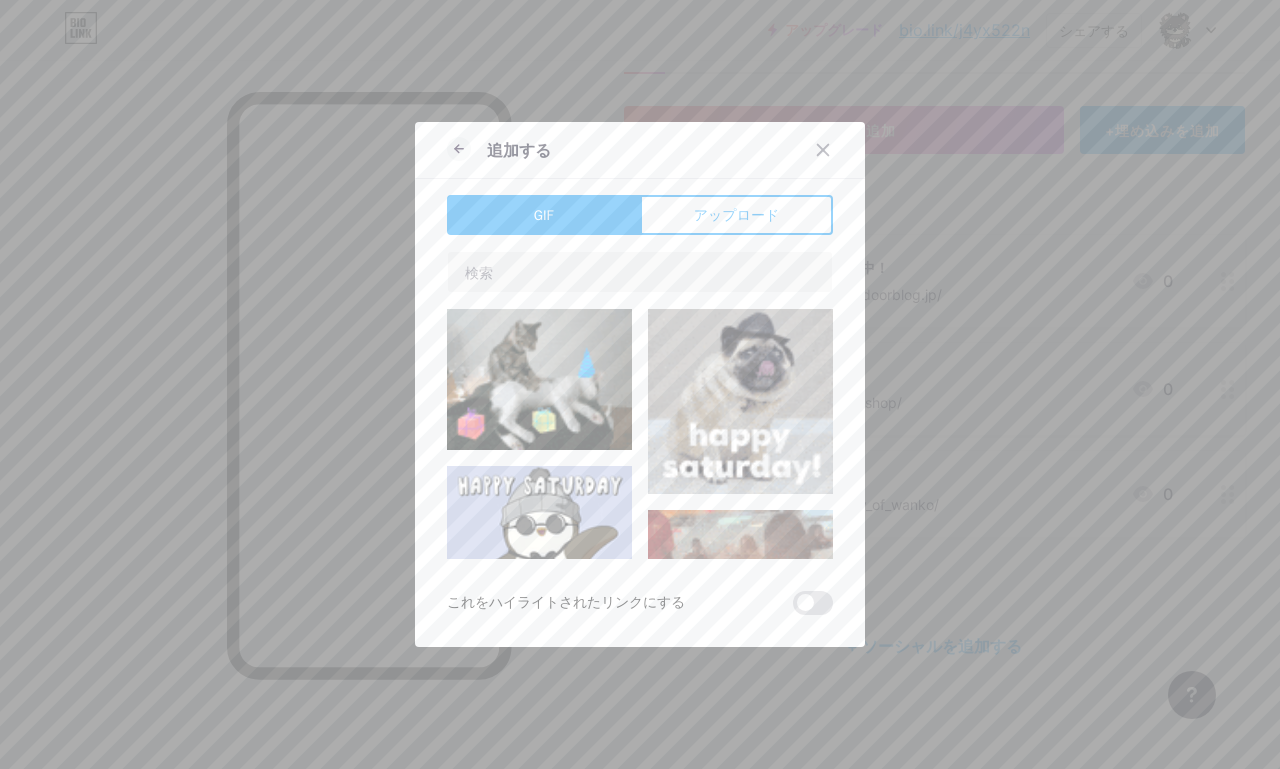 click on "アップロード" at bounding box center (737, 215) 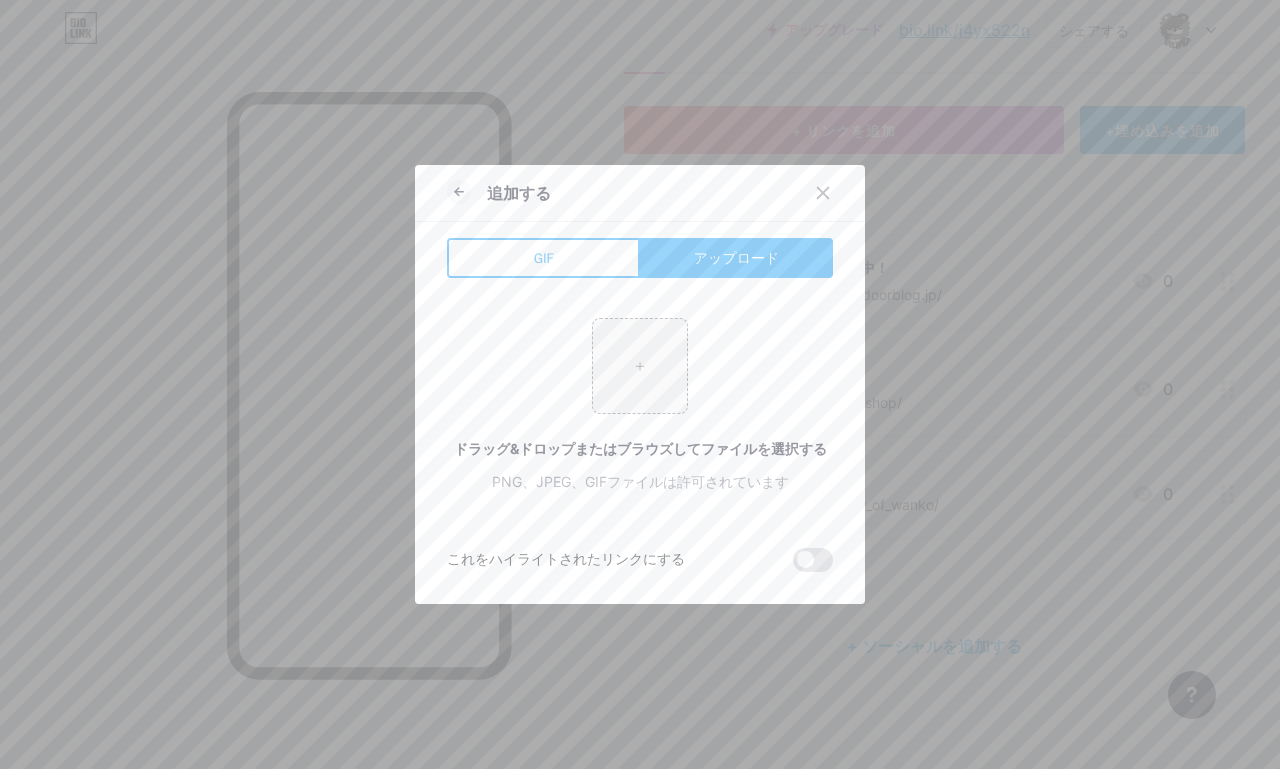 click on "アップロード" at bounding box center [737, 258] 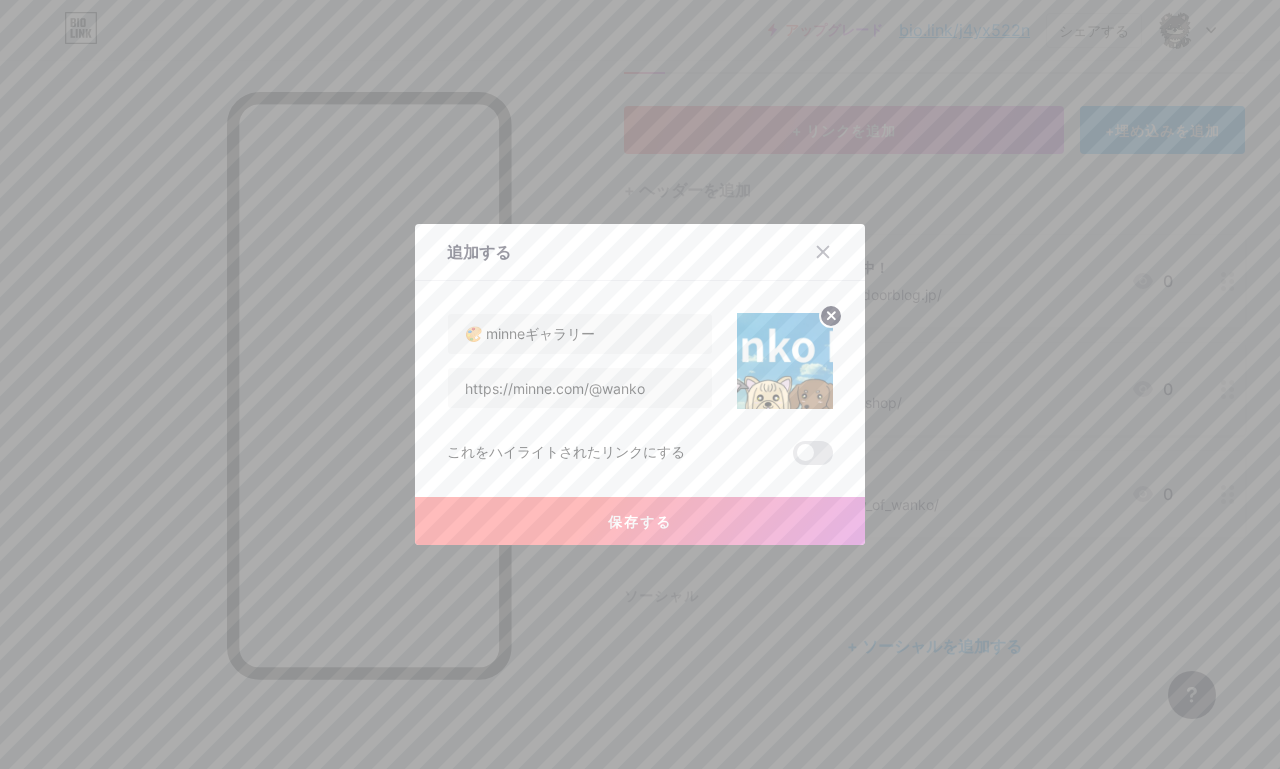click on "保存する" at bounding box center [640, 521] 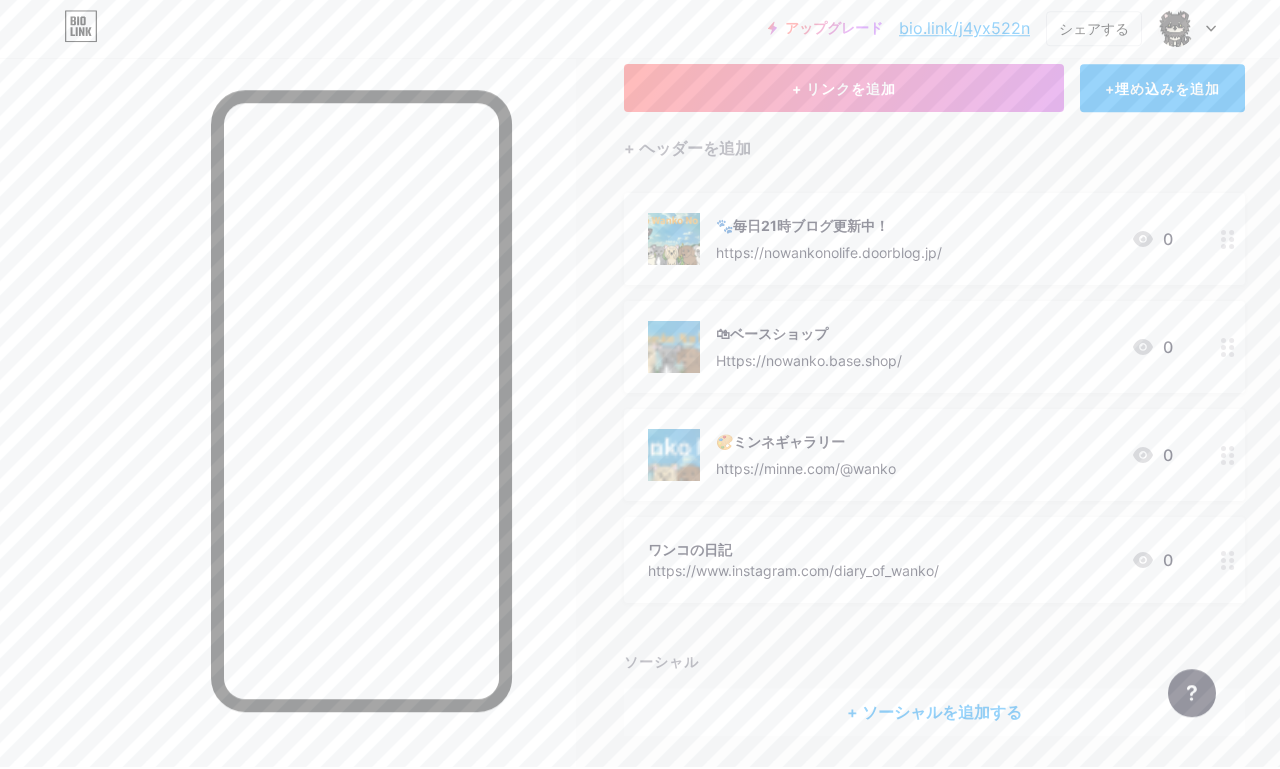 scroll, scrollTop: 120, scrollLeft: 0, axis: vertical 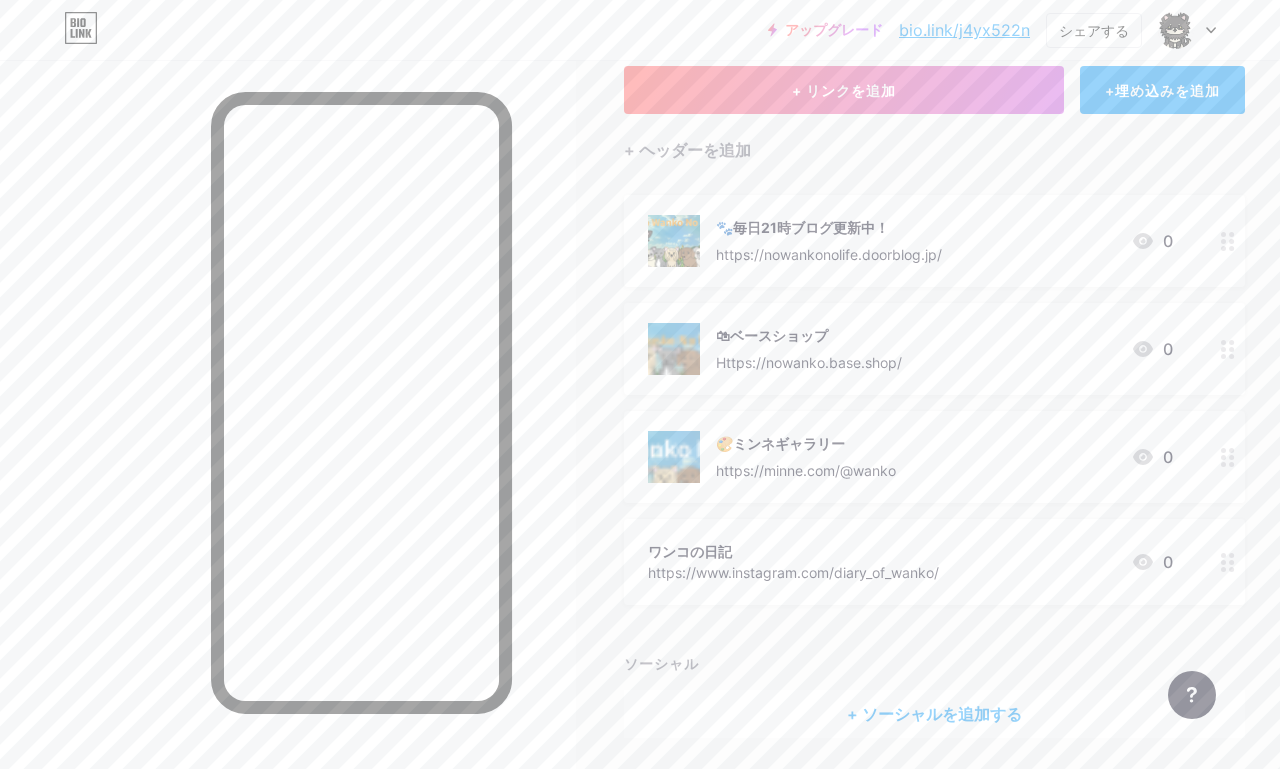 click on "+ リンクを追加" at bounding box center (844, 90) 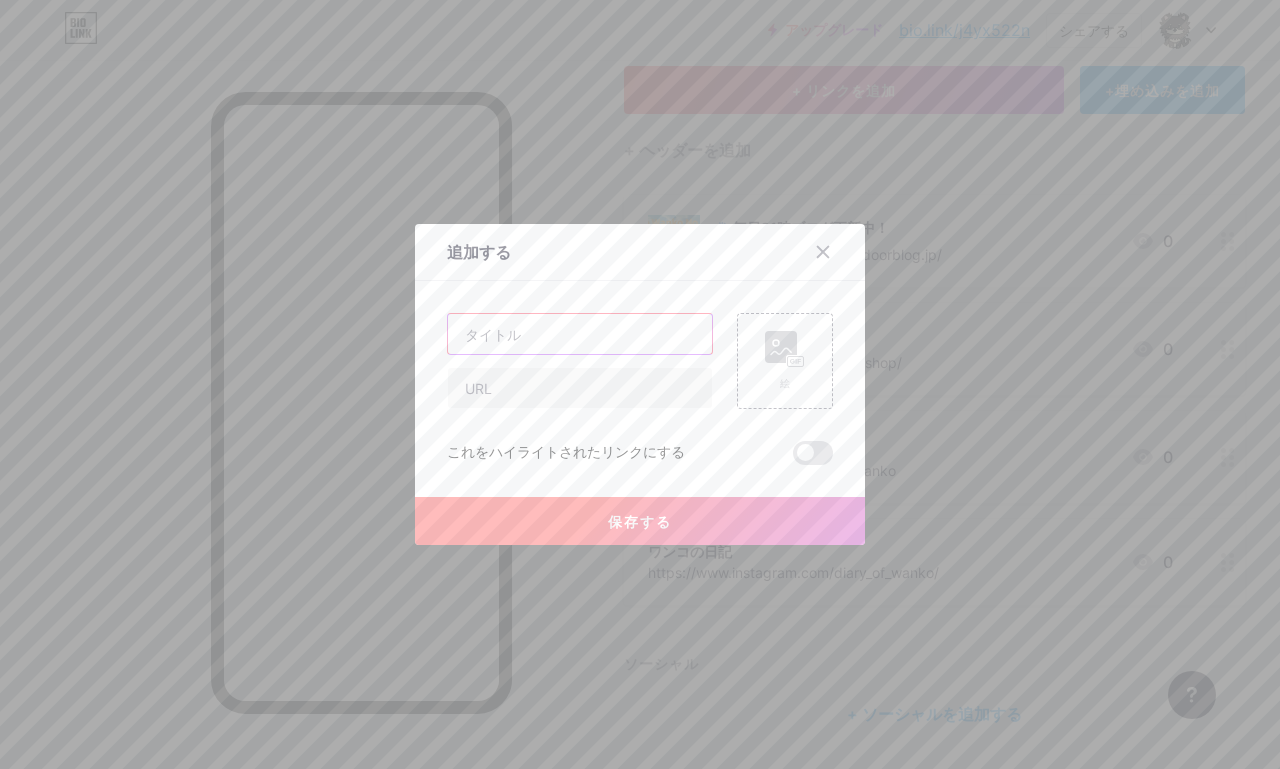 click at bounding box center (580, 334) 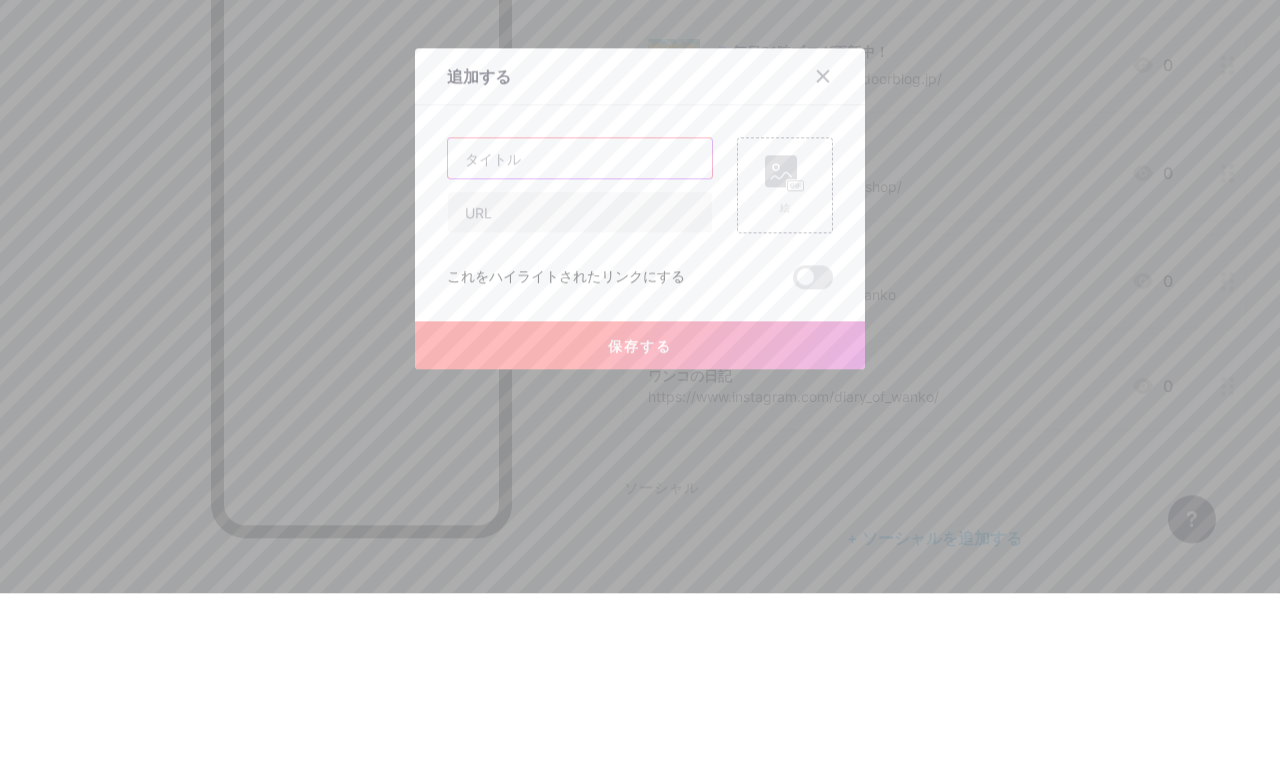click at bounding box center (580, 334) 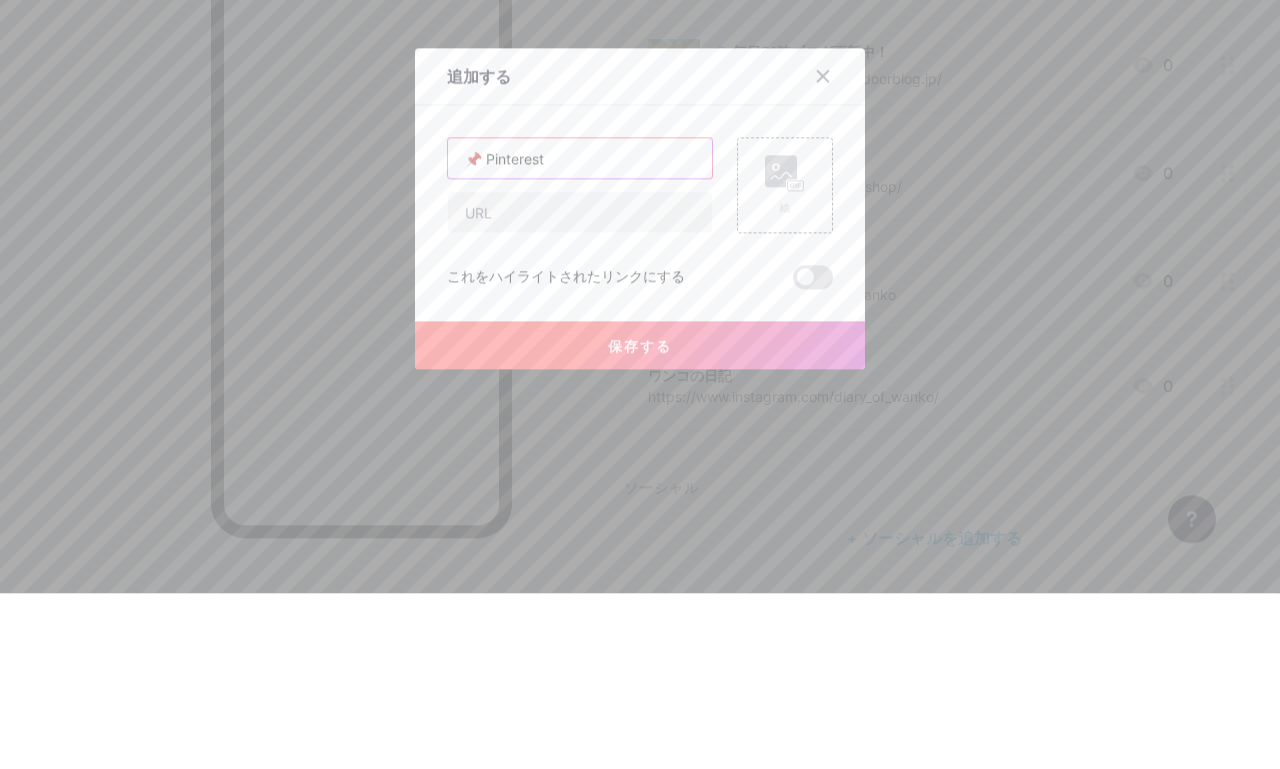 type on "📌 Pinterest" 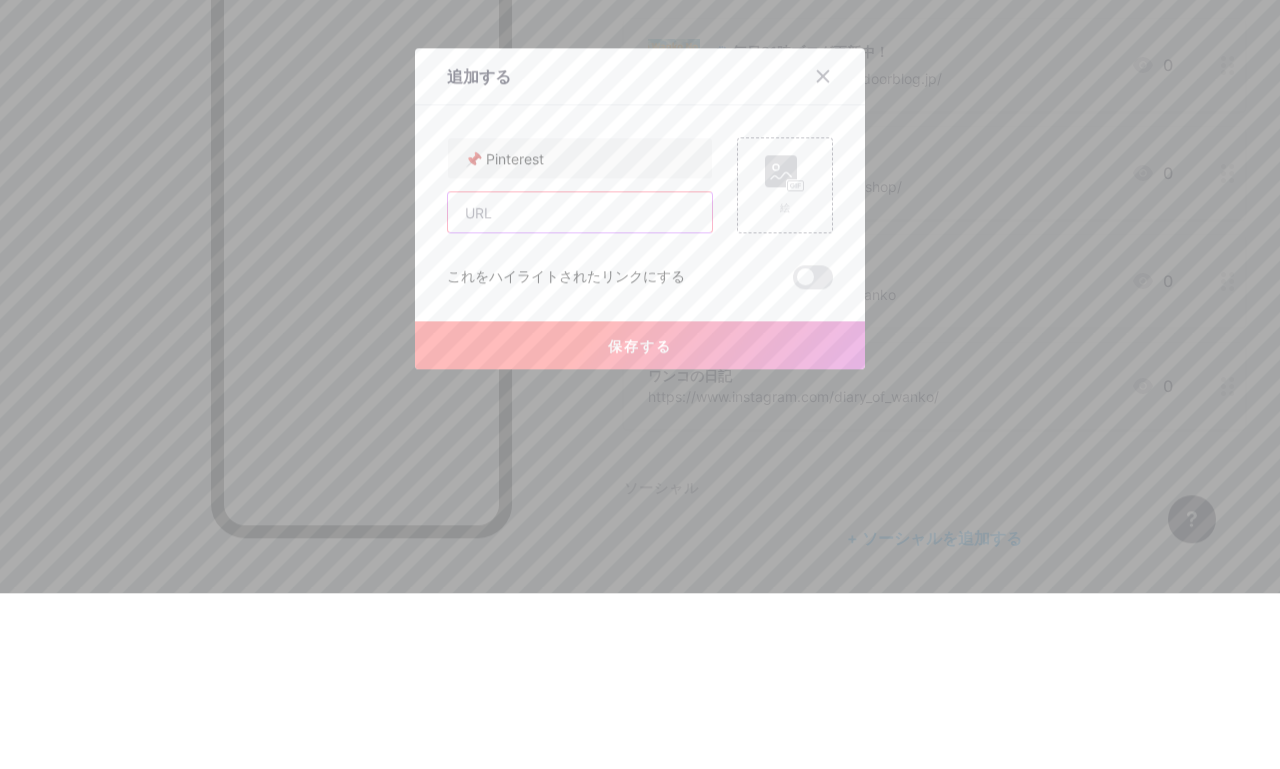 click at bounding box center (580, 388) 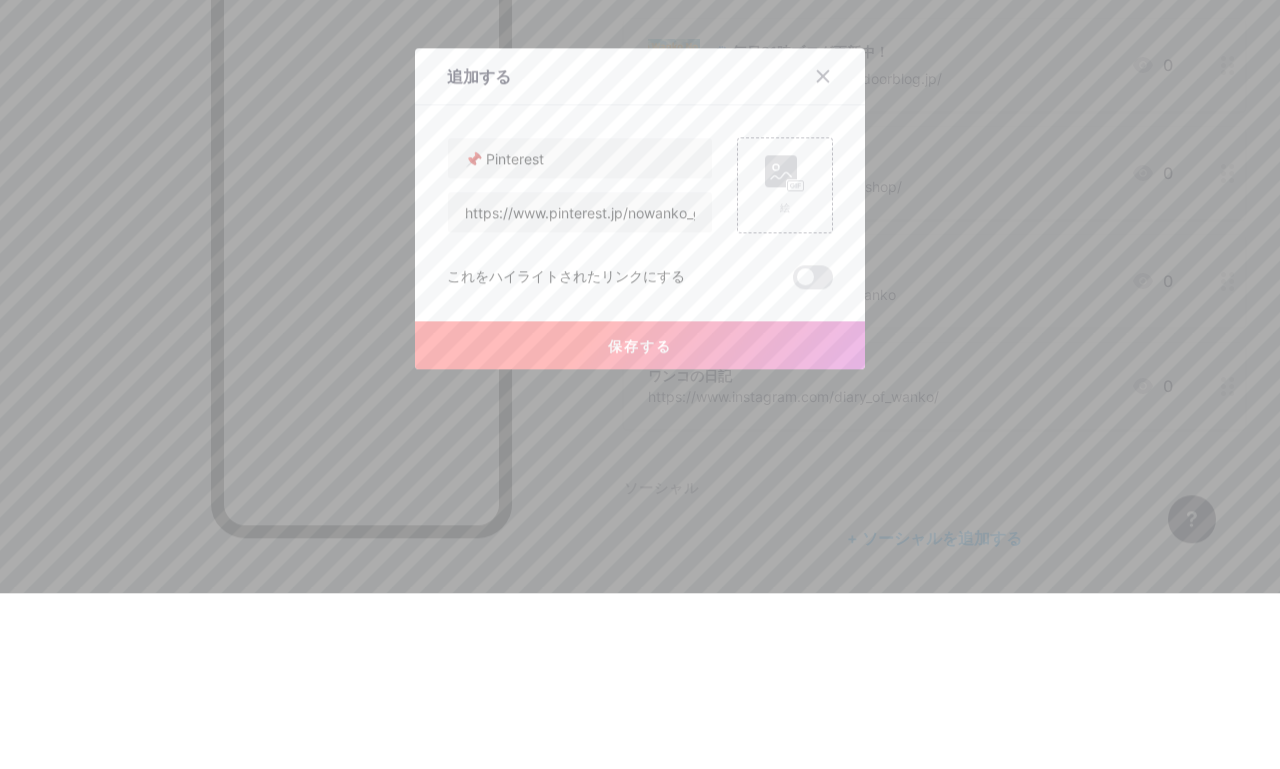 click 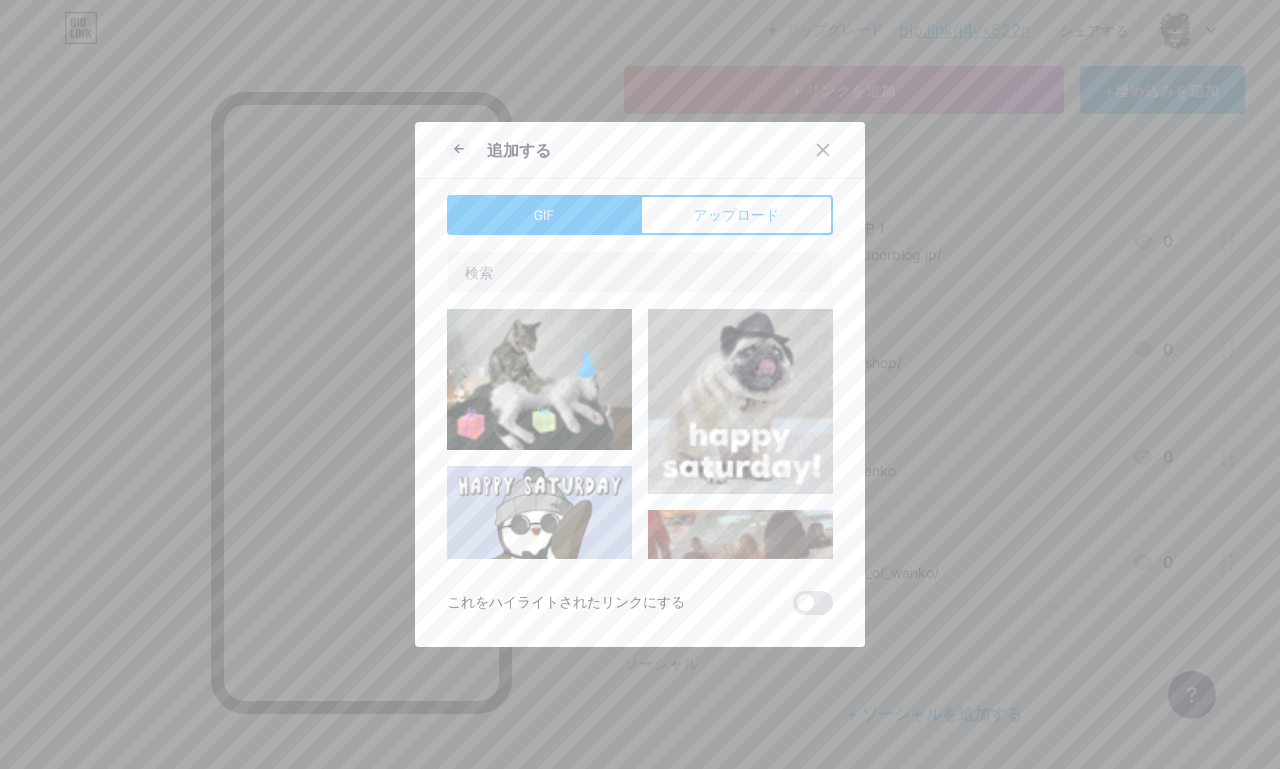 click on "アップロード" at bounding box center (737, 215) 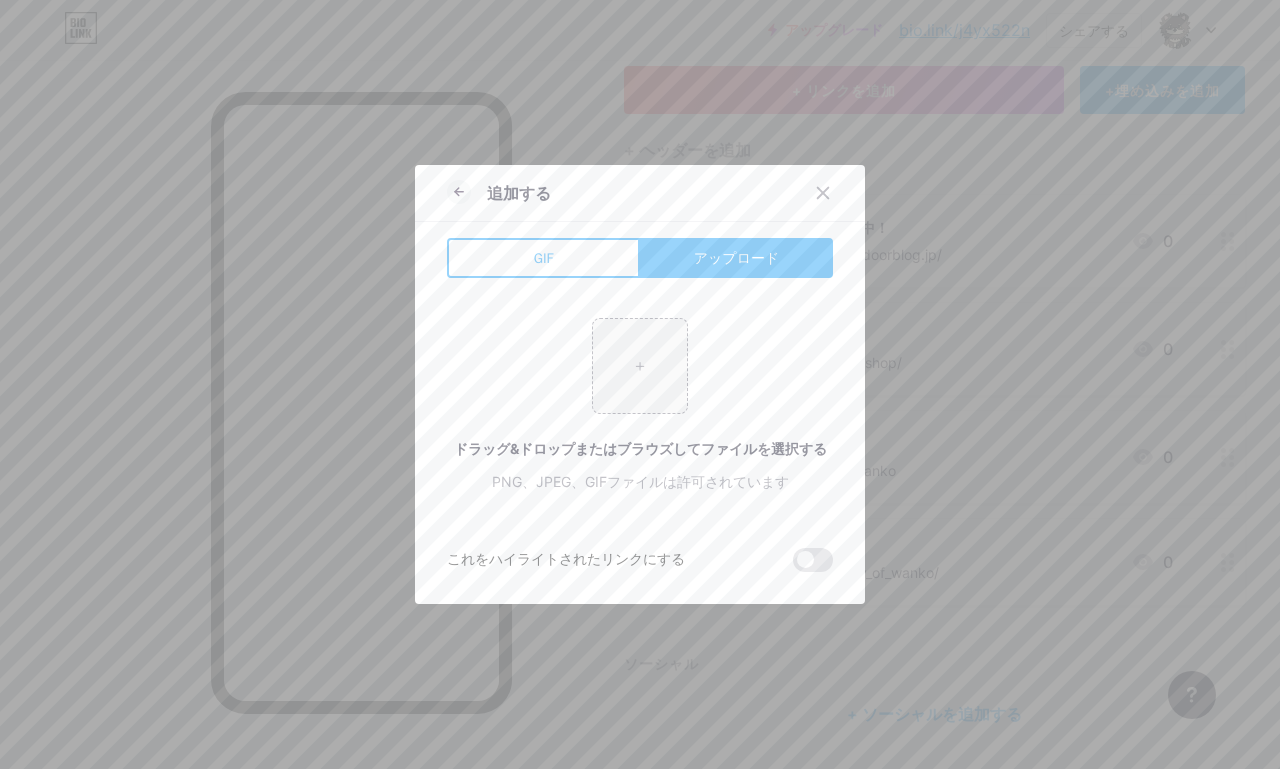 click at bounding box center (640, 366) 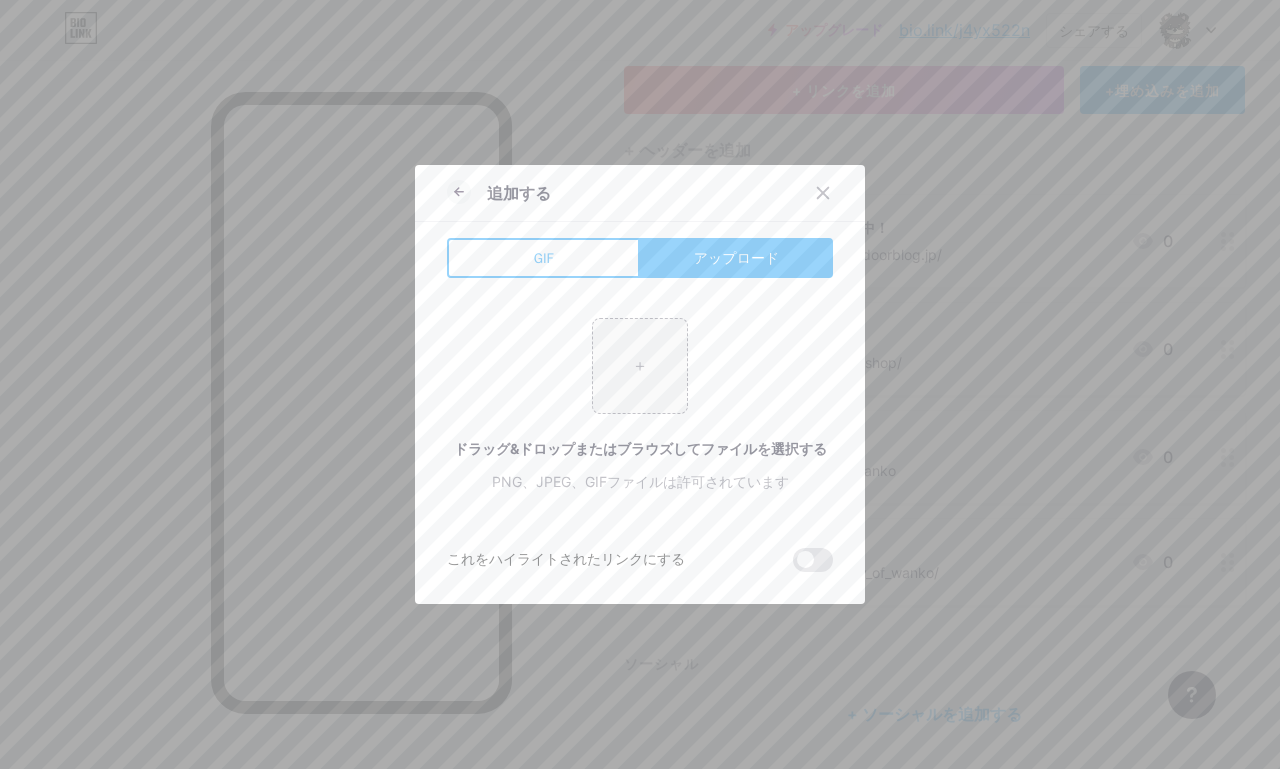 type on "C:\fakepath\IMG_0677.jpeg" 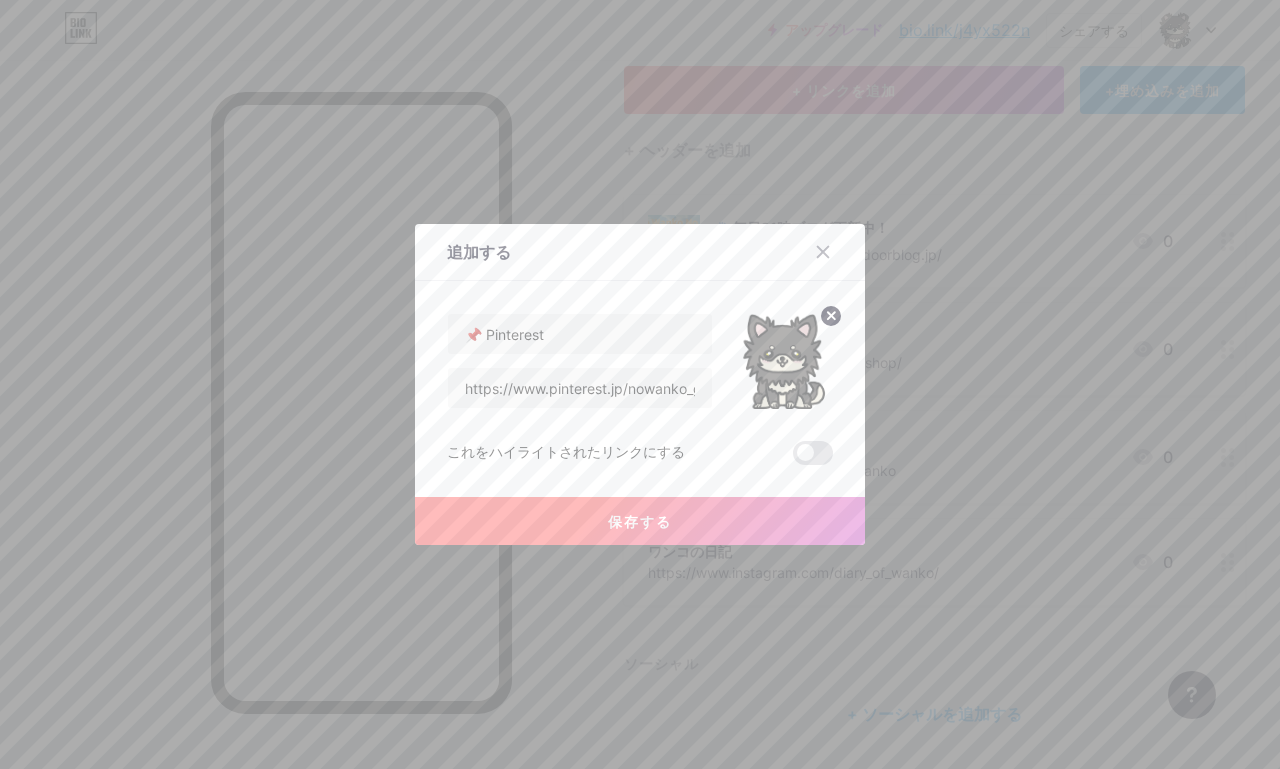 click on "保存する" at bounding box center (640, 521) 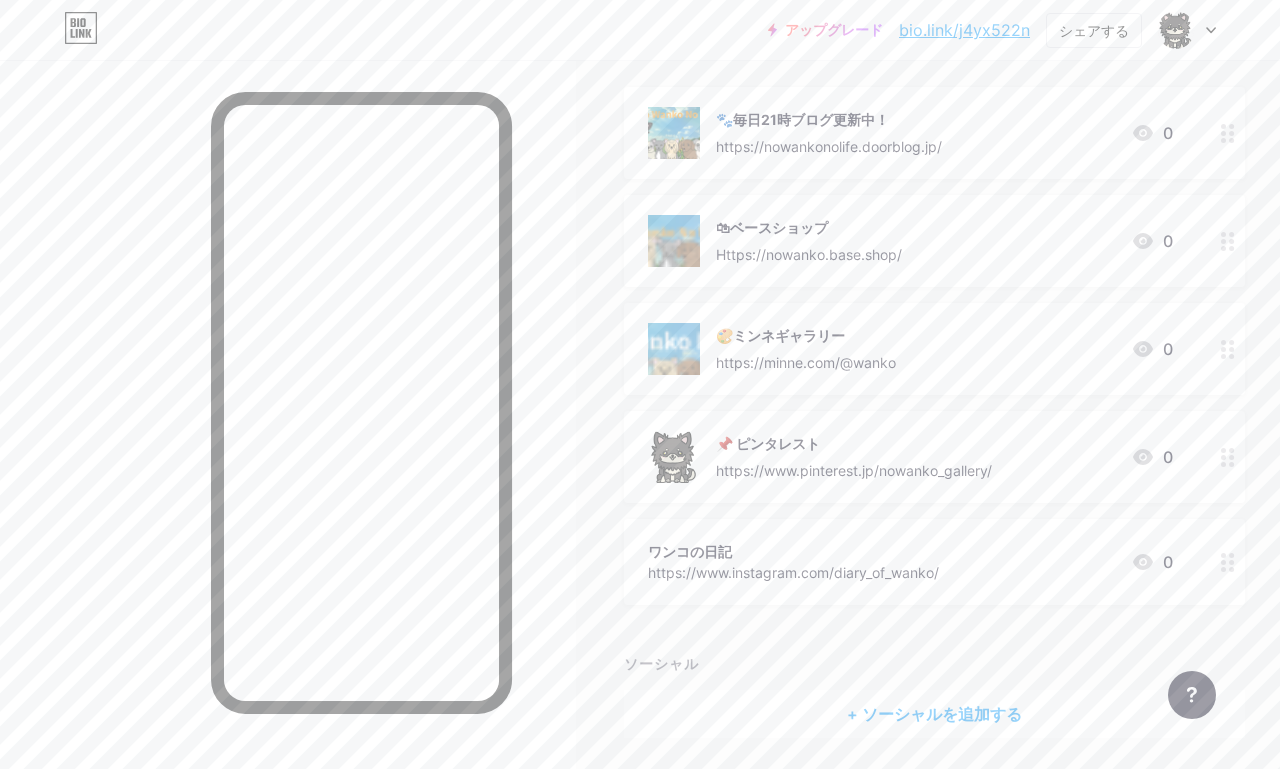scroll, scrollTop: 228, scrollLeft: 0, axis: vertical 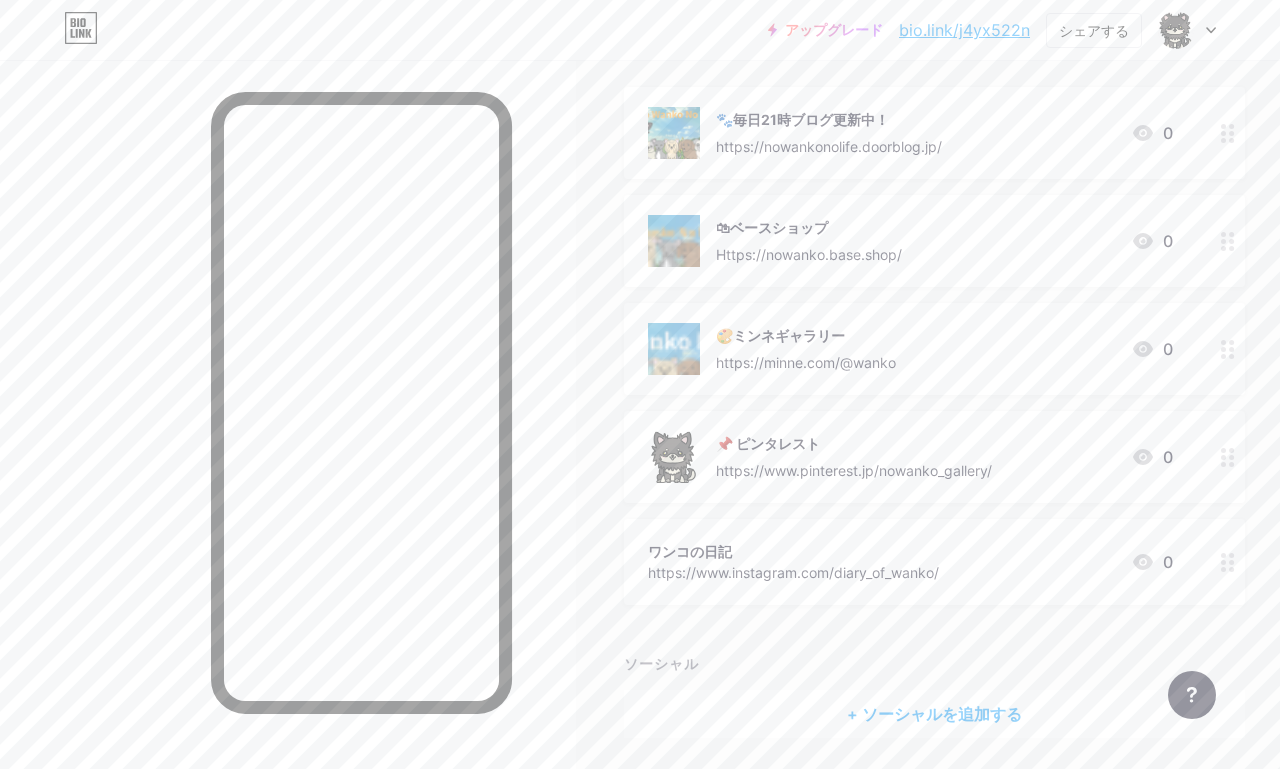 click 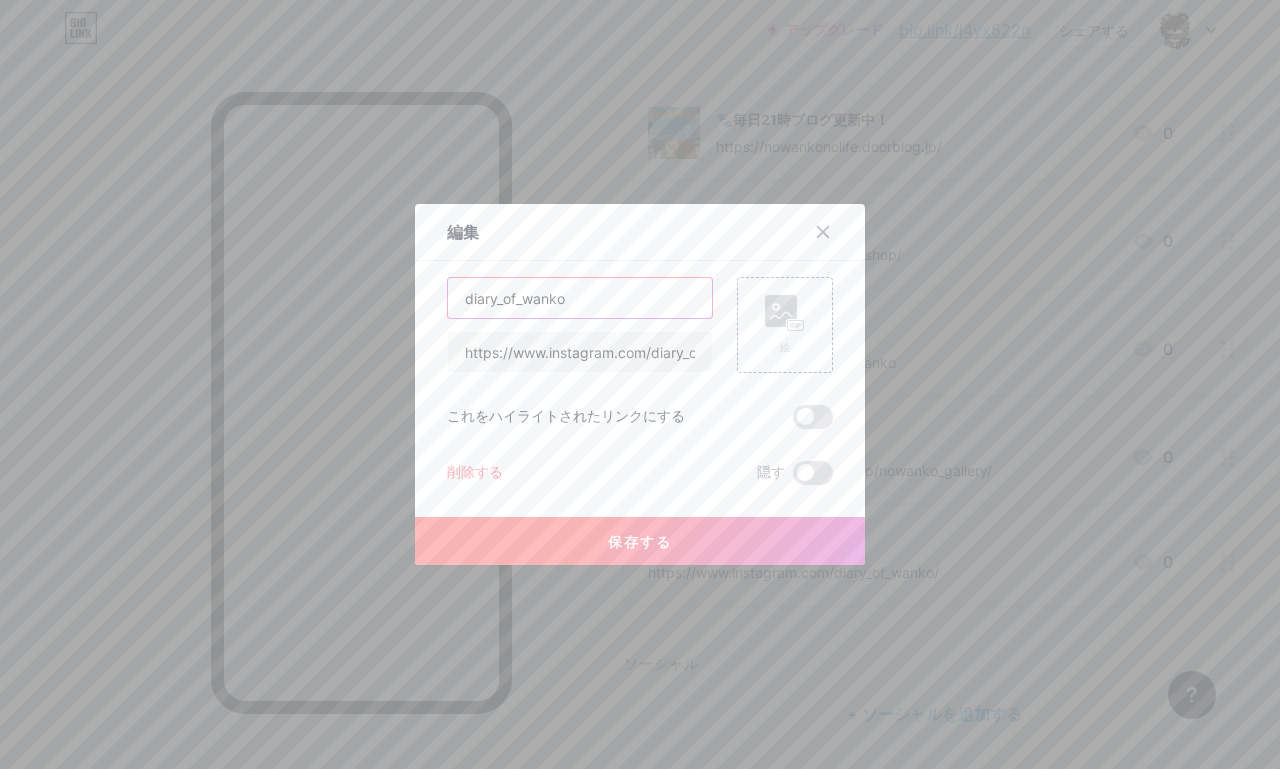 click on "diary_of_wanko" at bounding box center [580, 298] 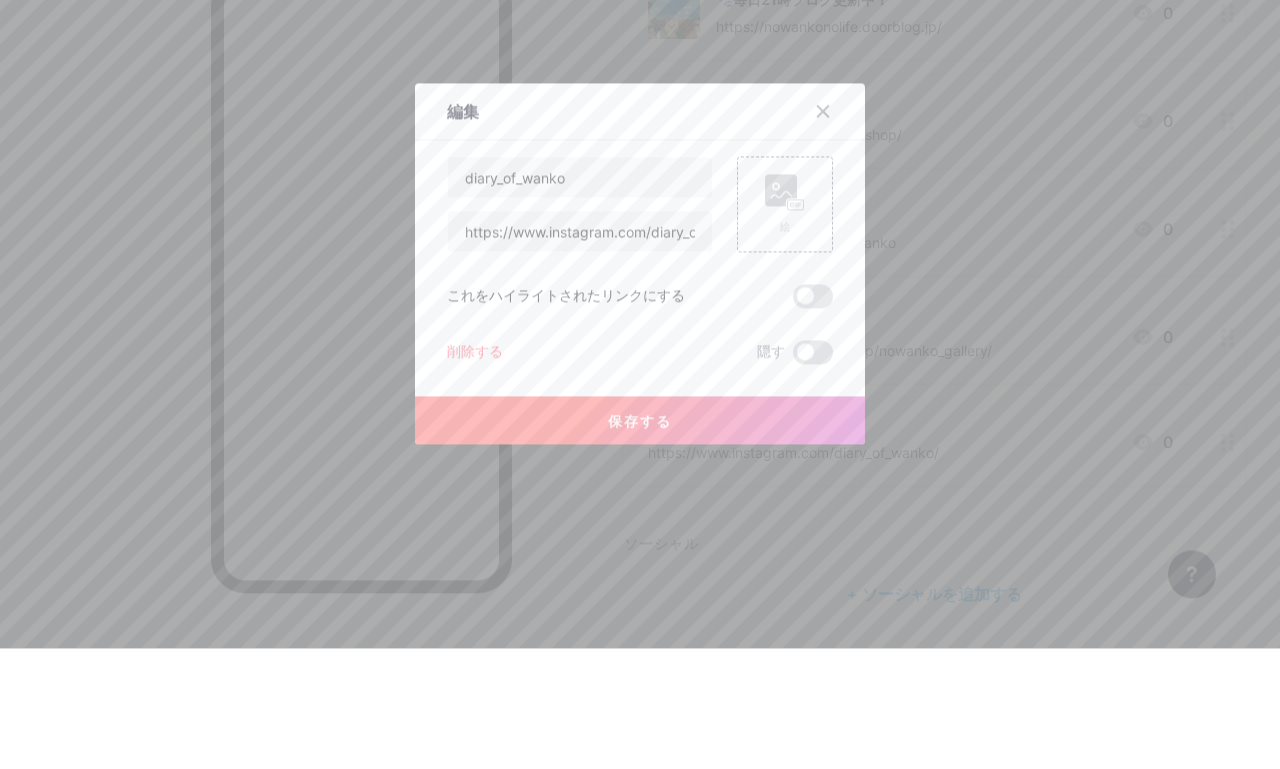 click on "これをハイライトされたリンクにする" at bounding box center [566, 417] 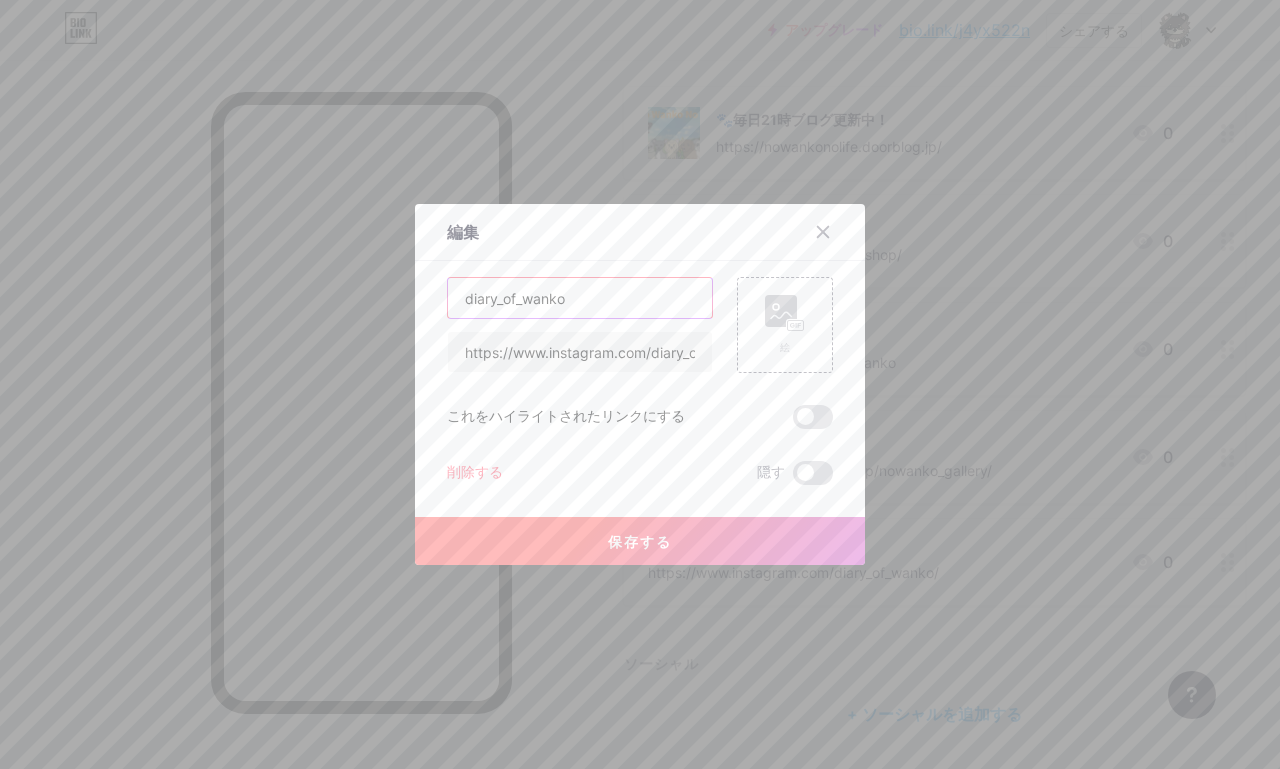 click on "diary_of_wanko" at bounding box center [580, 298] 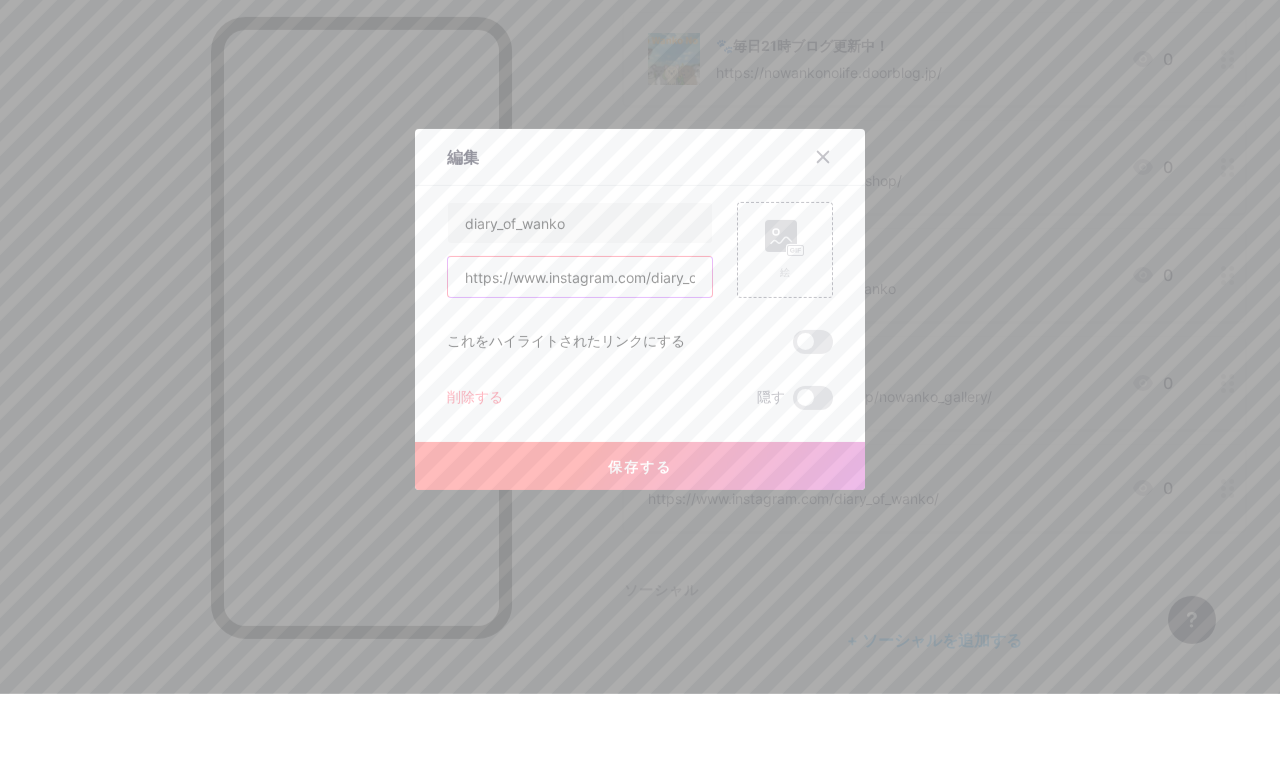 click on "https://www.instagram.com/diary_of_wanko/" at bounding box center (580, 352) 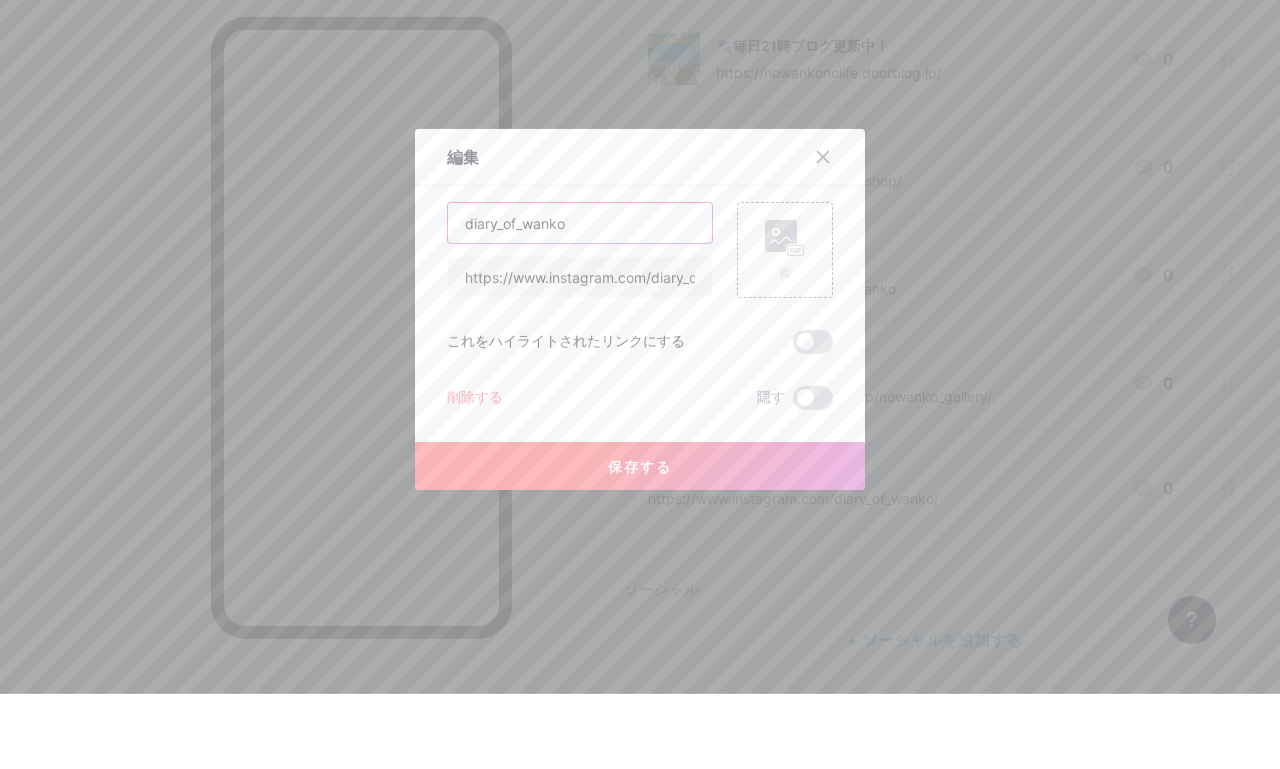 click on "diary_of_wanko" at bounding box center [580, 298] 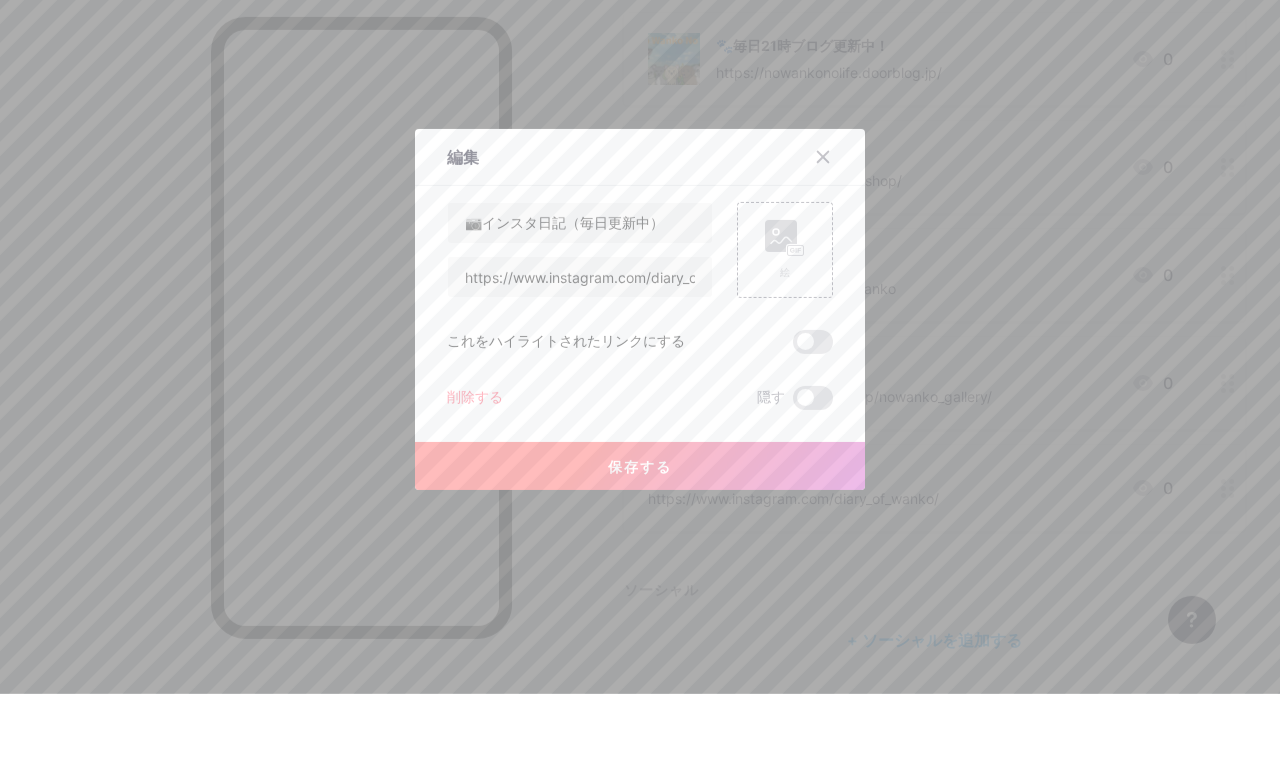 click 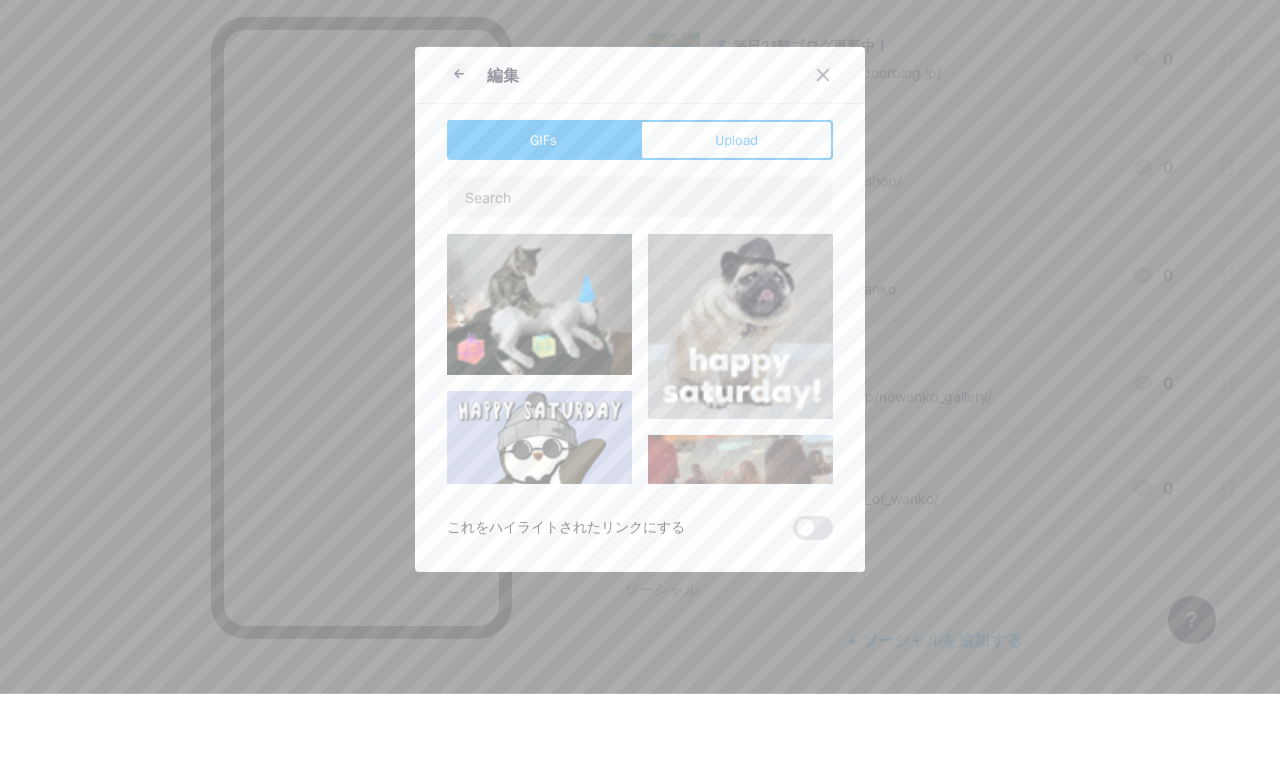 scroll, scrollTop: 228, scrollLeft: 0, axis: vertical 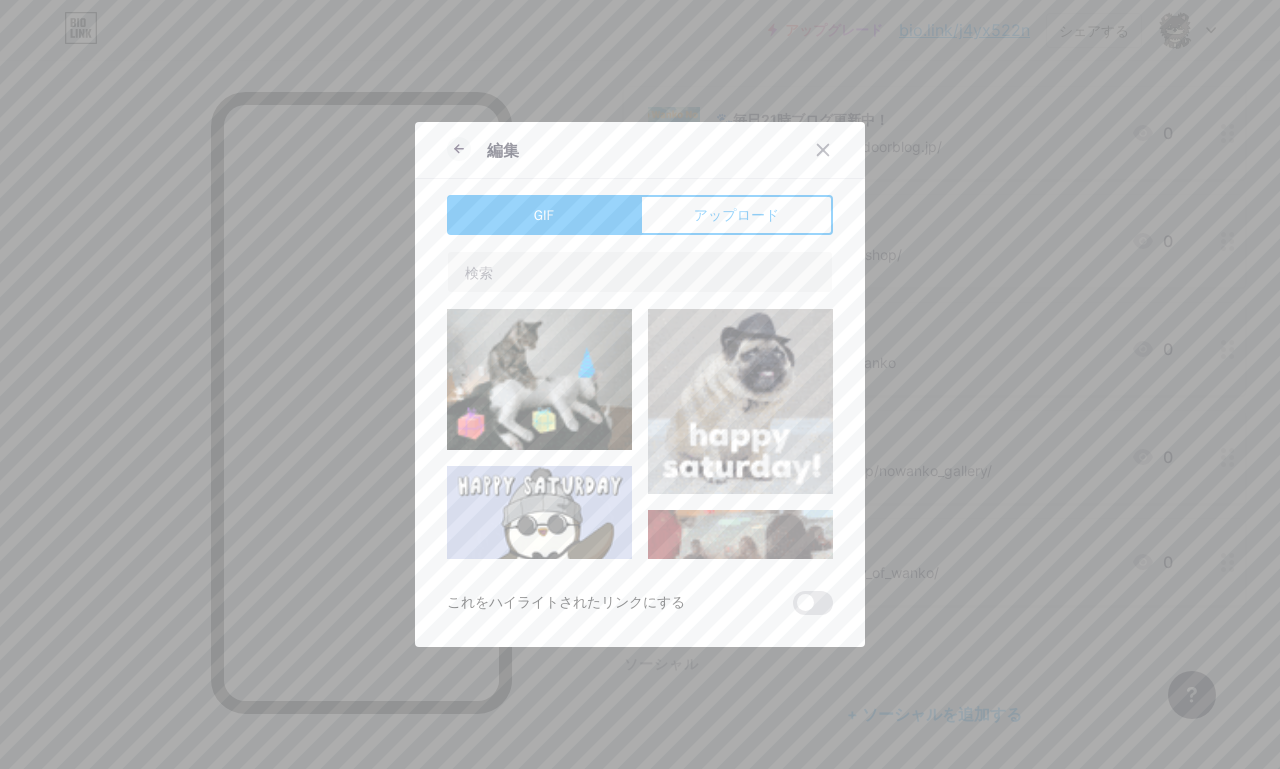 click on "アップロード" at bounding box center [737, 215] 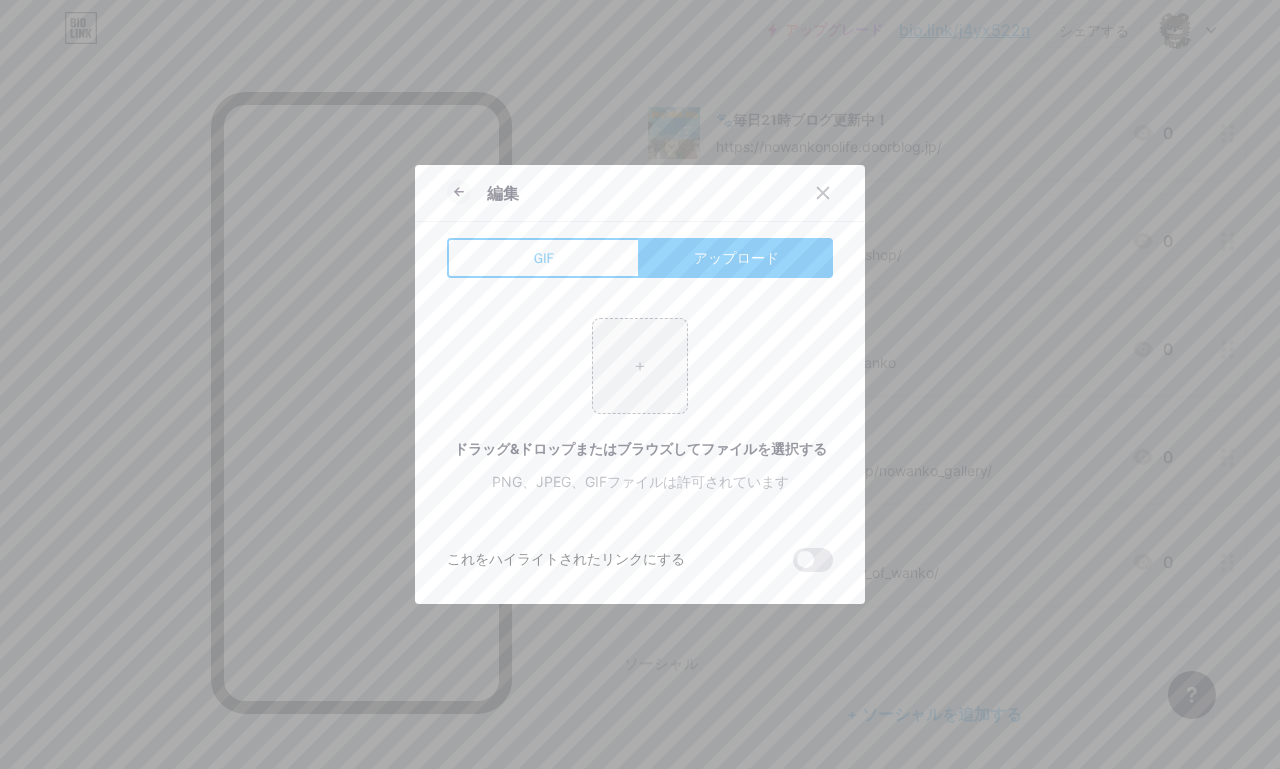 click at bounding box center [640, 366] 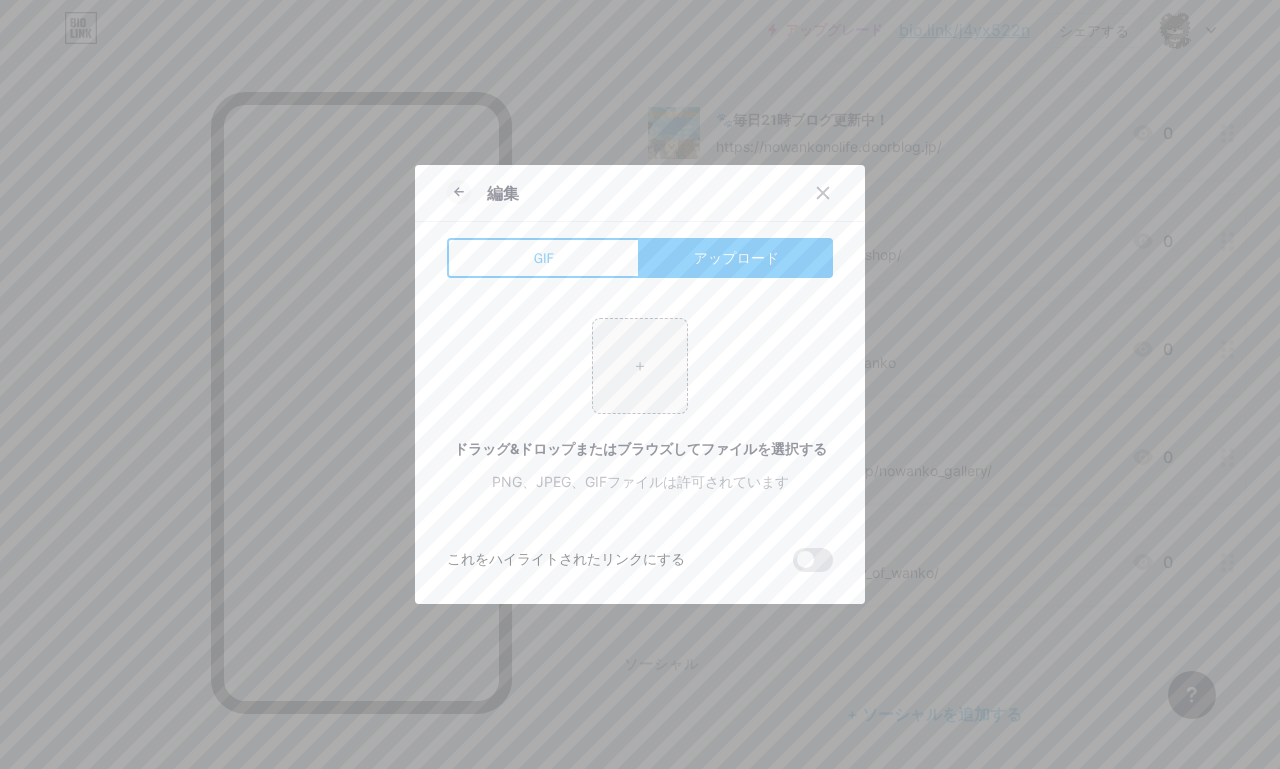 type on "C:\fakepath\名称未設定のデザイン.png" 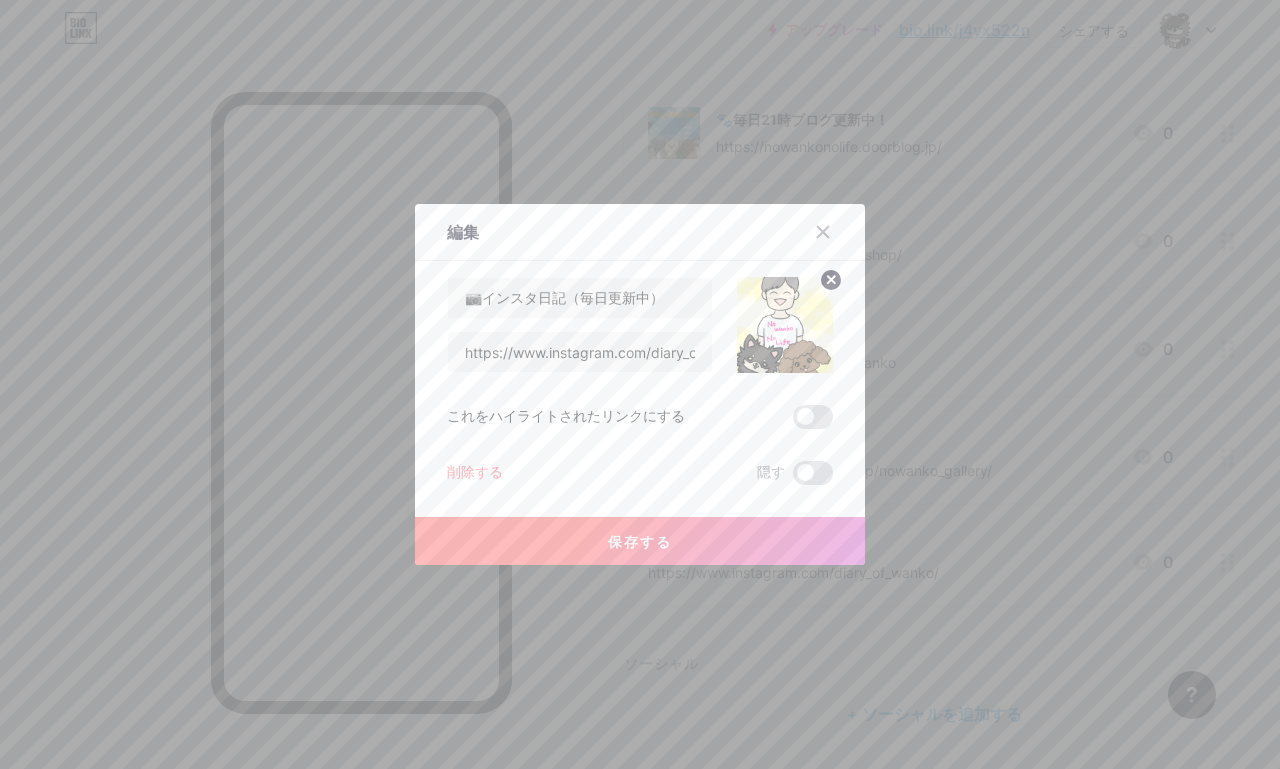 click on "保存する" at bounding box center (640, 541) 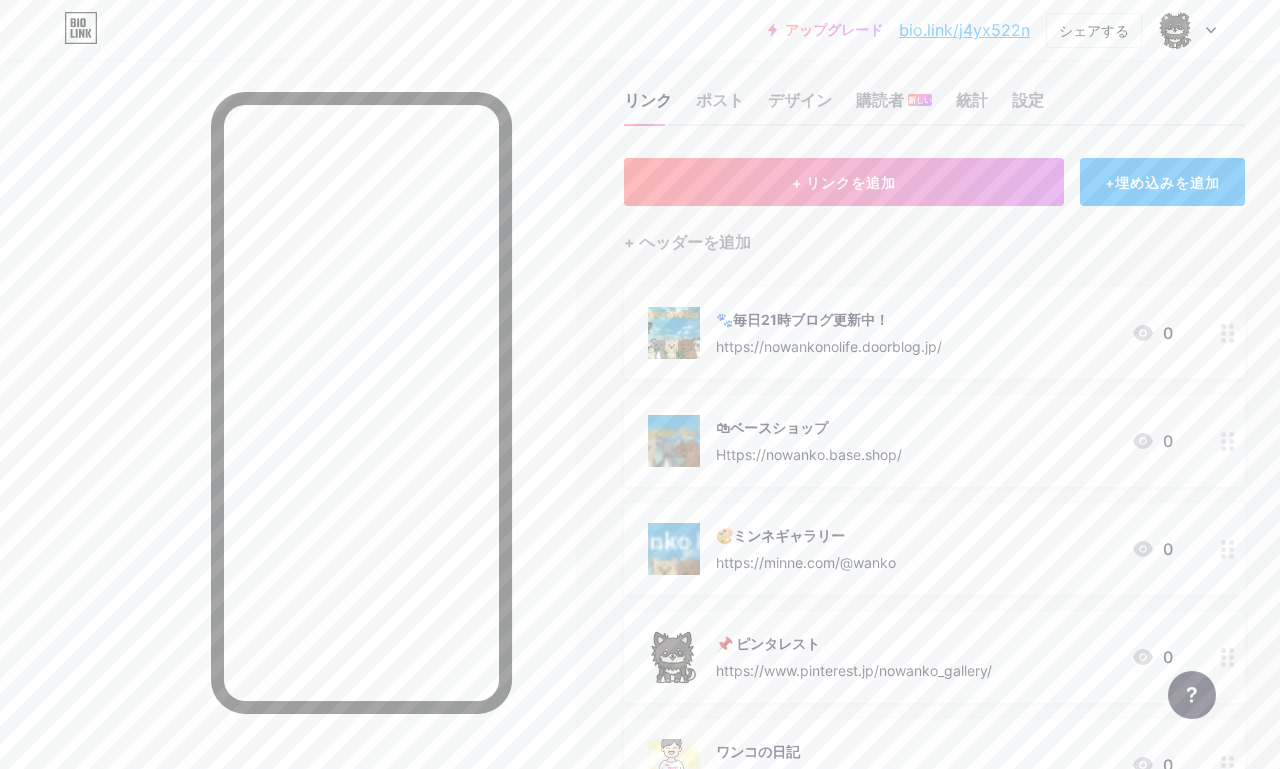 scroll, scrollTop: 0, scrollLeft: 0, axis: both 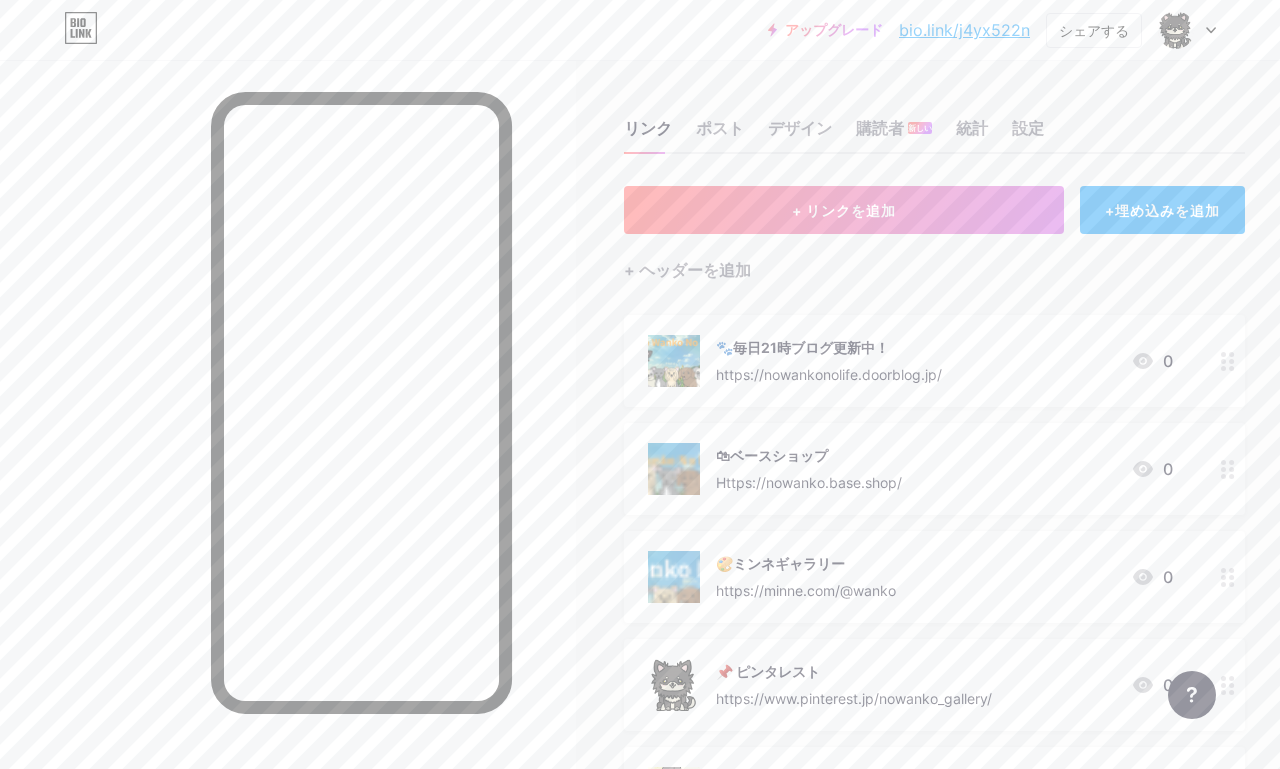 click at bounding box center [1176, 30] 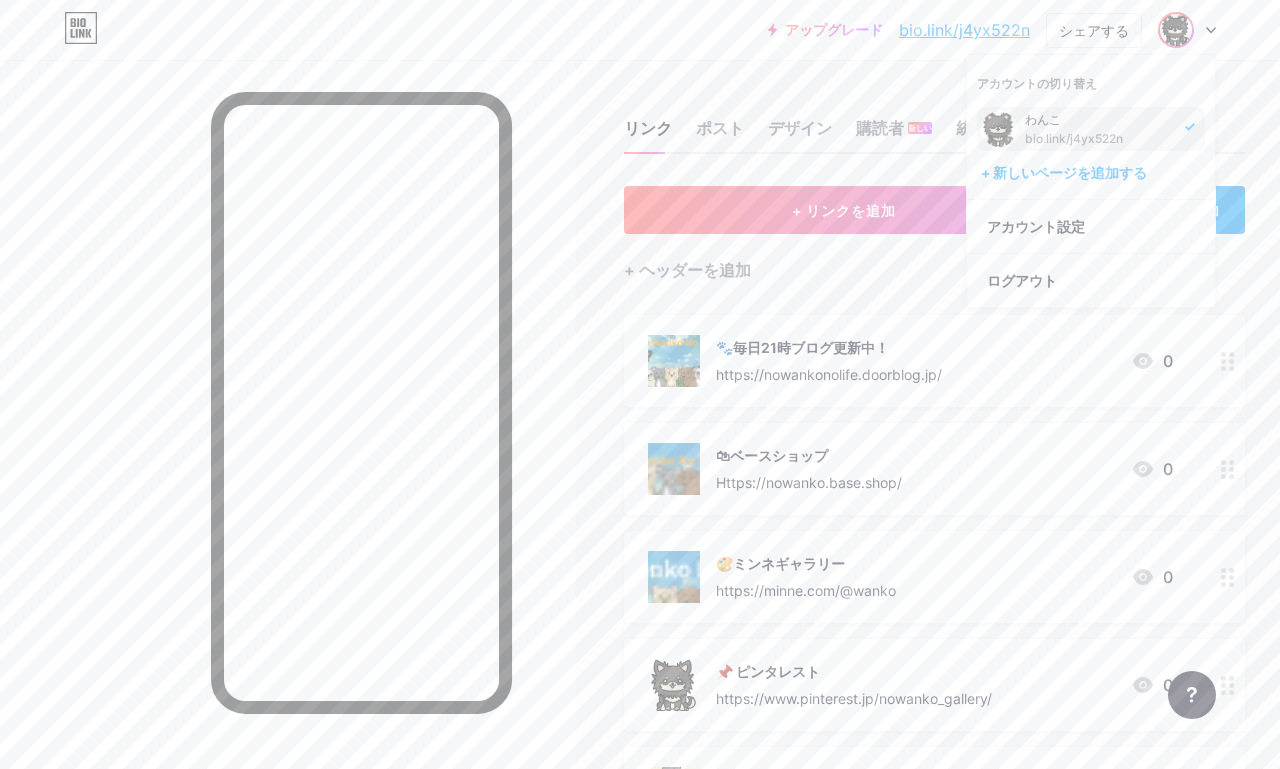 click on "アカウント設定" at bounding box center [1091, 227] 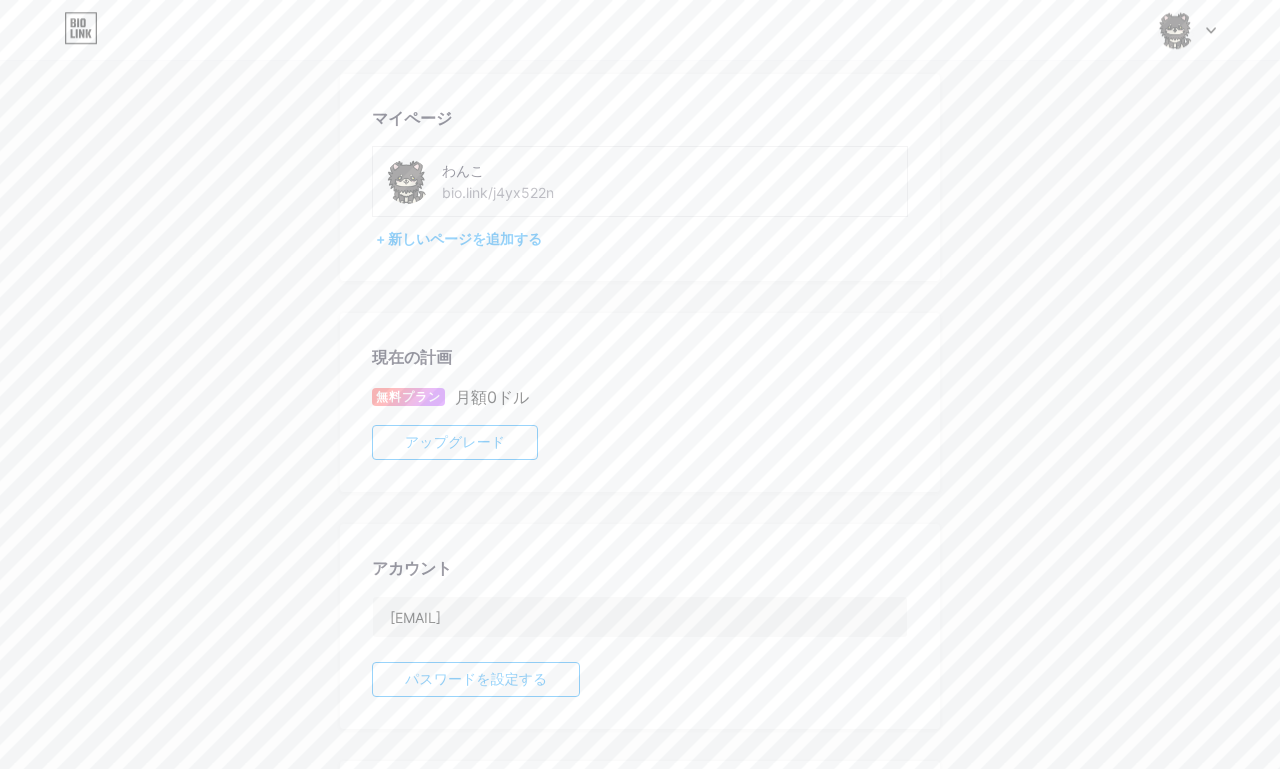 scroll, scrollTop: 78, scrollLeft: 0, axis: vertical 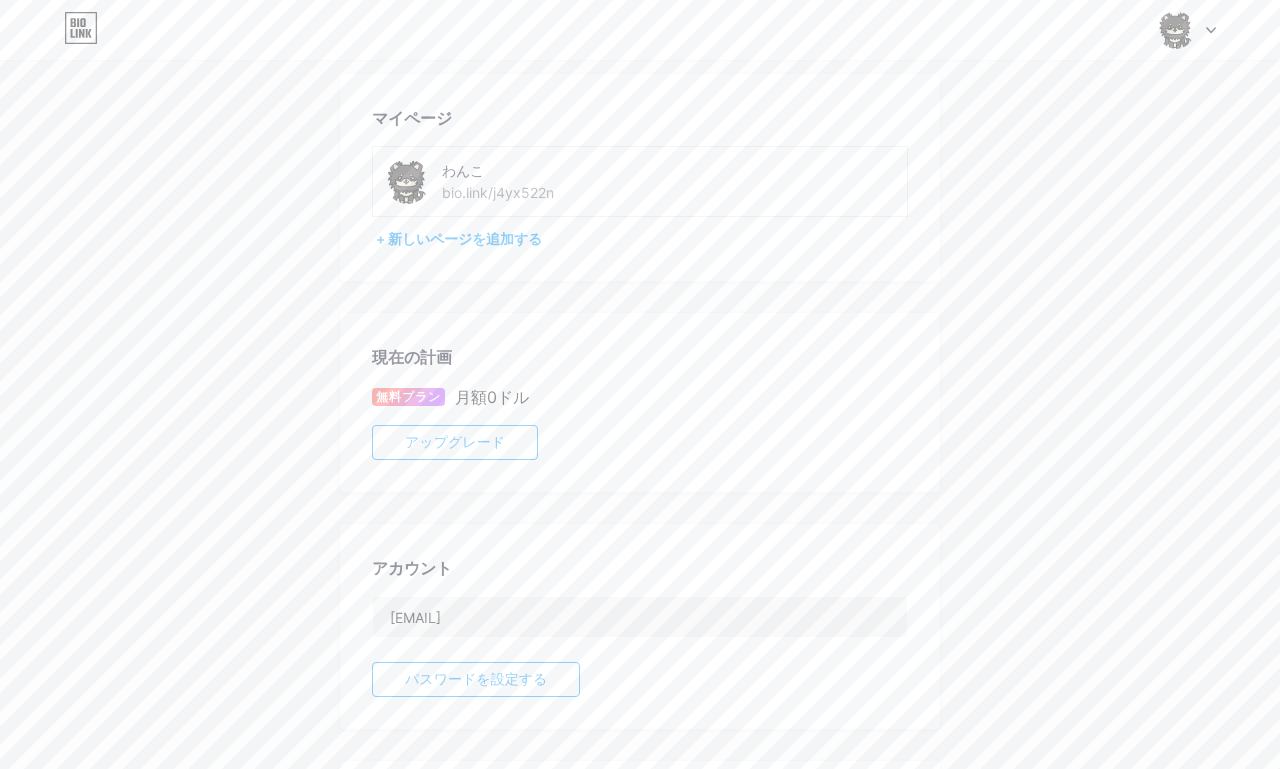 click at bounding box center [1187, 30] 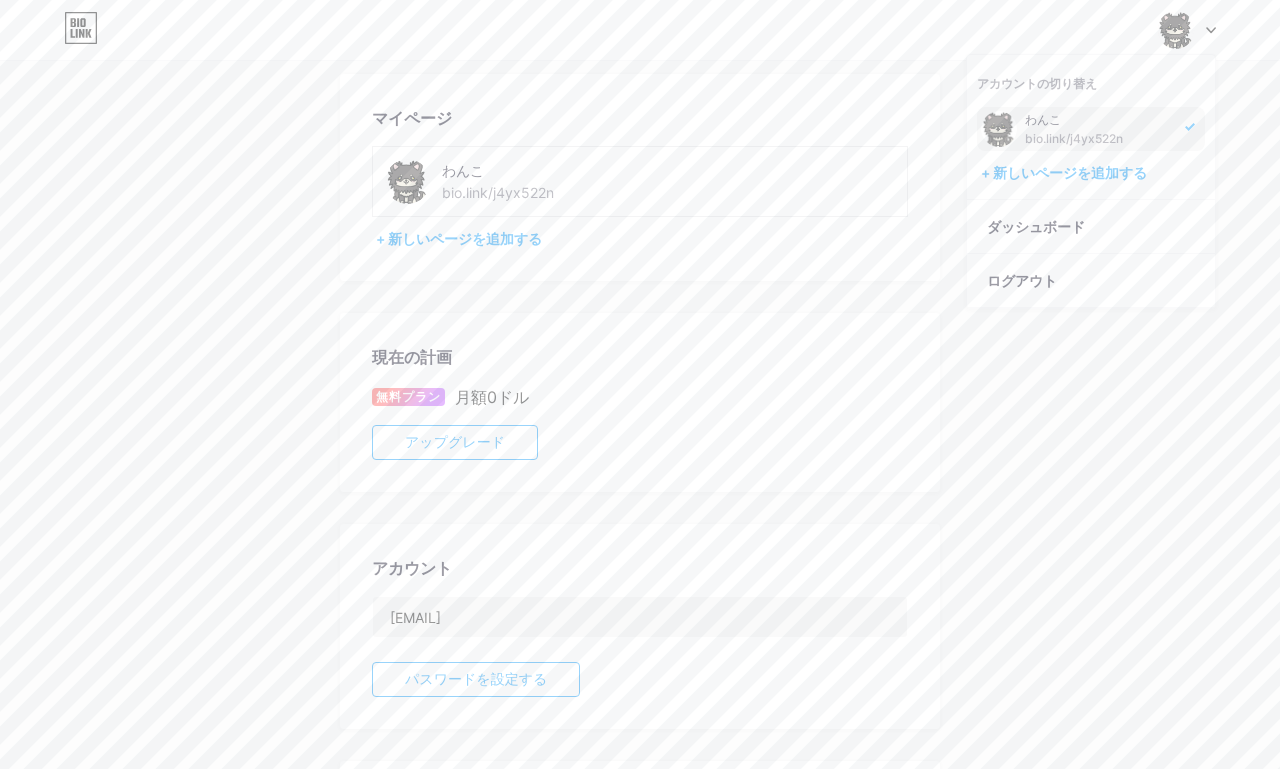 click on "アカウント設定 - マイページ - わんこ - bio.link/[USERNAME] - + 新しいページを追加する - 現在の計画 - 無料プラン - 月額0ドル - アップグレード - アカウント - [EMAIL] - パスワードを設定する - 危険地帯 - アカウントを削除すると、ページとすべてのデータが永久に削除されます。 - アカウントを削除する" at bounding box center (640, 485) 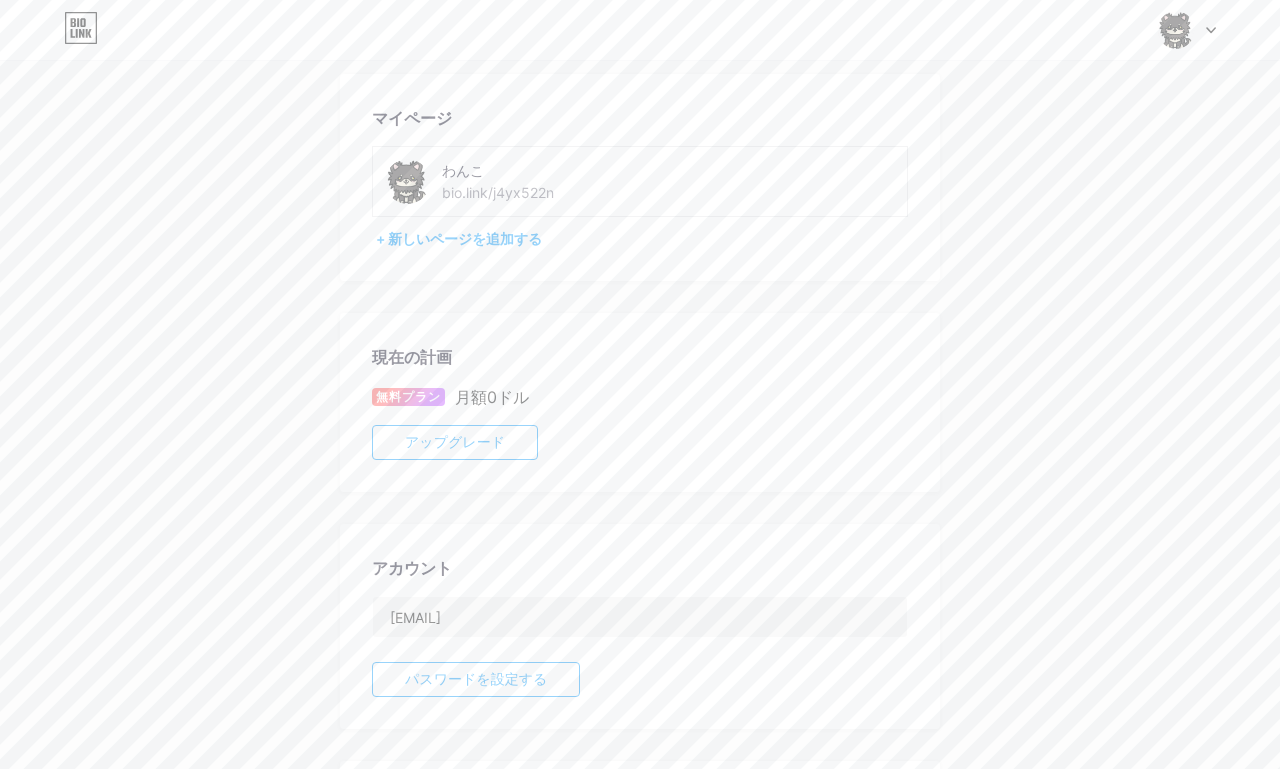 click 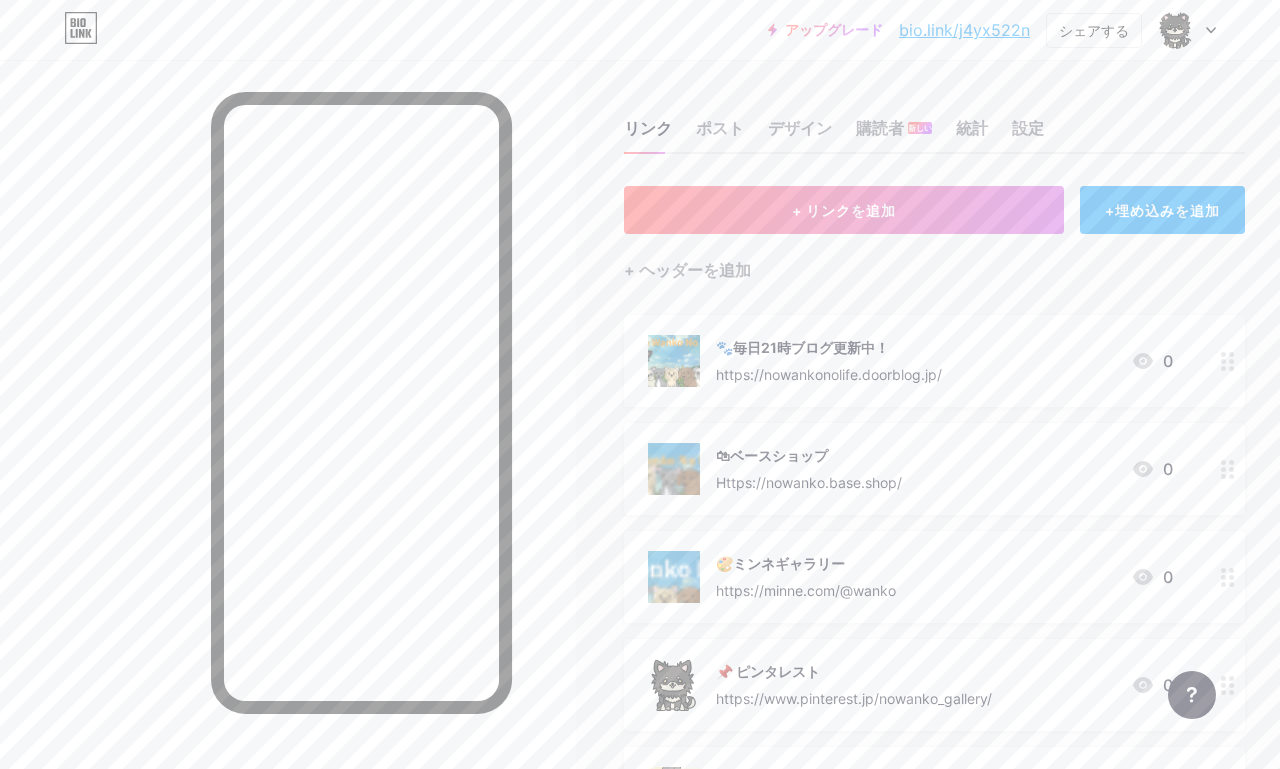 click on "設定" at bounding box center [1028, 134] 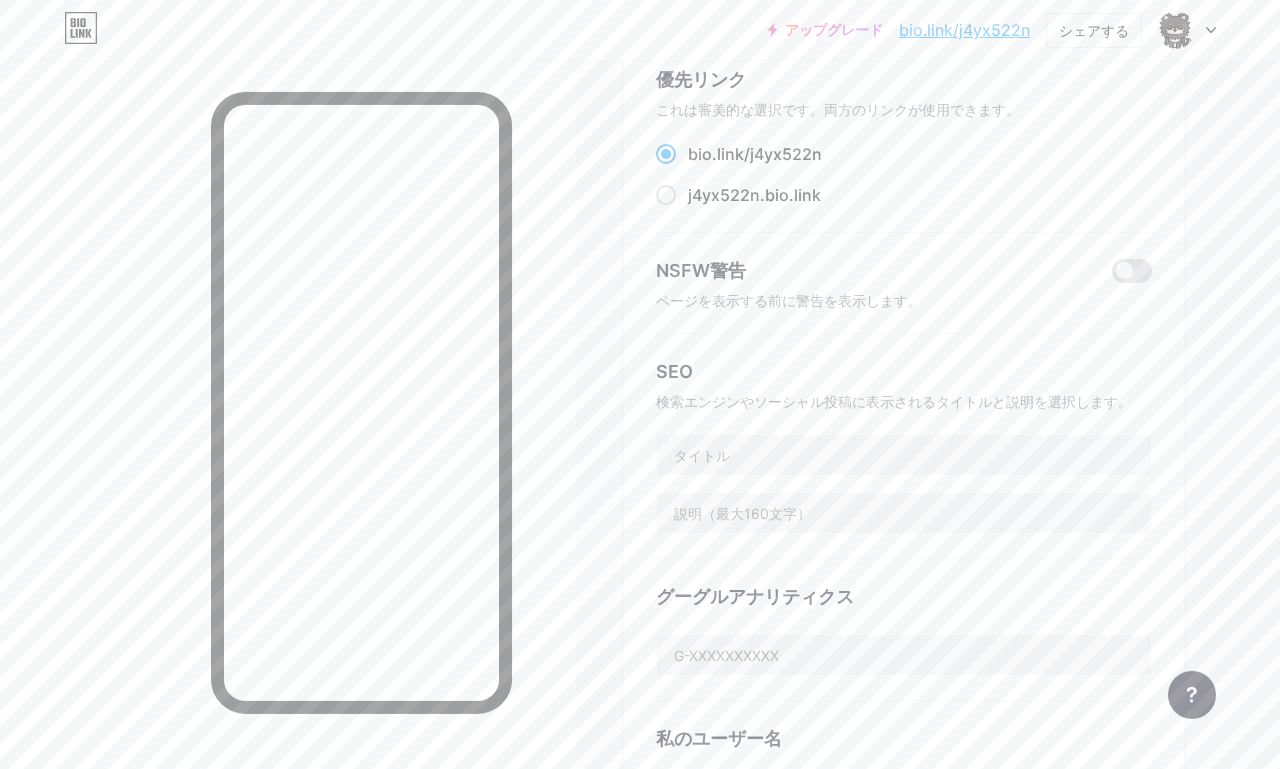 scroll, scrollTop: 145, scrollLeft: 0, axis: vertical 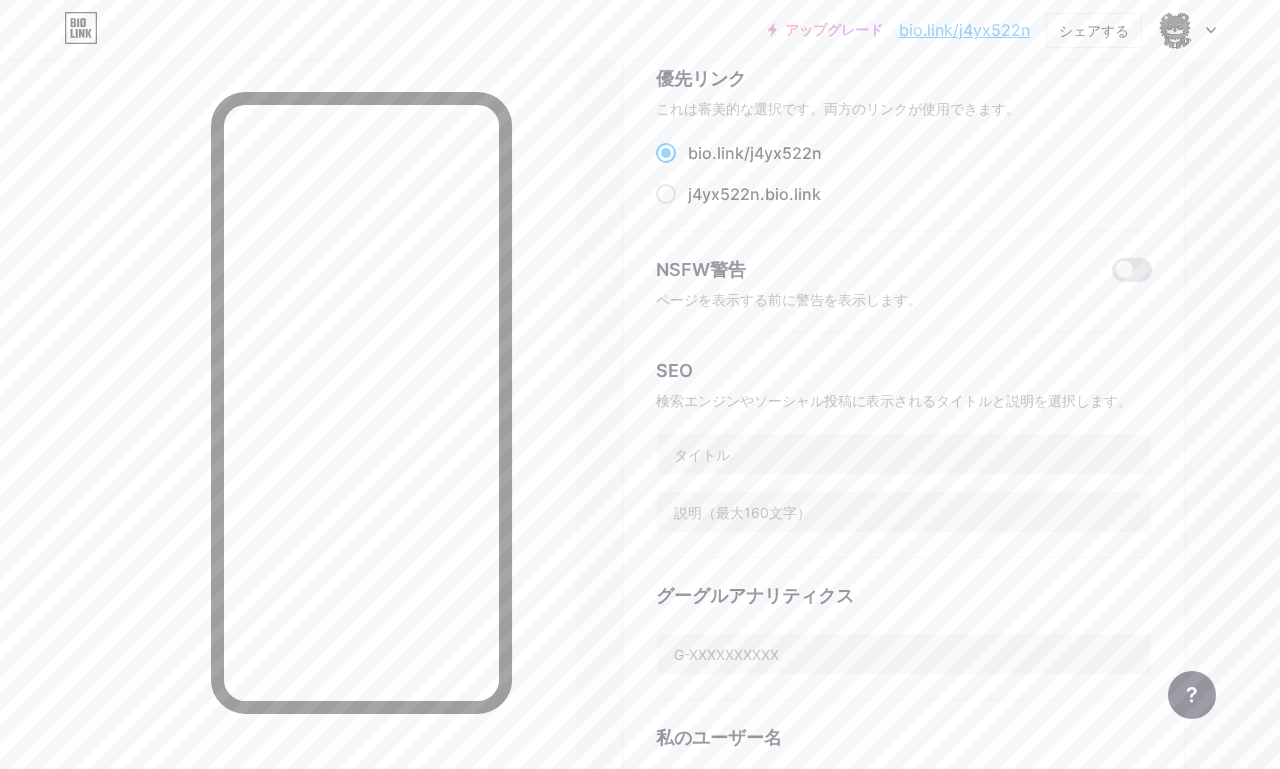 click 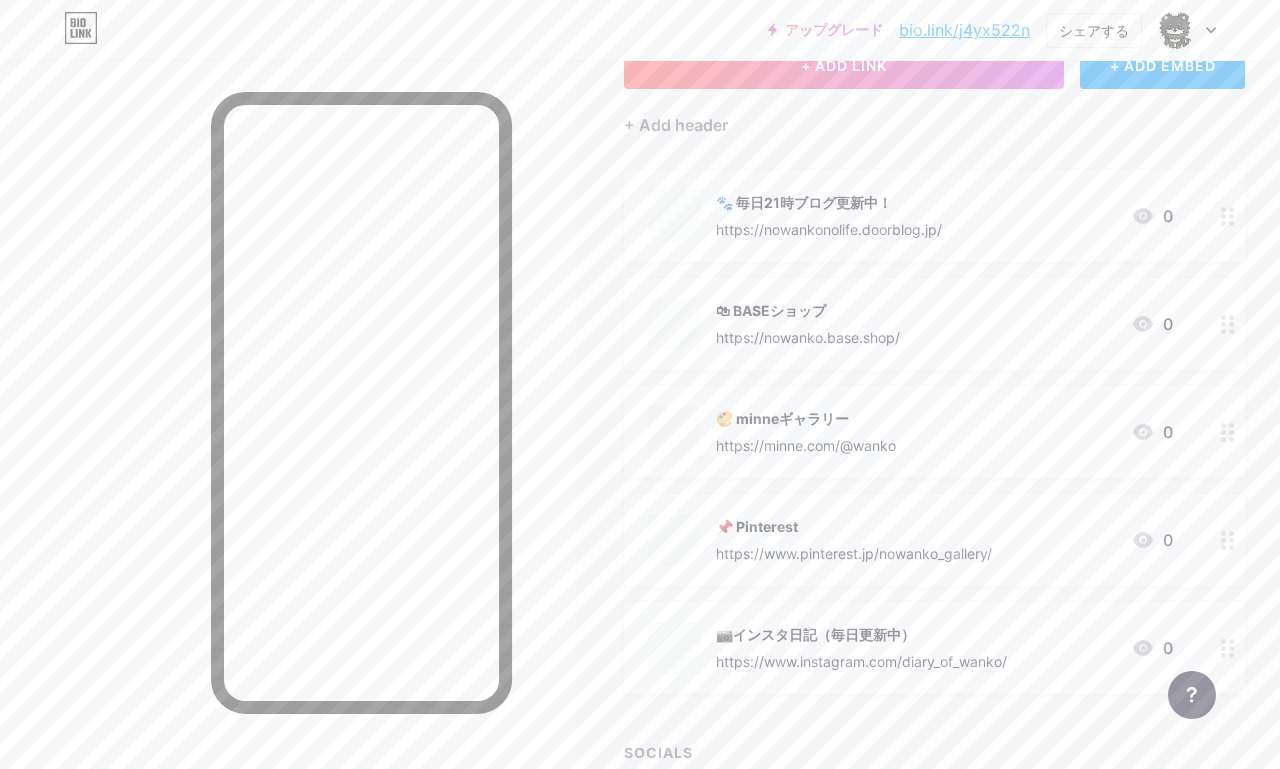 scroll, scrollTop: 0, scrollLeft: 0, axis: both 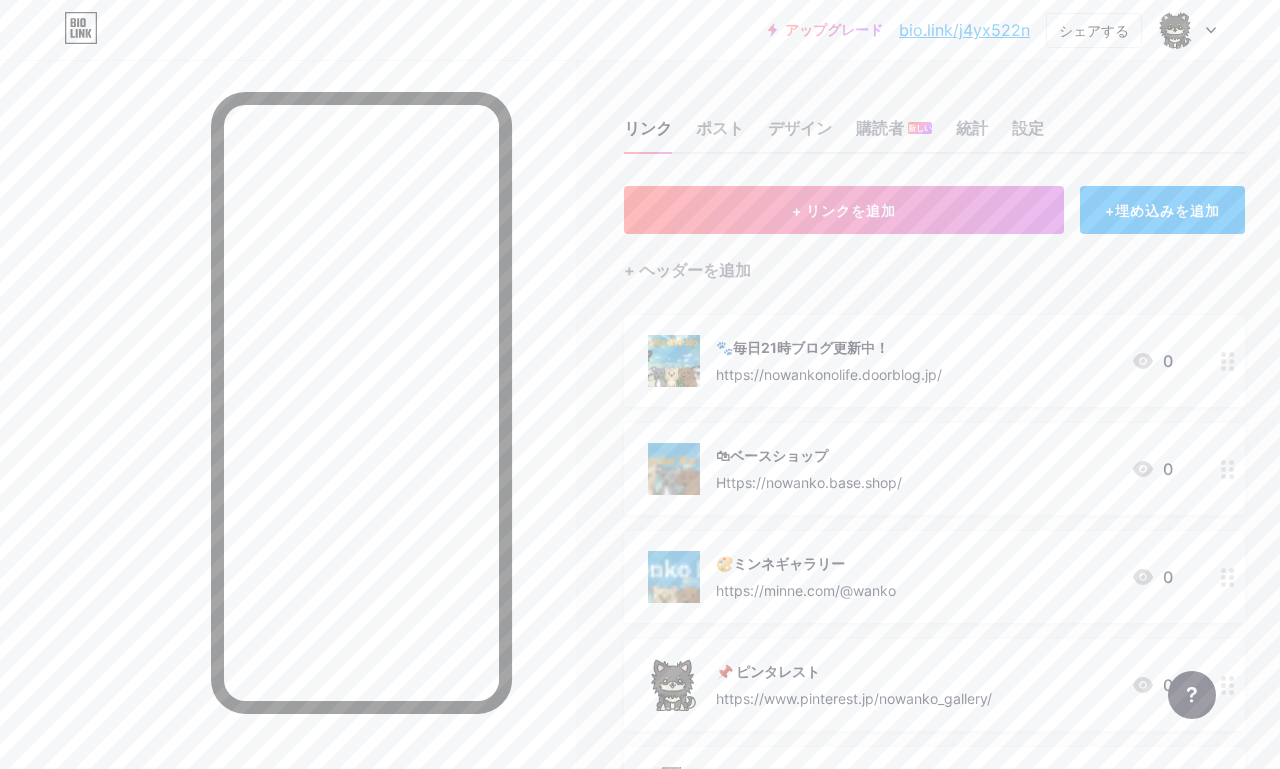 click on "デザイン" at bounding box center [800, 134] 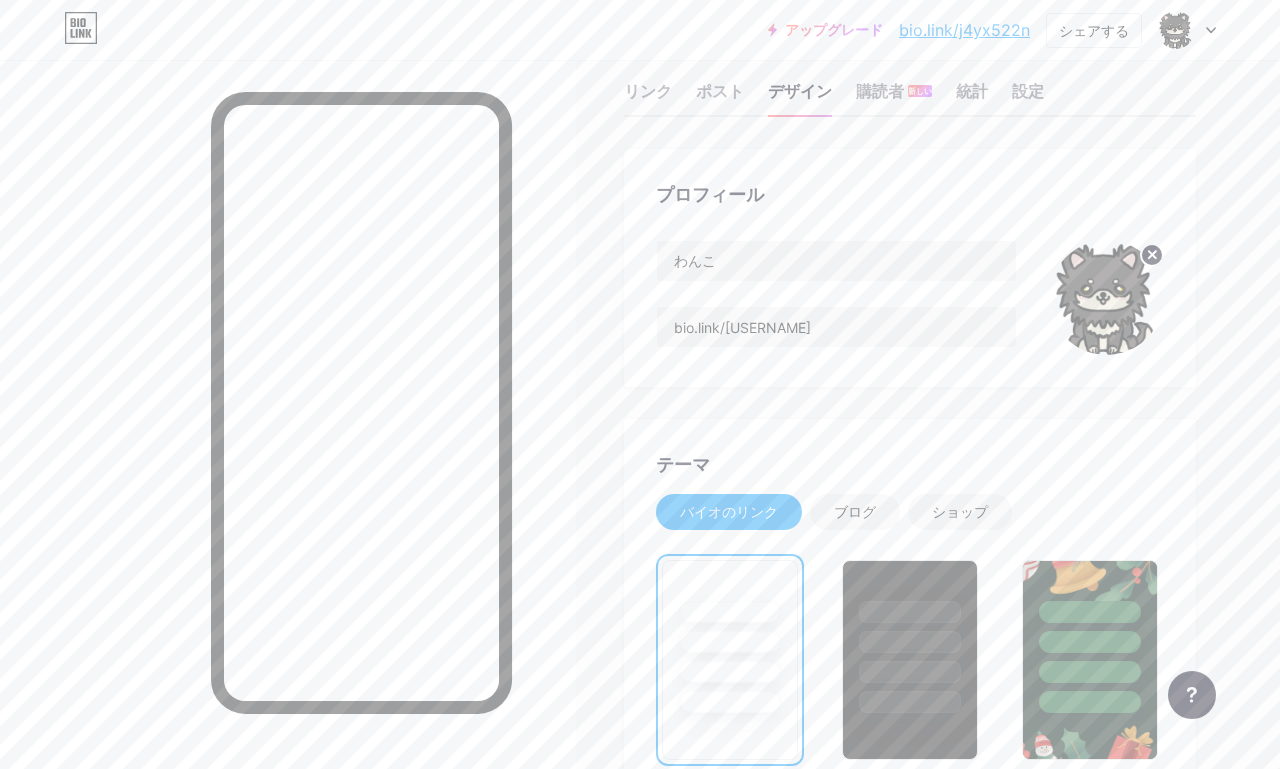 scroll, scrollTop: 0, scrollLeft: 0, axis: both 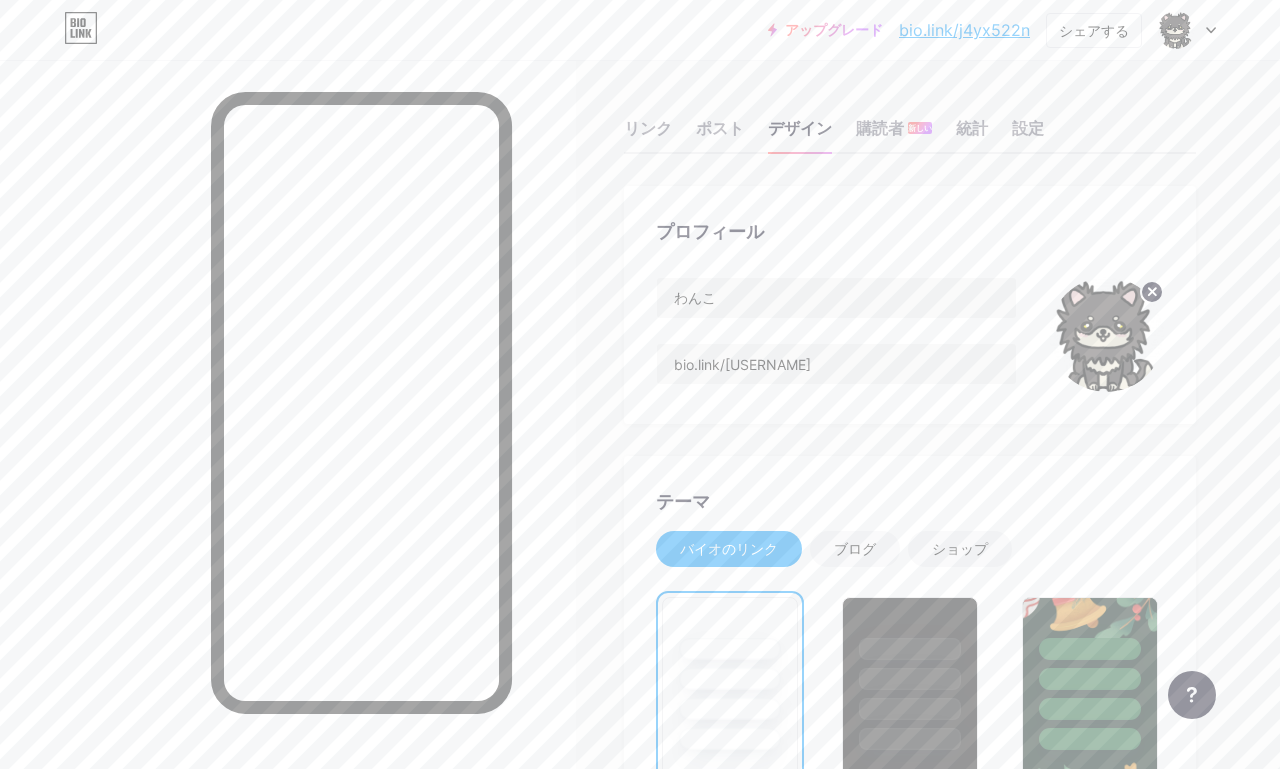 click on "リンク" at bounding box center (648, 134) 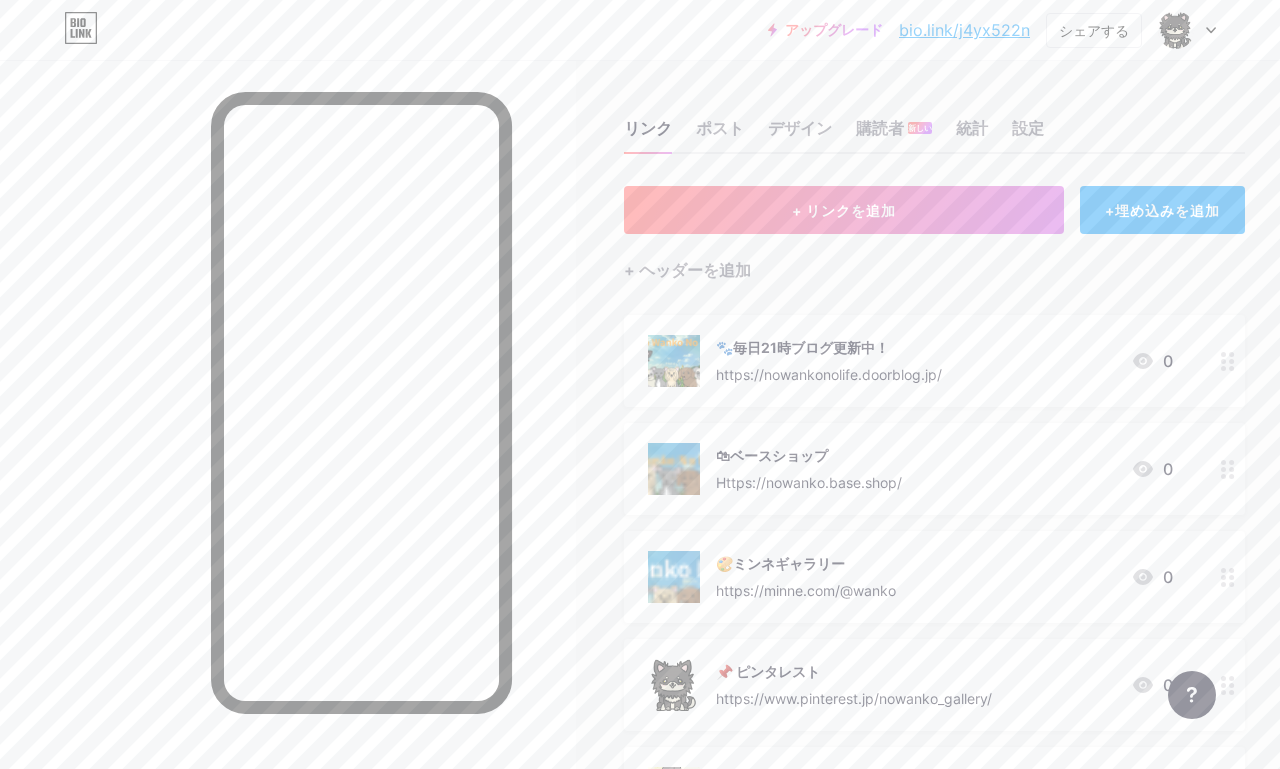 click on "+ リンクを追加" at bounding box center (844, 210) 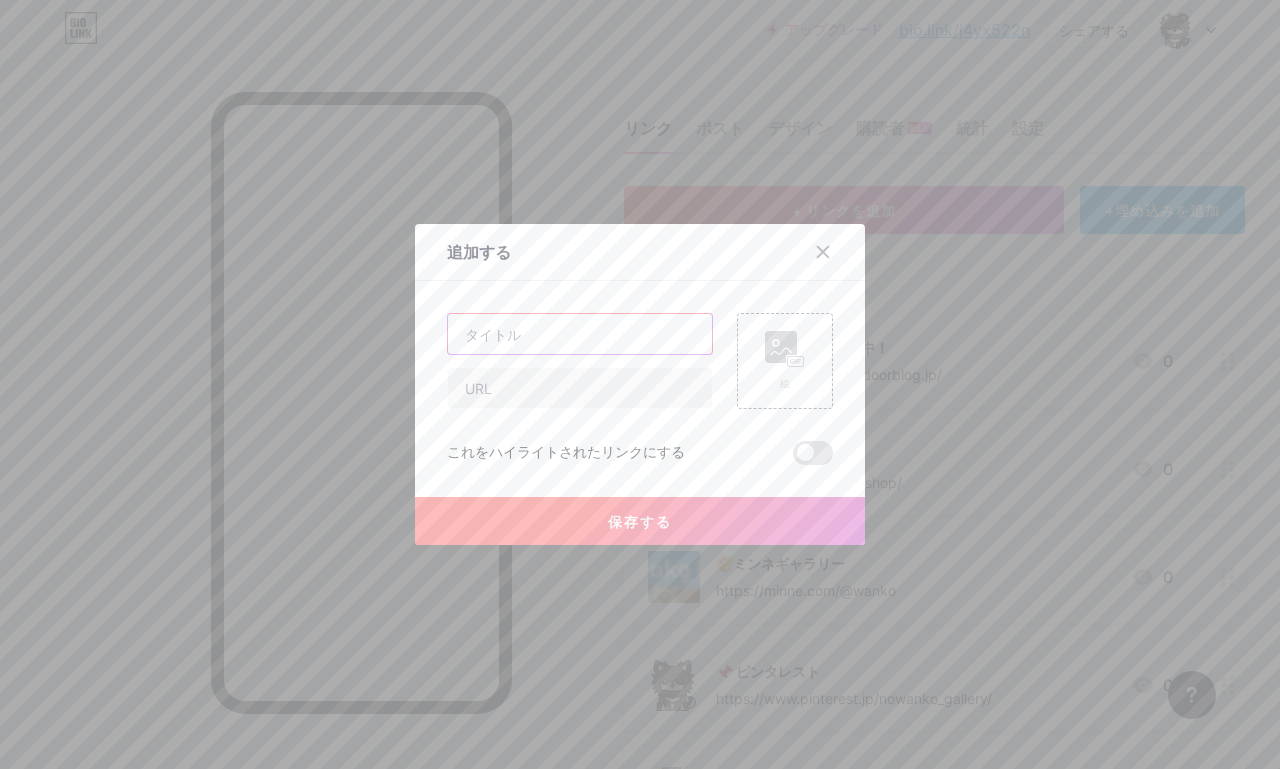 click at bounding box center [580, 334] 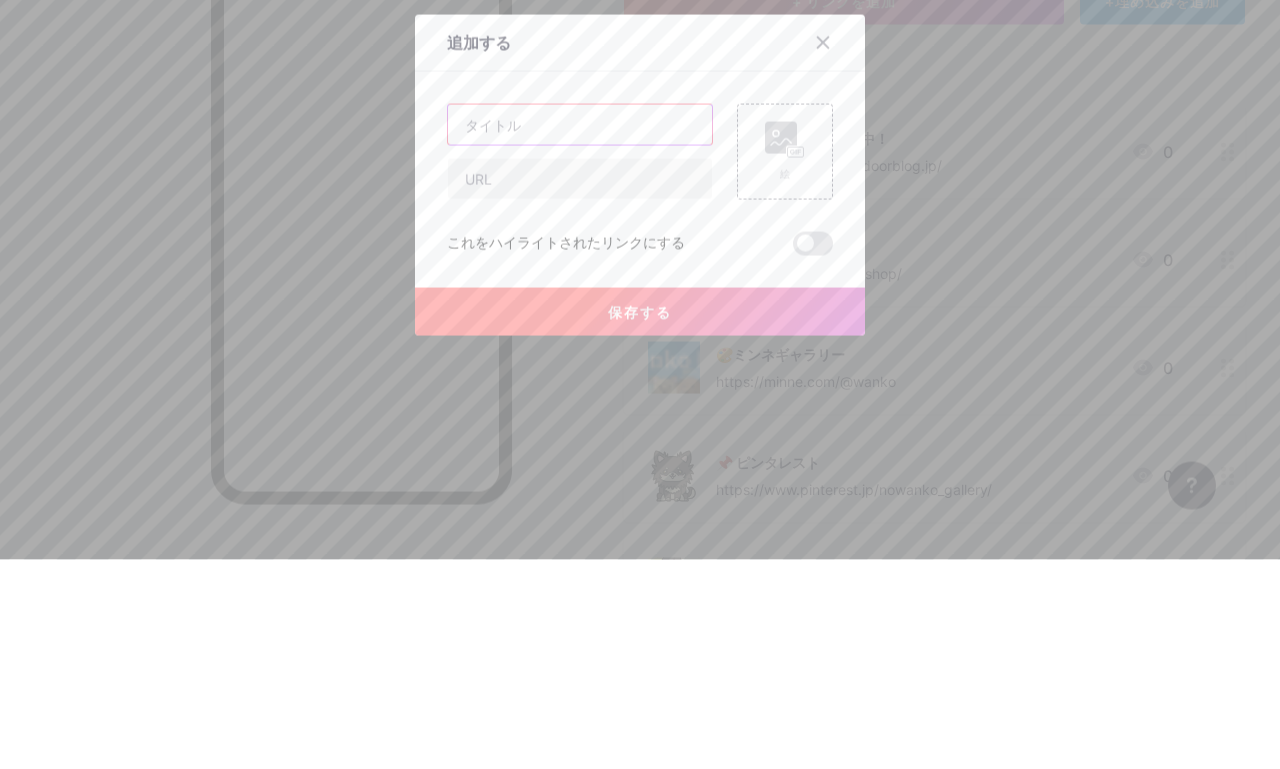 click at bounding box center (580, 334) 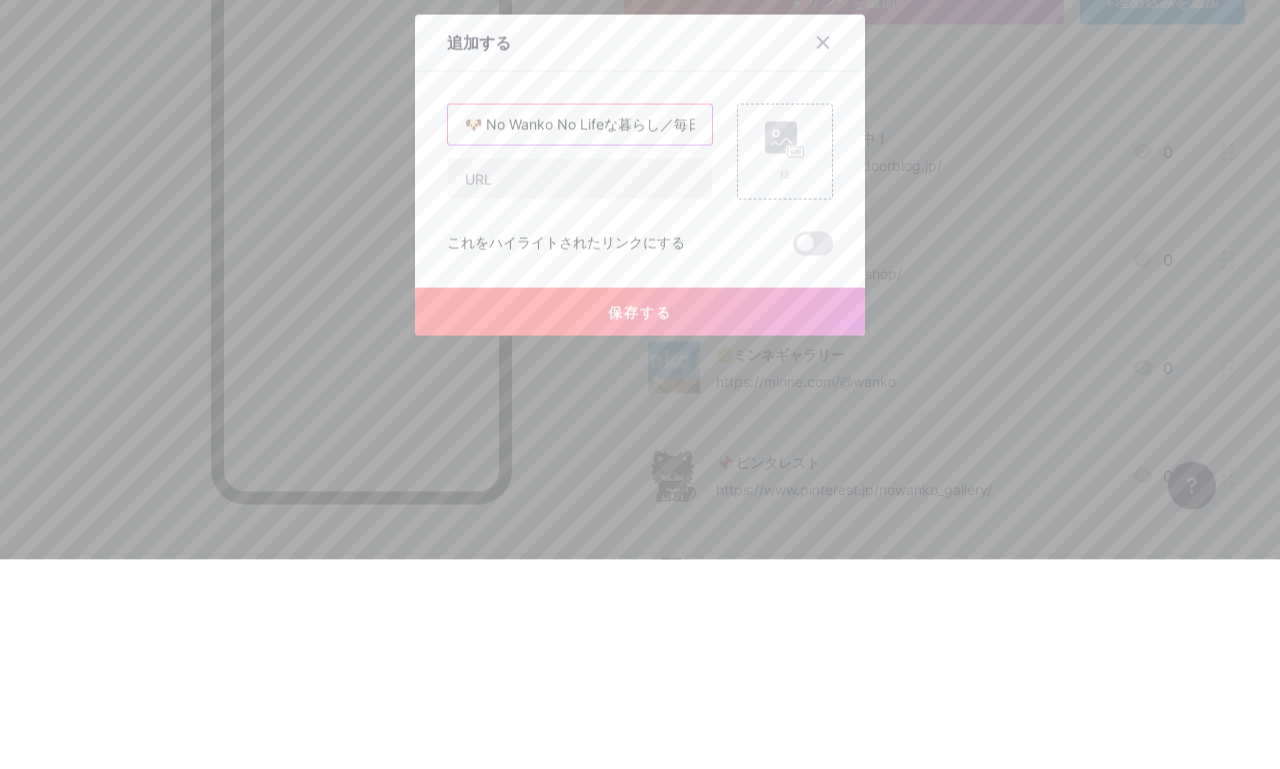 type on "🐶 No Wanko No Lifeな暮らし／毎日21時ブログ更新中！" 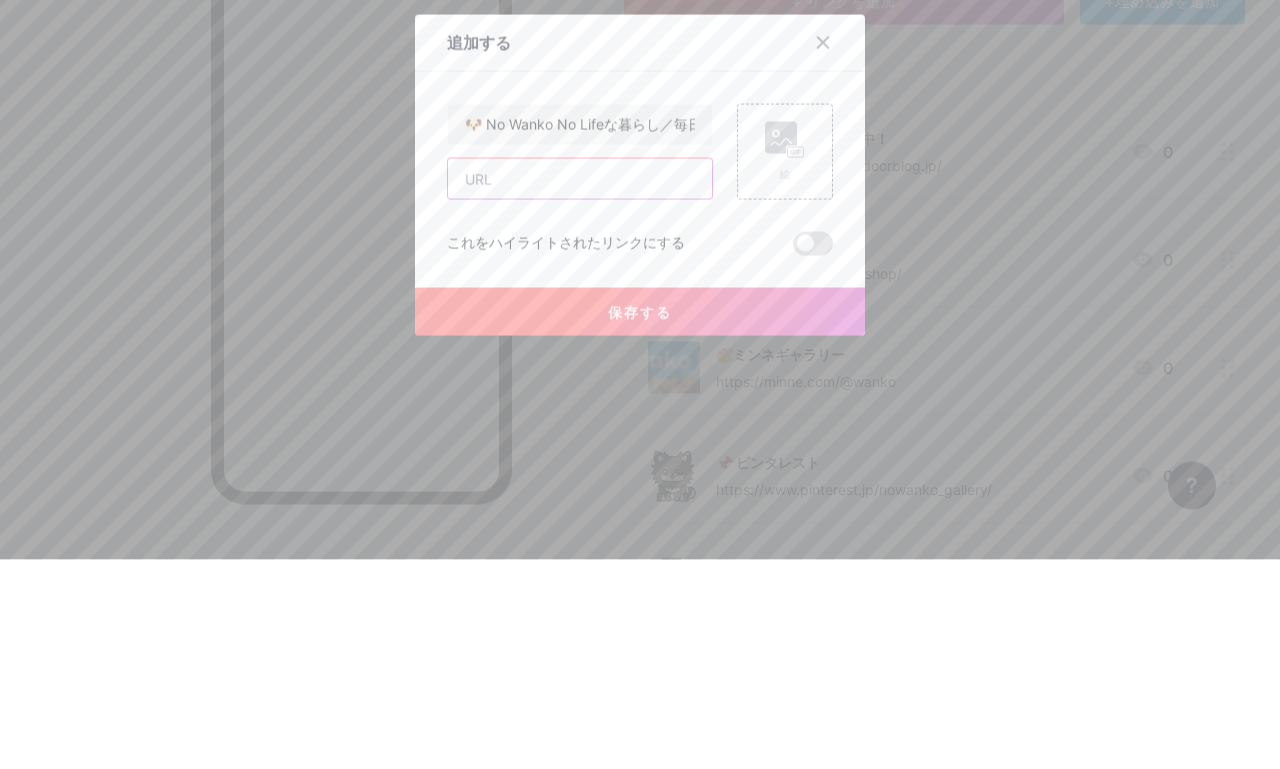 click at bounding box center [580, 388] 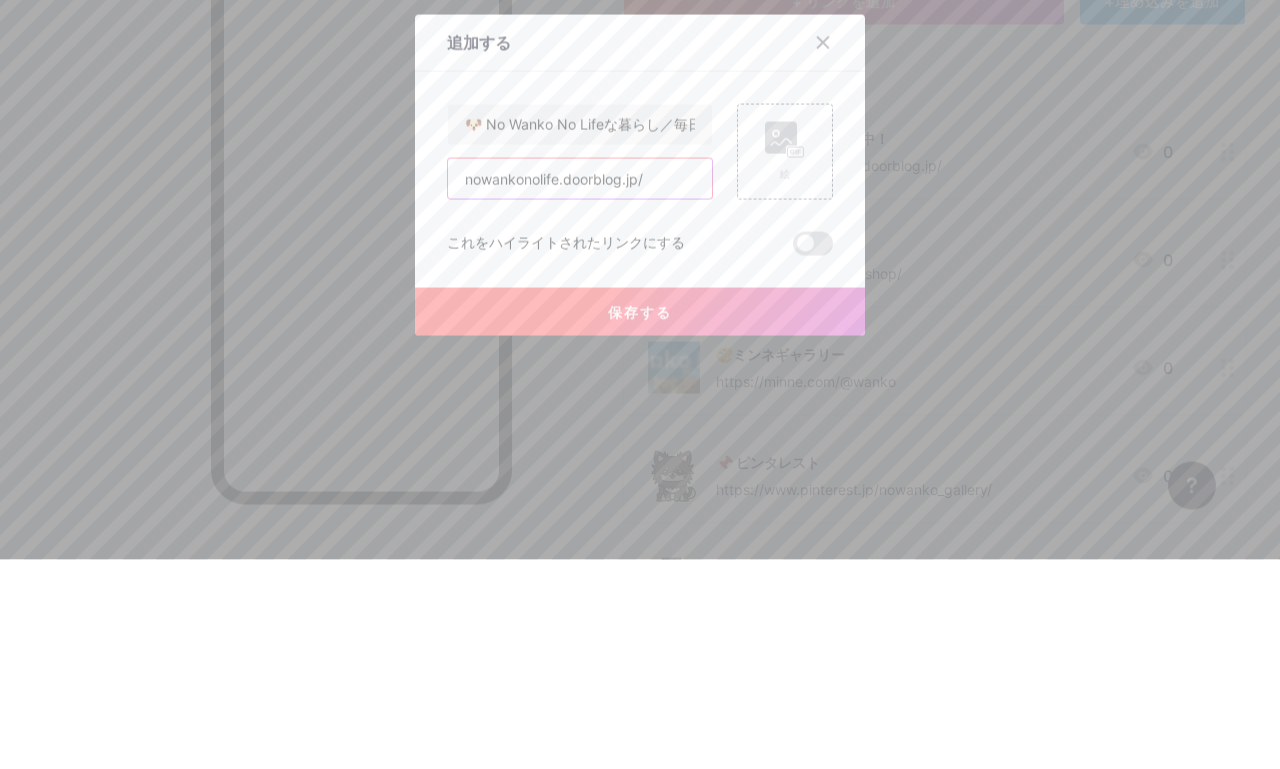 scroll, scrollTop: 209, scrollLeft: 0, axis: vertical 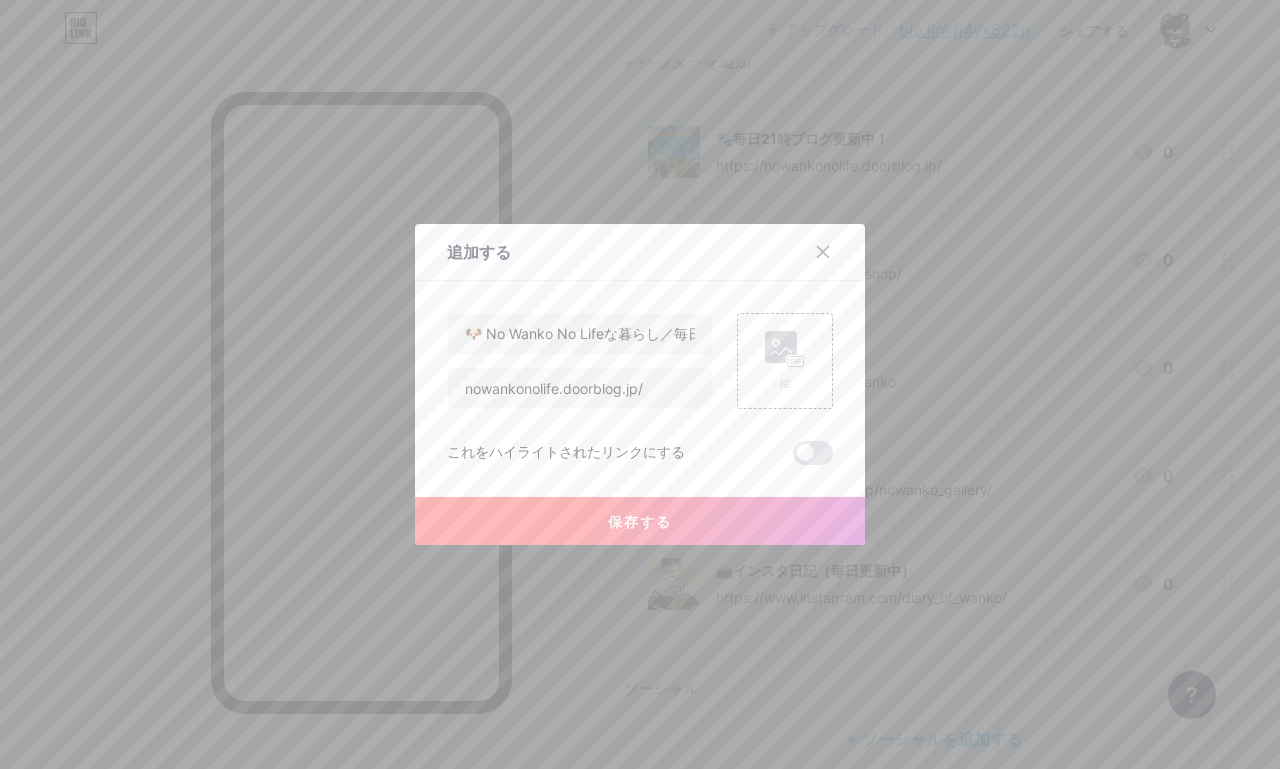 click 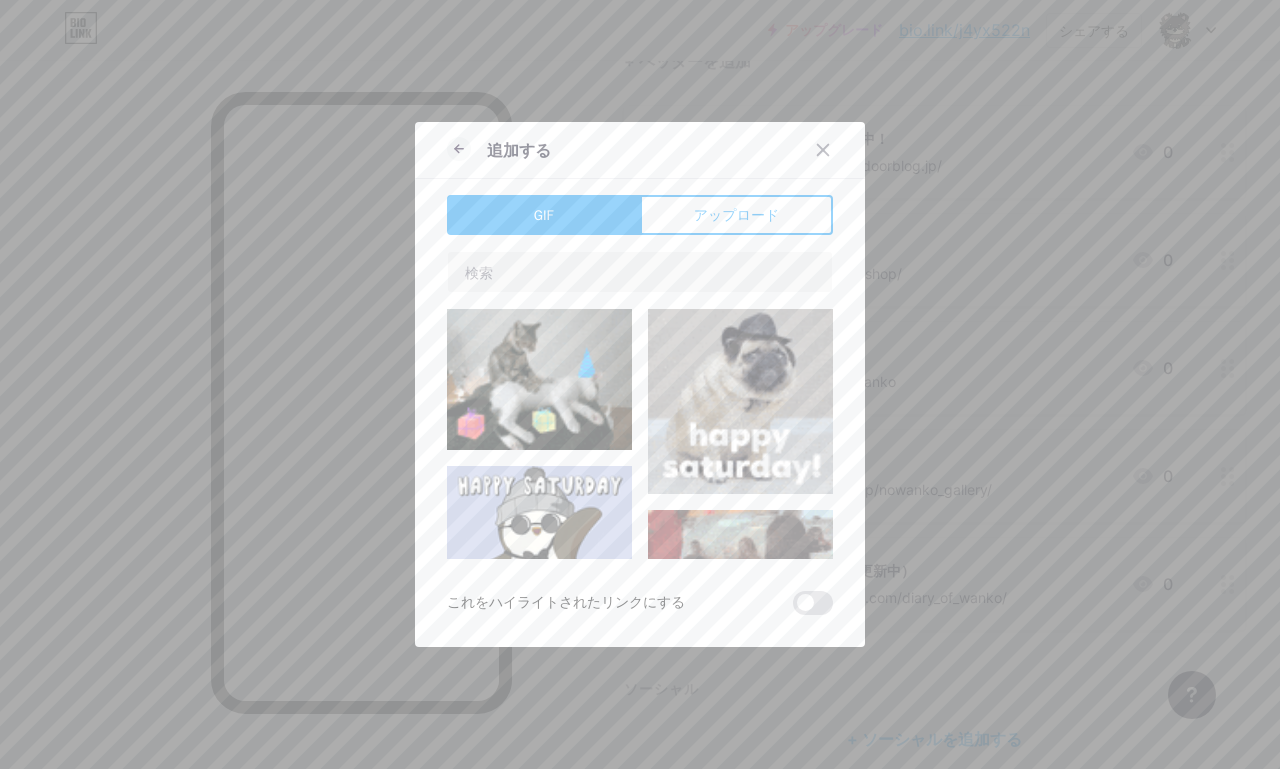 click on "アップロード" at bounding box center [737, 215] 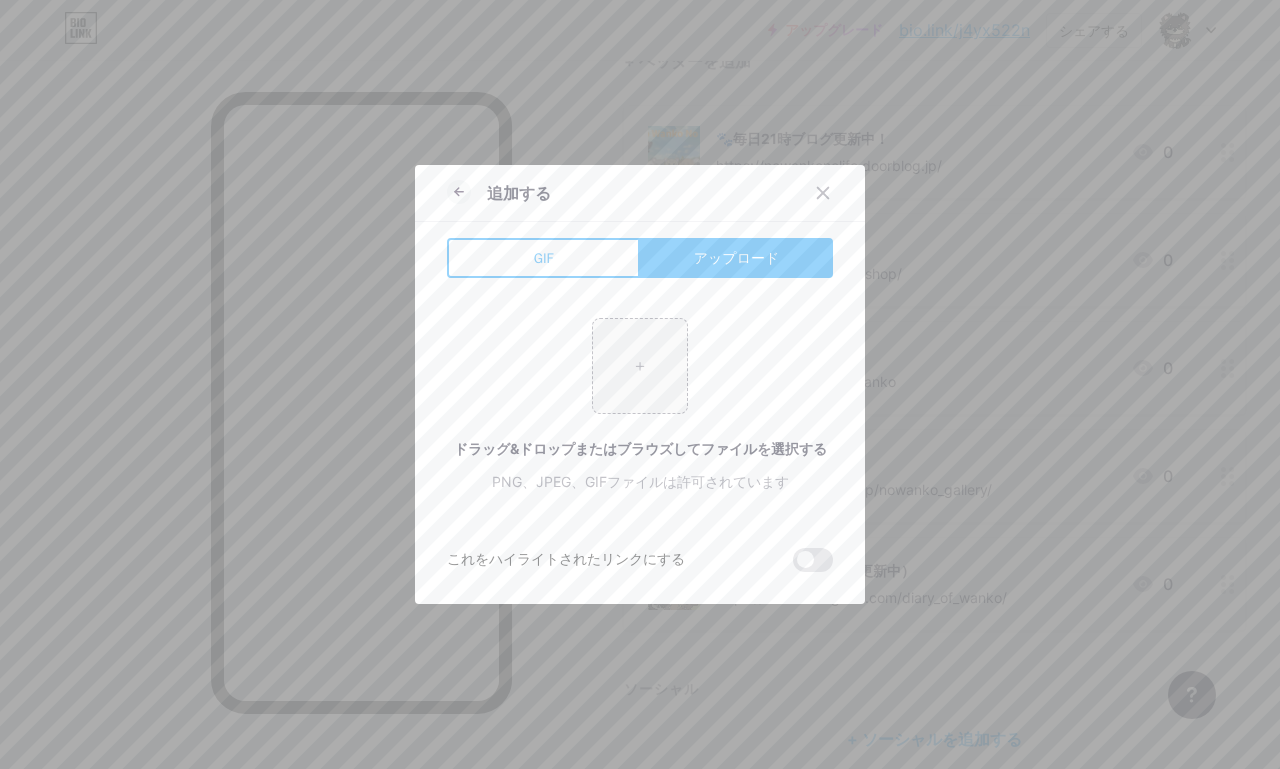 click at bounding box center (640, 366) 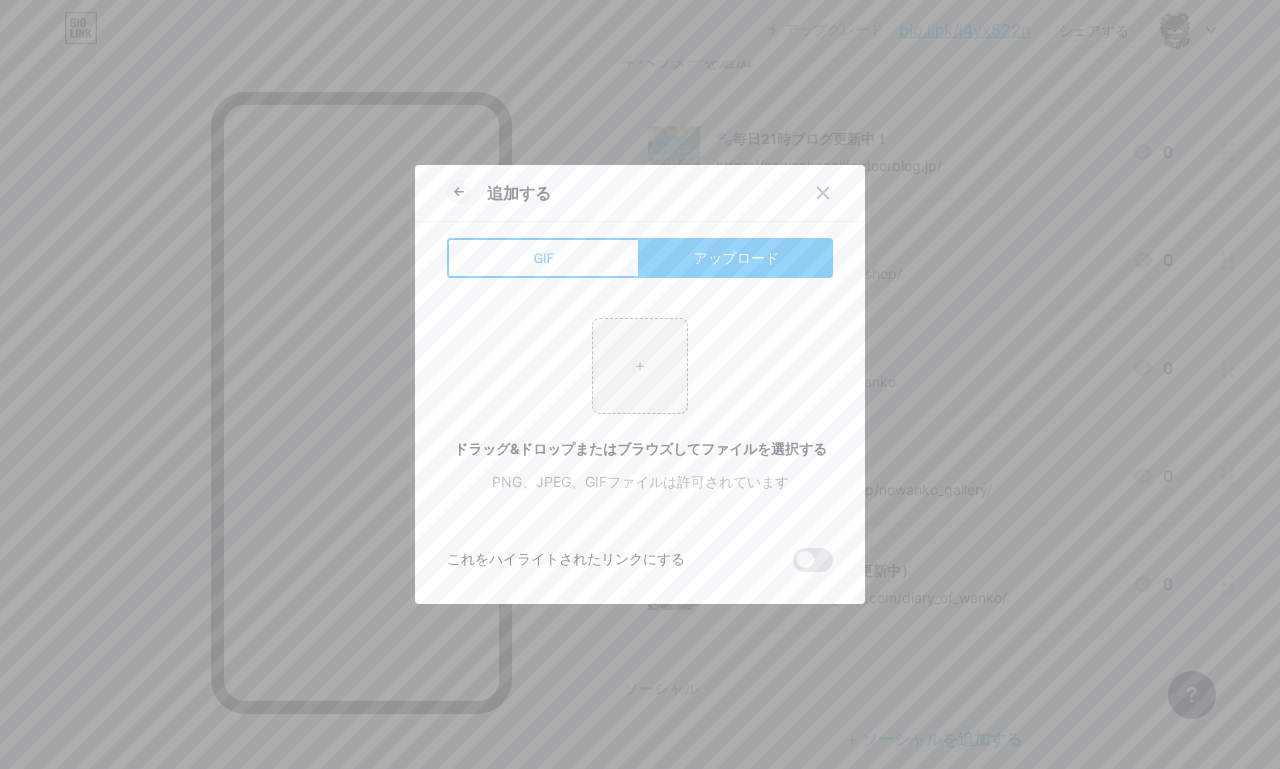type on "C:\fakepath\IMG_1774.jpeg" 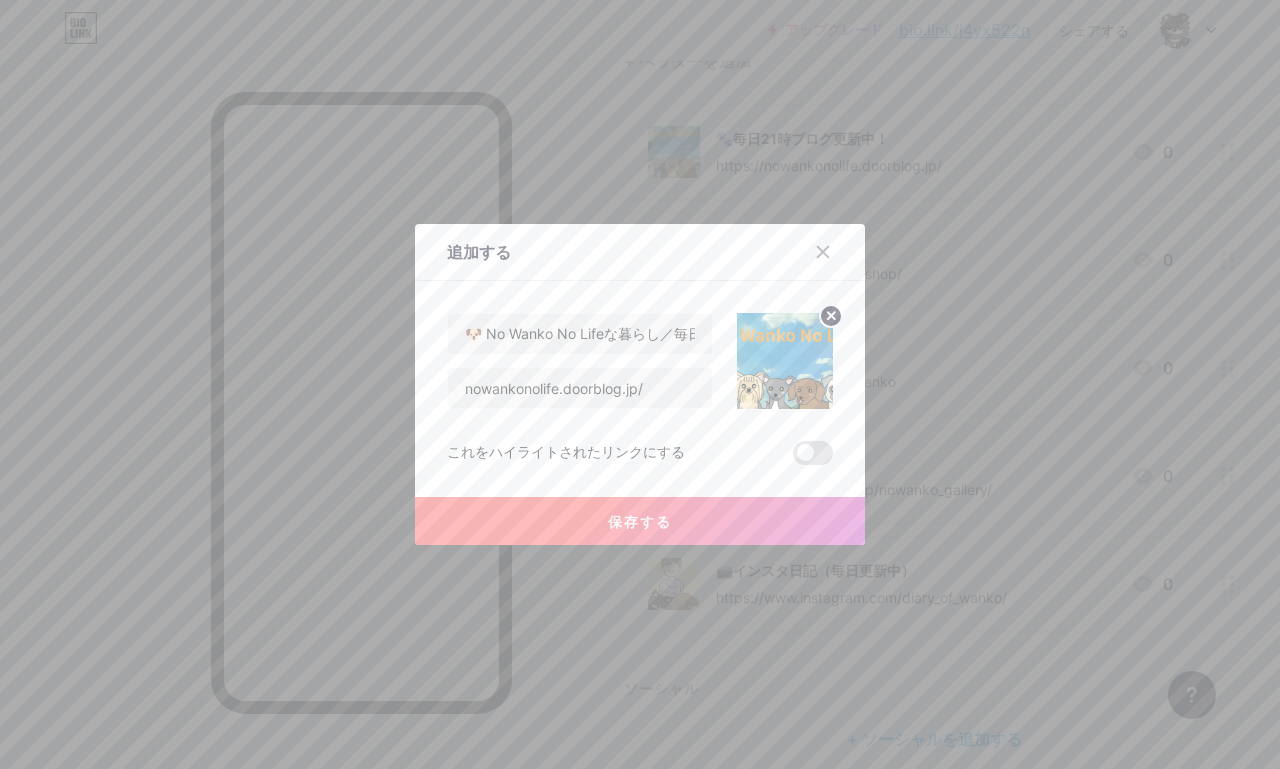 click on "保存する" at bounding box center [640, 521] 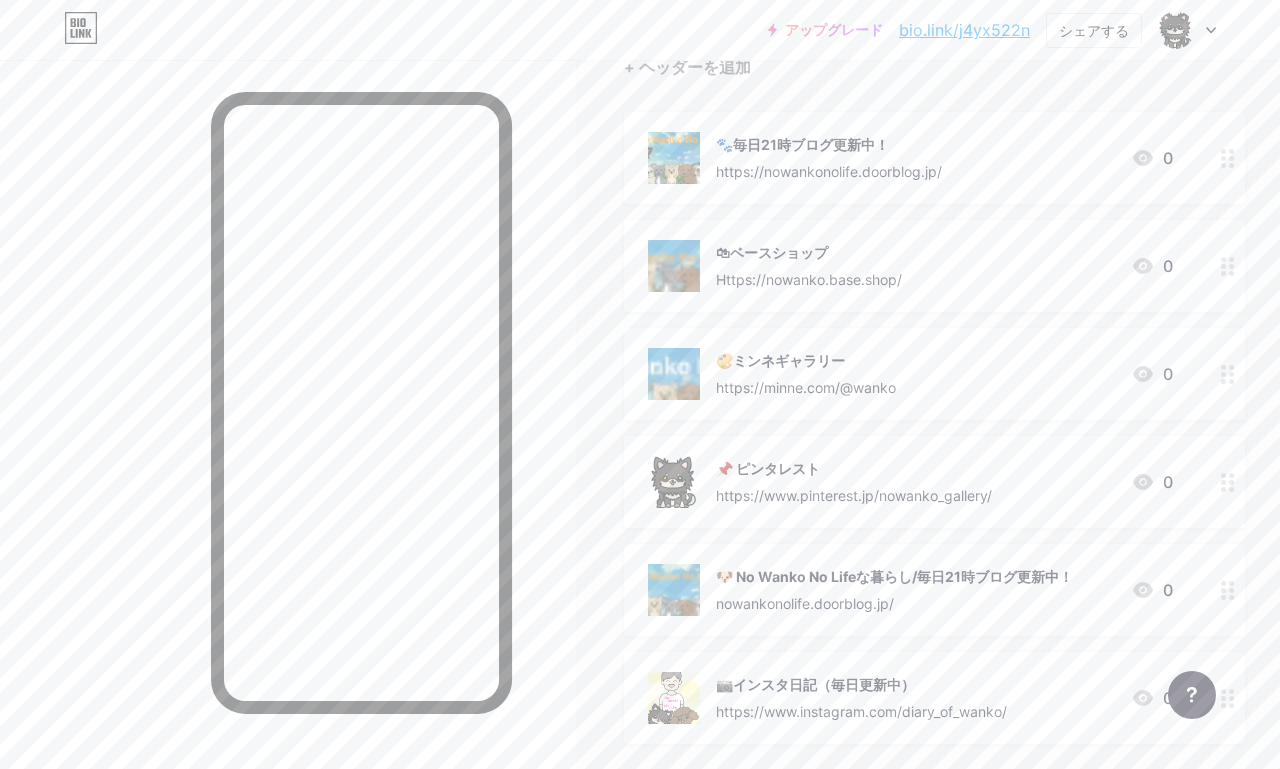 scroll, scrollTop: 203, scrollLeft: 0, axis: vertical 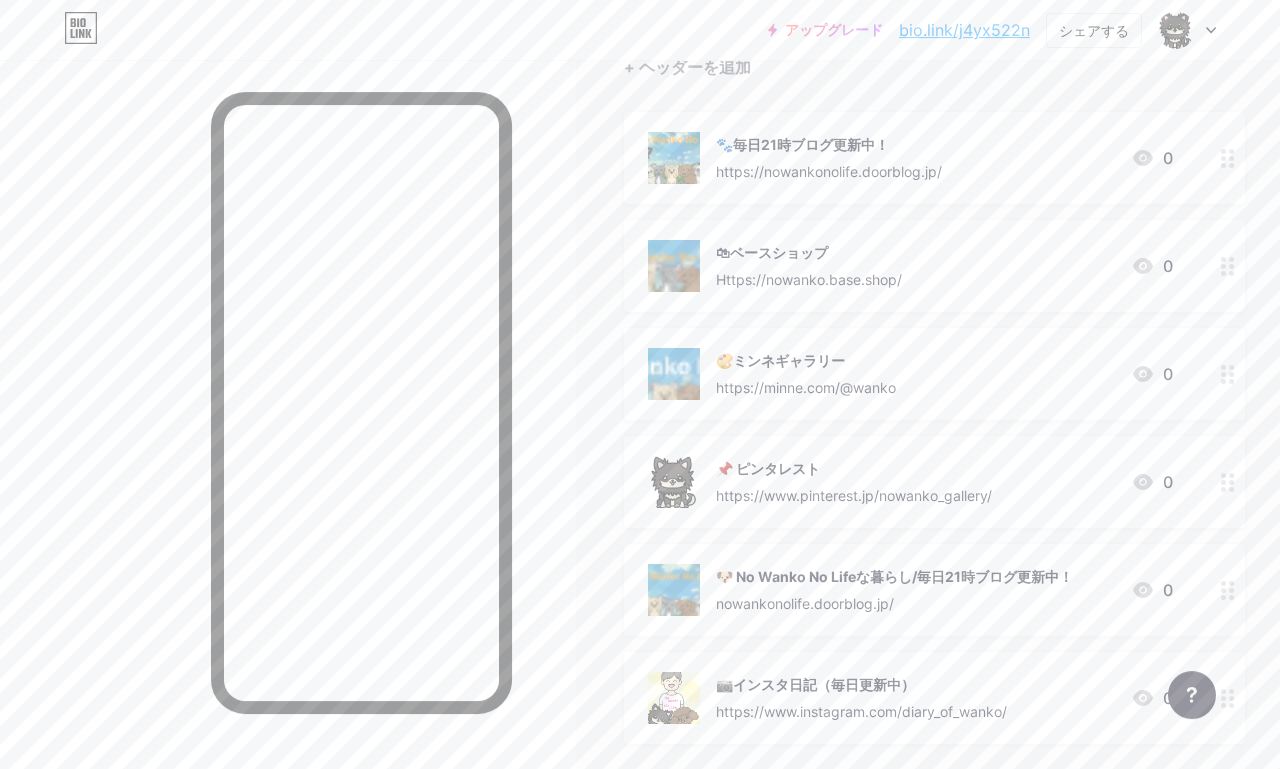 click 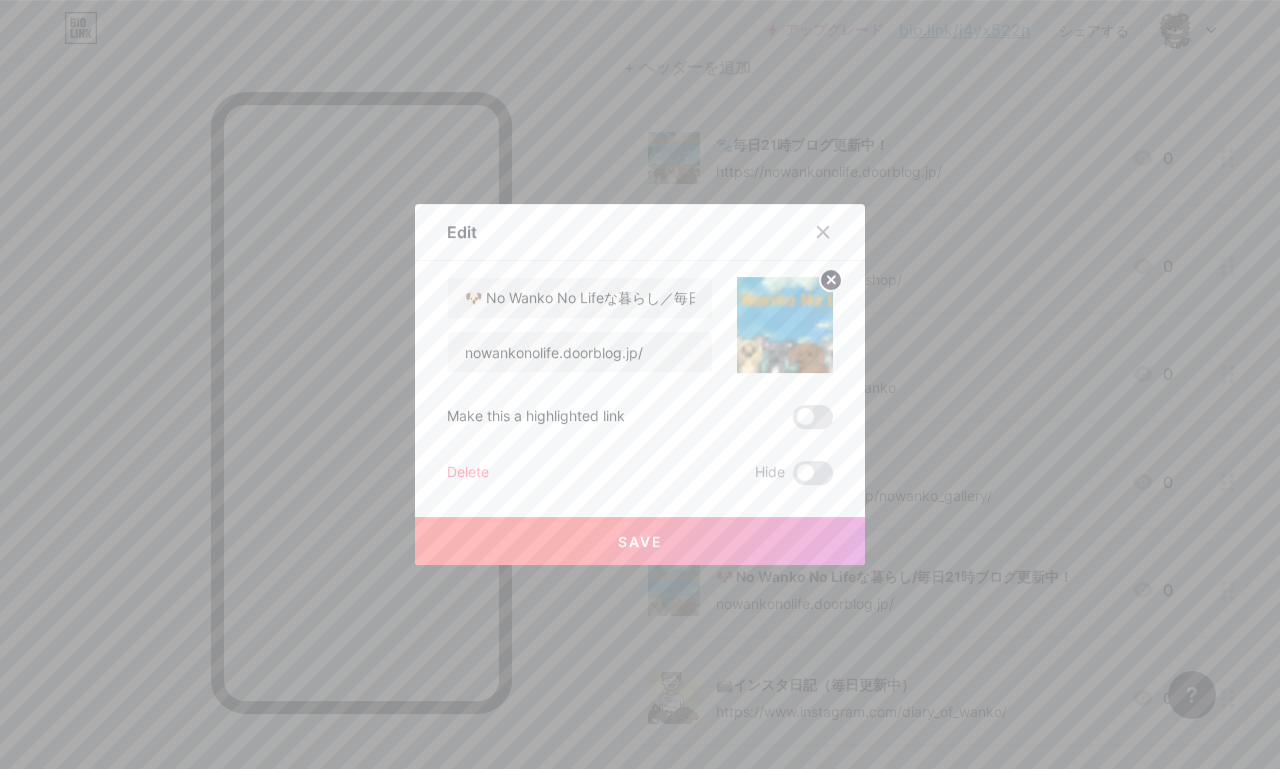 scroll, scrollTop: 203, scrollLeft: 0, axis: vertical 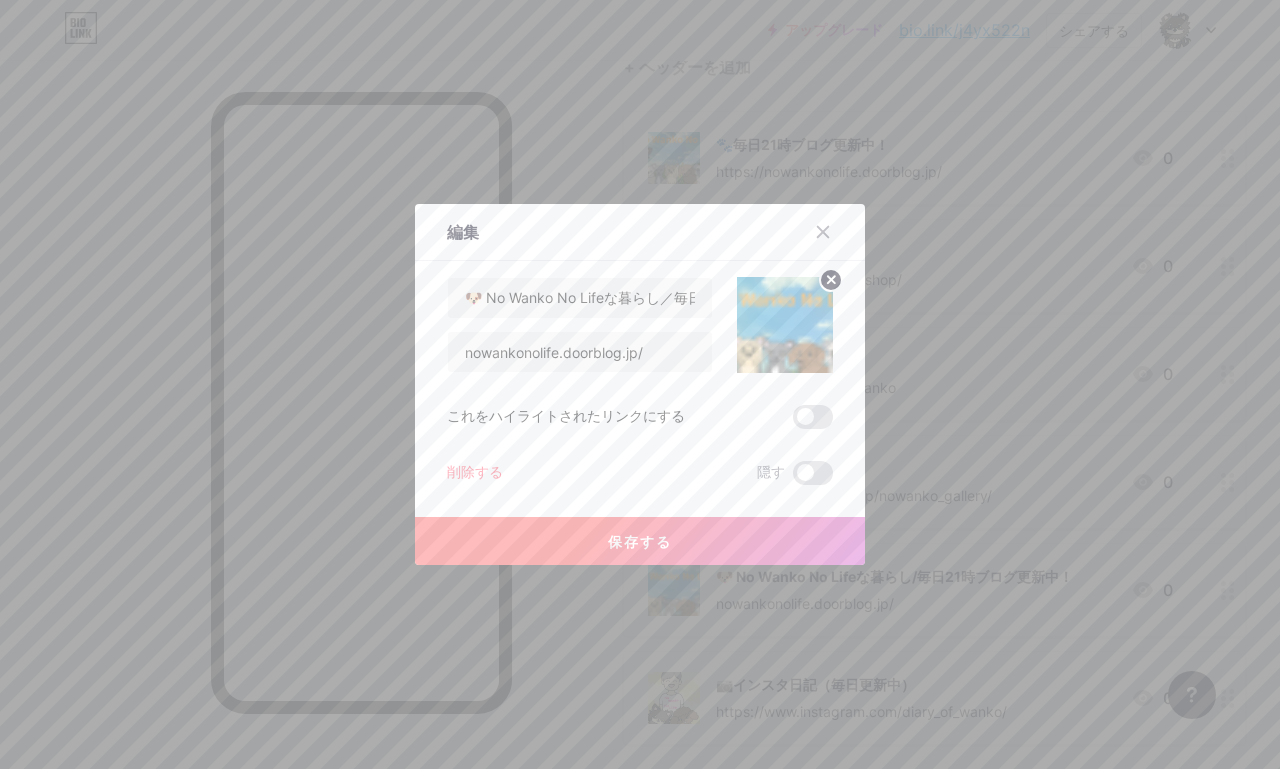 click on "削除する" at bounding box center (475, 473) 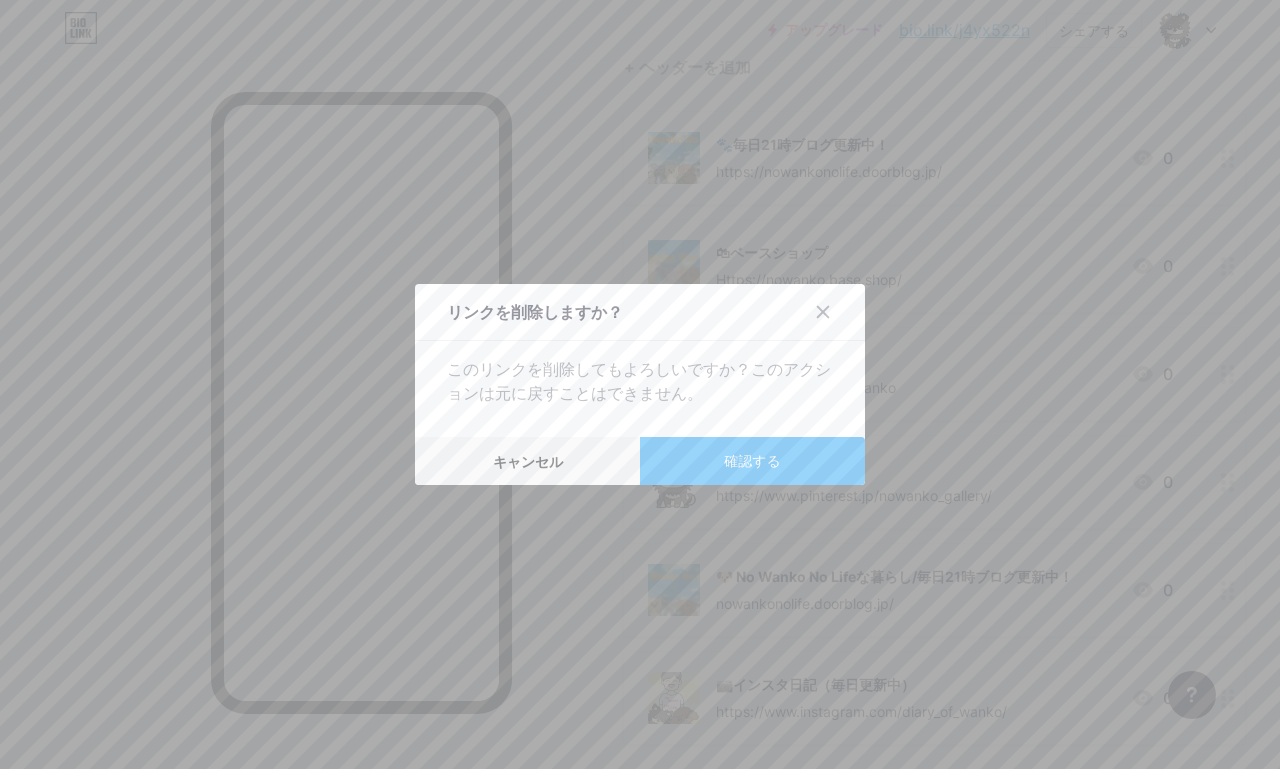 click on "確認する" at bounding box center [752, 461] 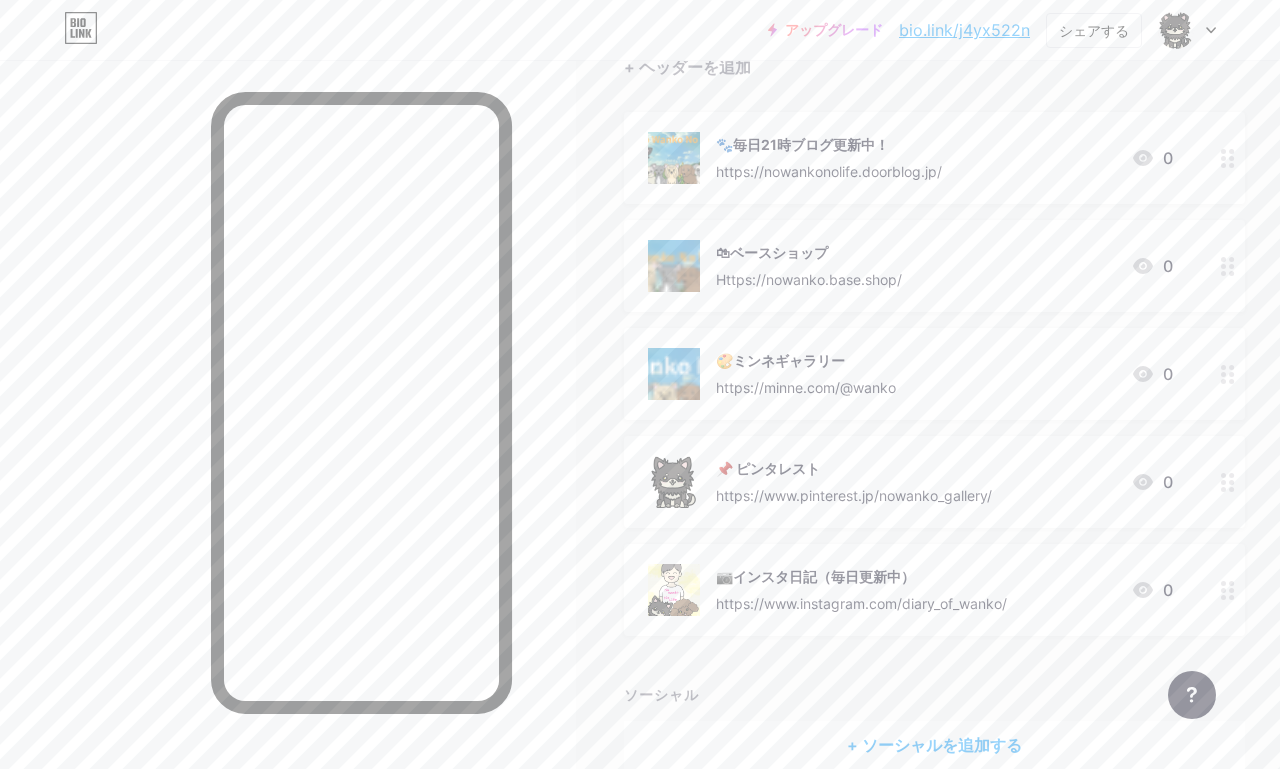 click 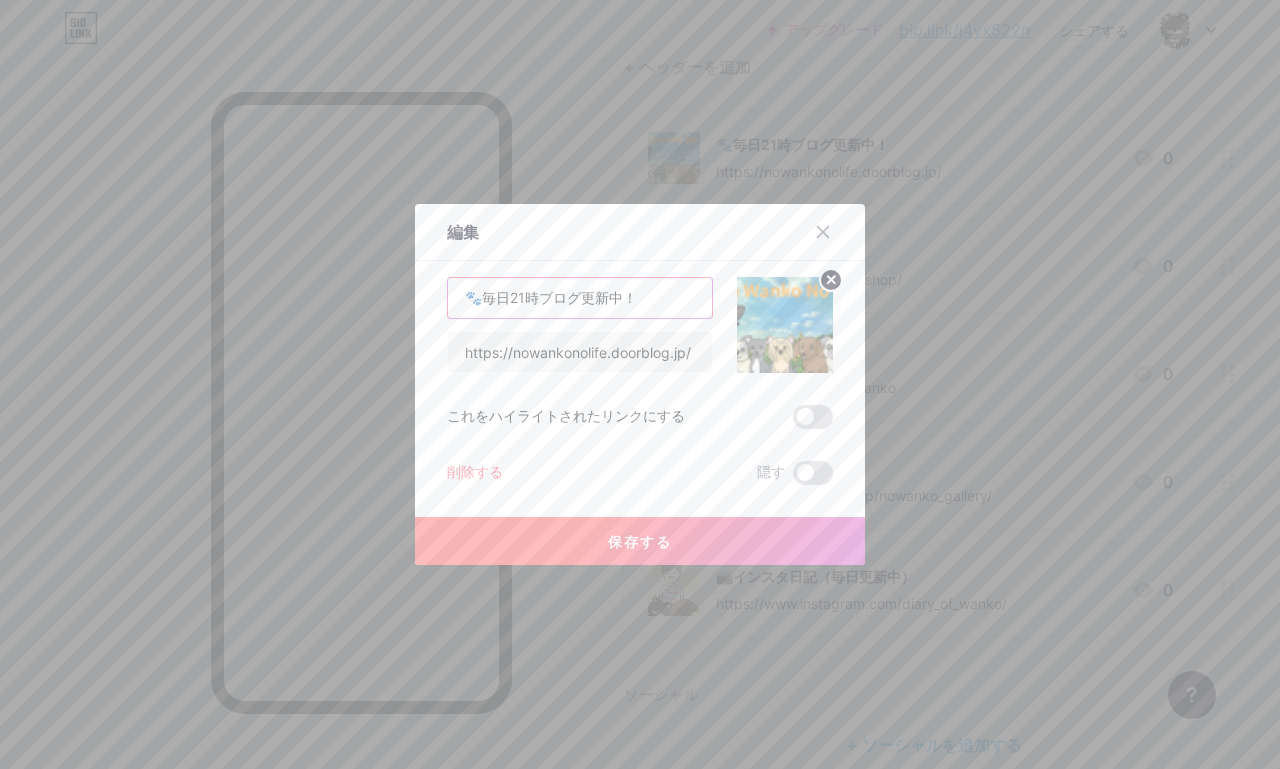 click on "🐾毎日21時ブログ更新中！" at bounding box center [580, 298] 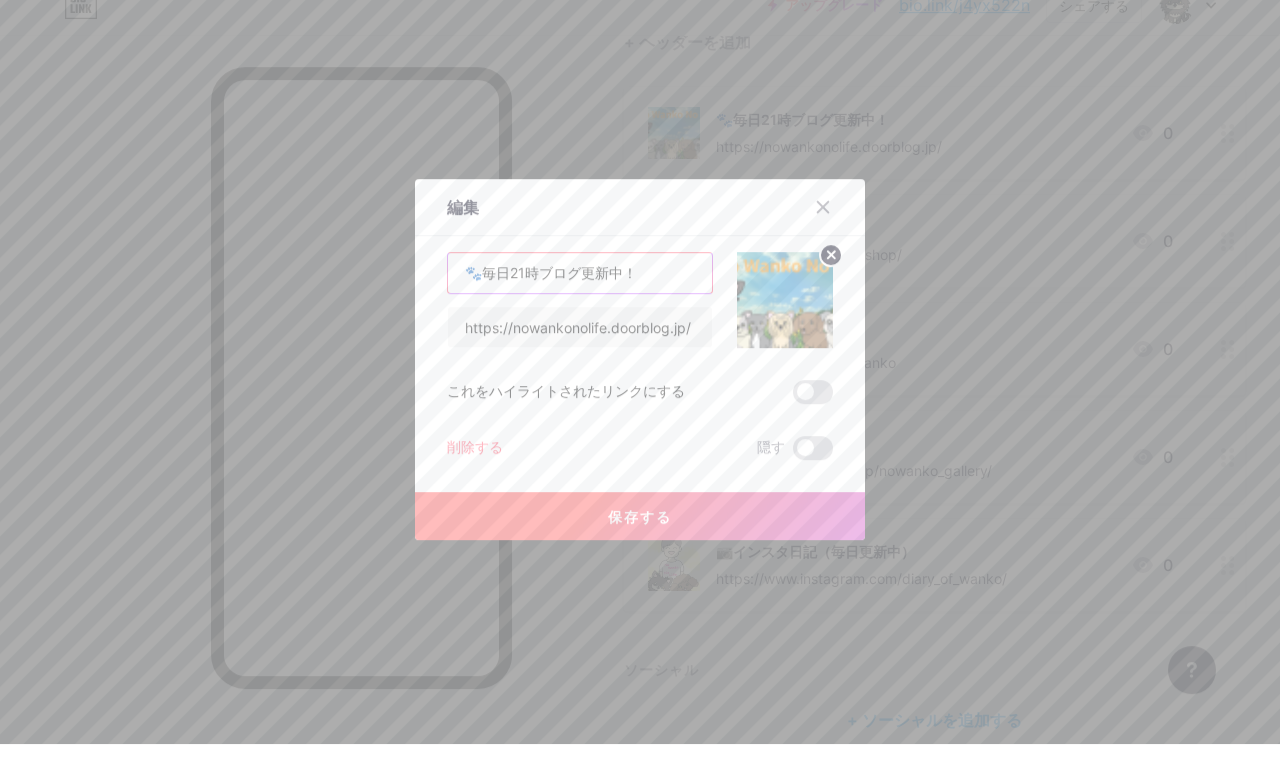 click on "🐾毎日21時ブログ更新中！" at bounding box center [580, 298] 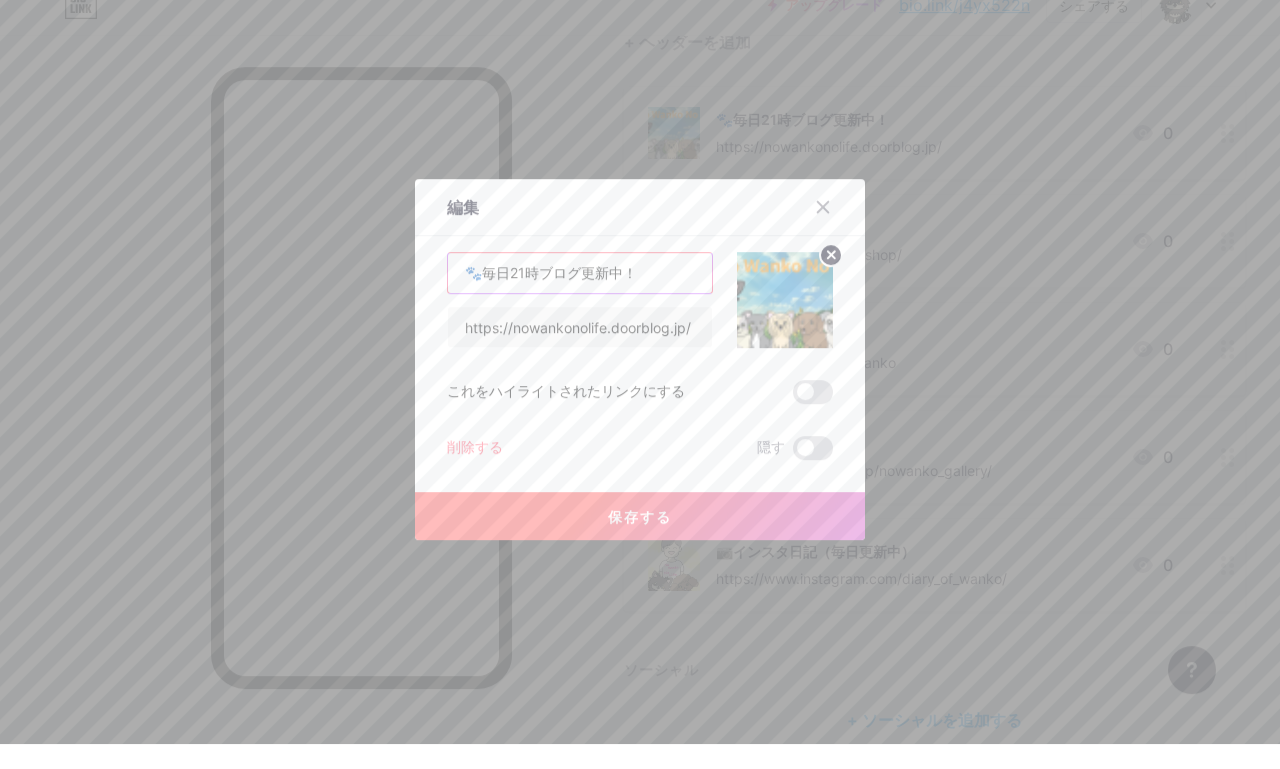 paste on "No Wanko No Lifeな暮らし／" 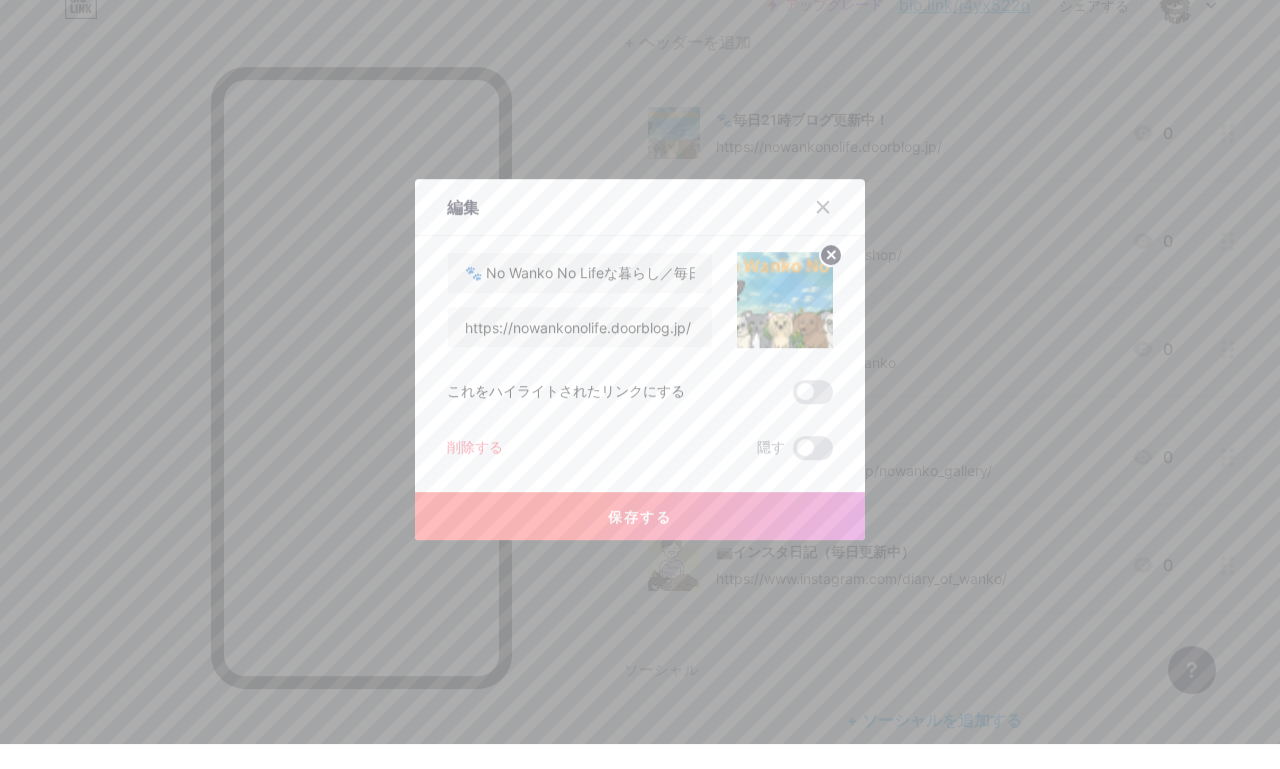 scroll, scrollTop: 228, scrollLeft: 0, axis: vertical 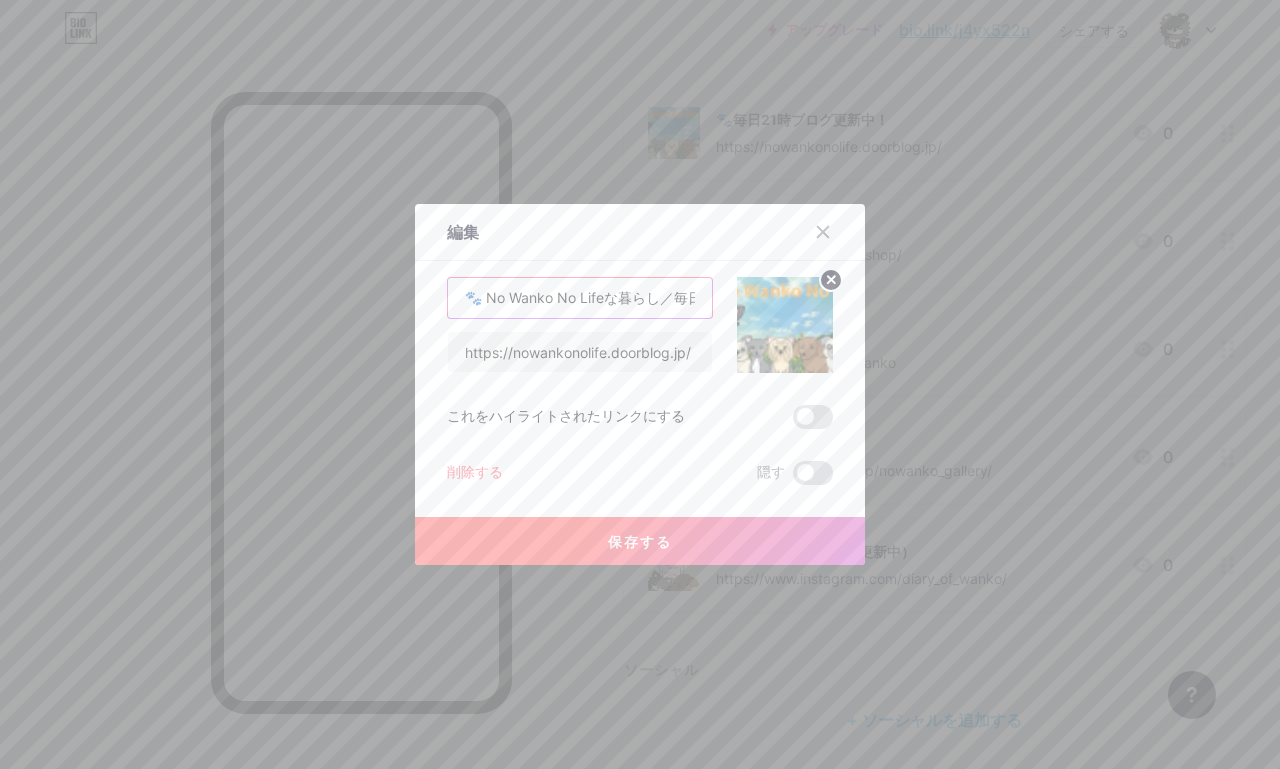 type on "🐾 No Wanko No Lifeな暮らし／毎日21時ブログ更新中！" 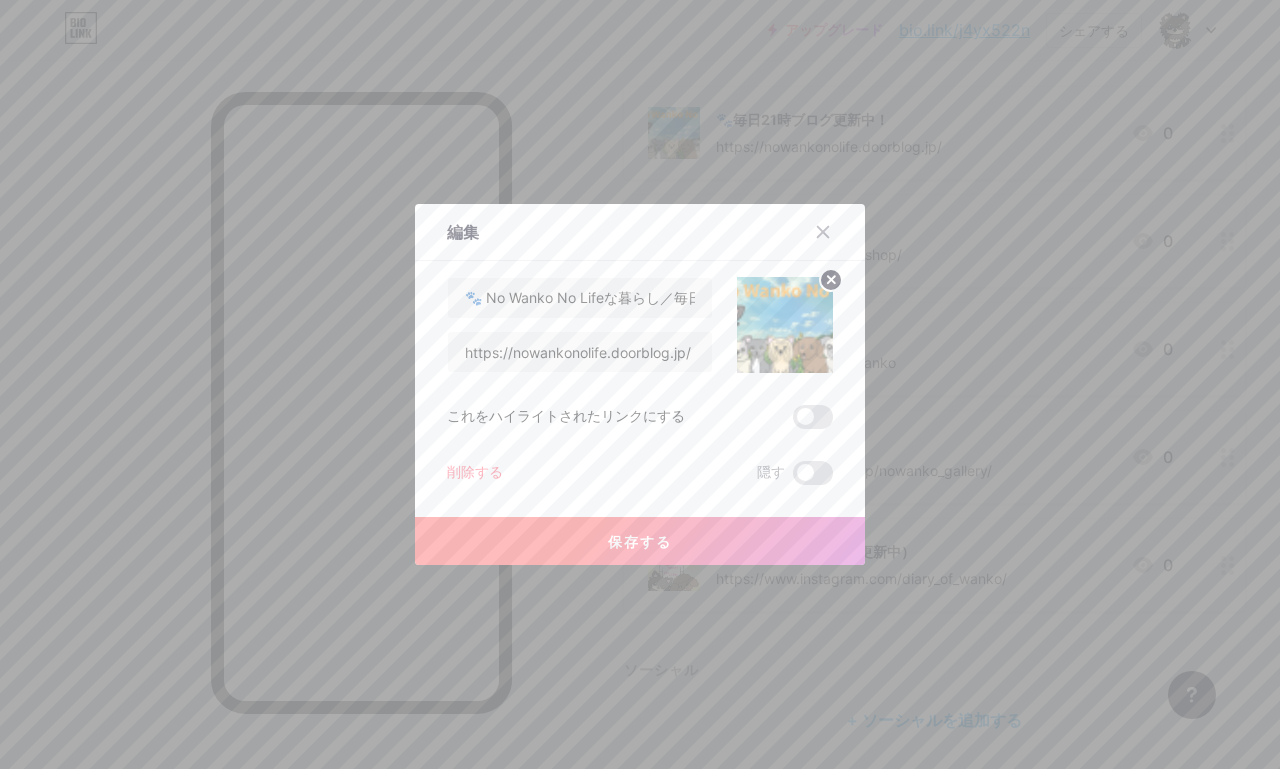 click on "保存する" at bounding box center (640, 541) 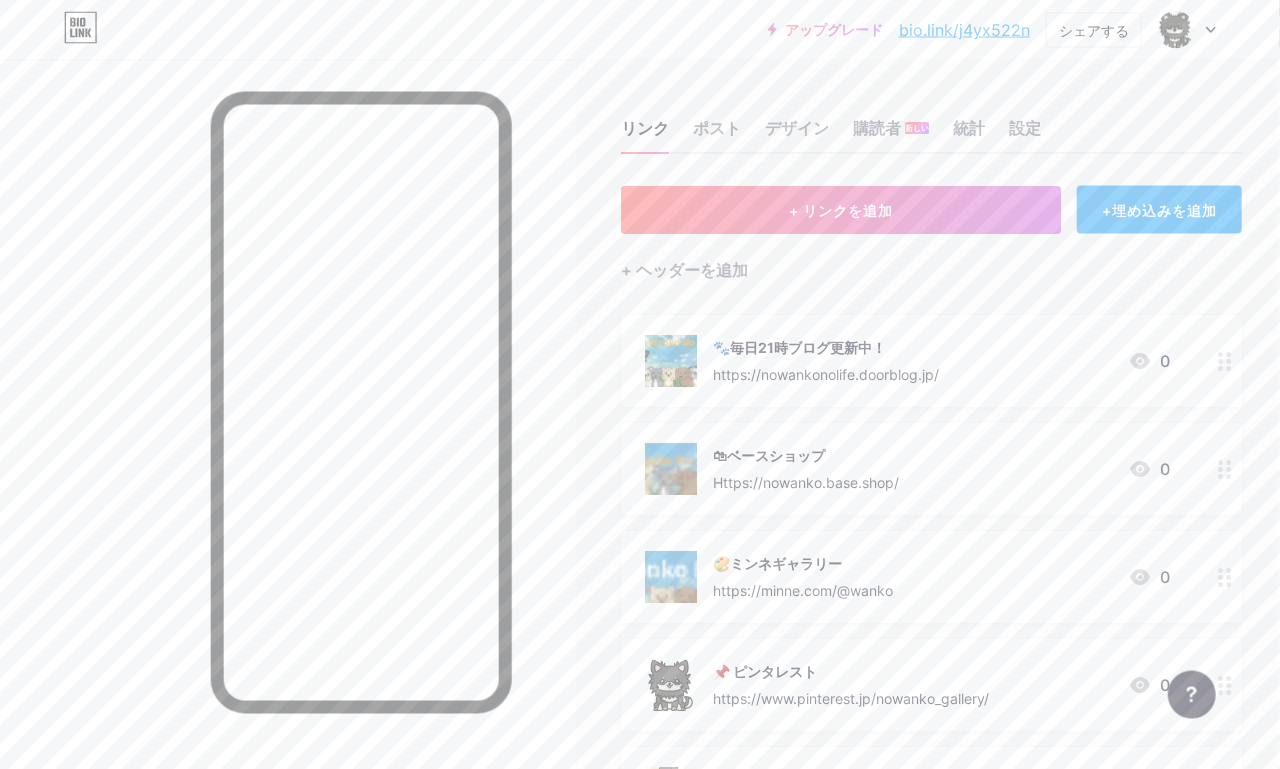 scroll, scrollTop: 20, scrollLeft: 4, axis: both 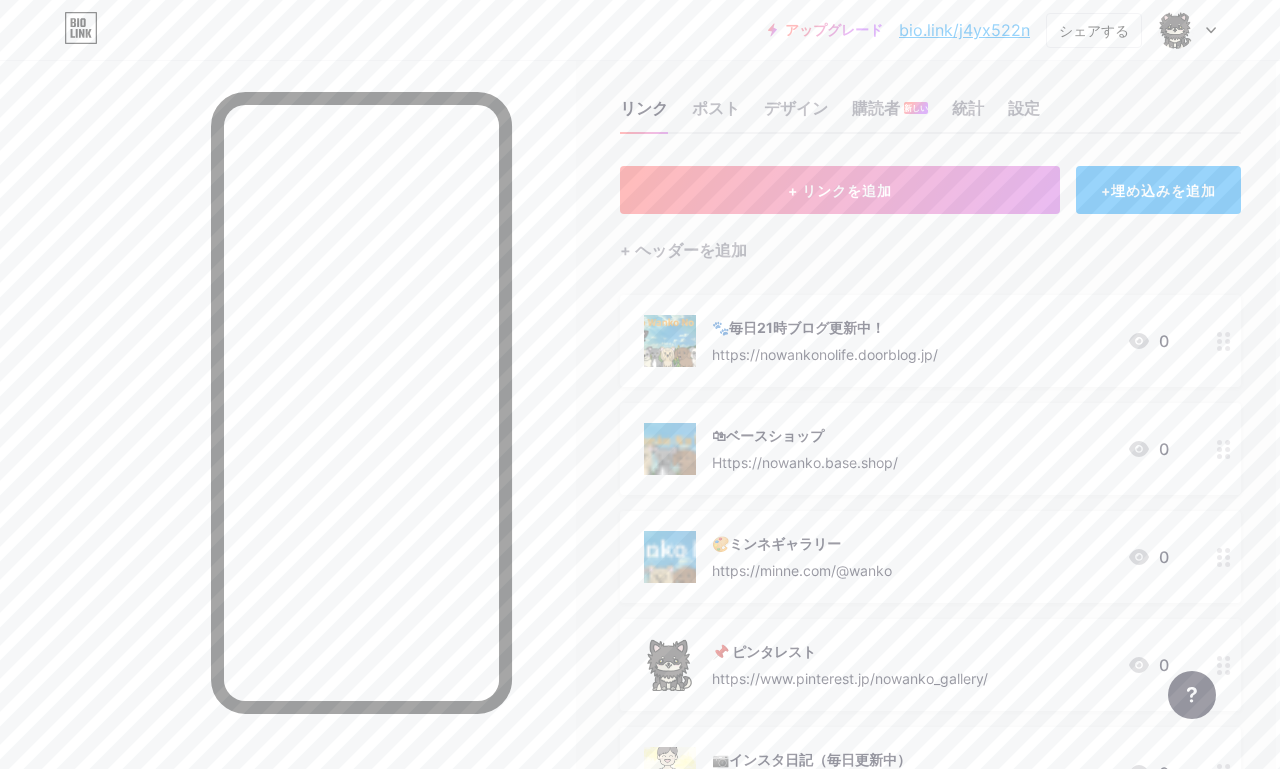 click on "ポスト" at bounding box center (716, 114) 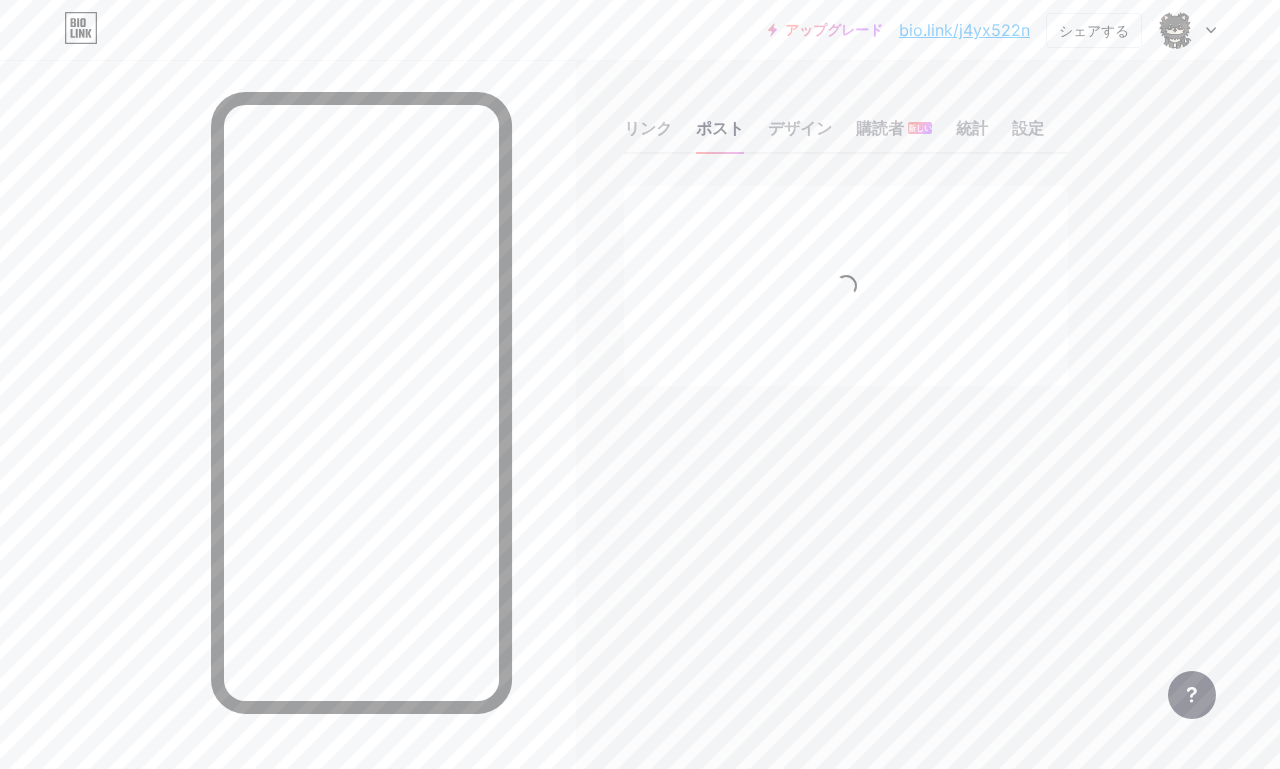 scroll, scrollTop: 20, scrollLeft: 0, axis: vertical 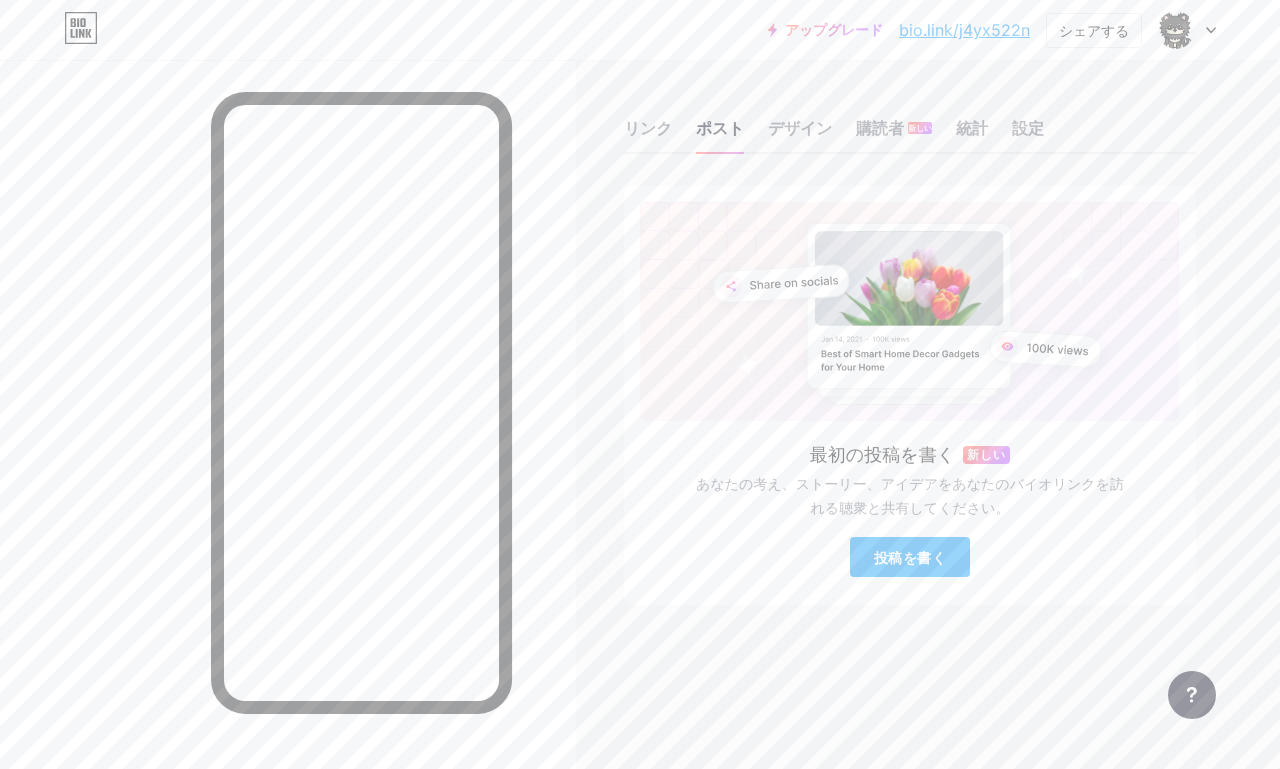 click on "デザイン" at bounding box center [800, 134] 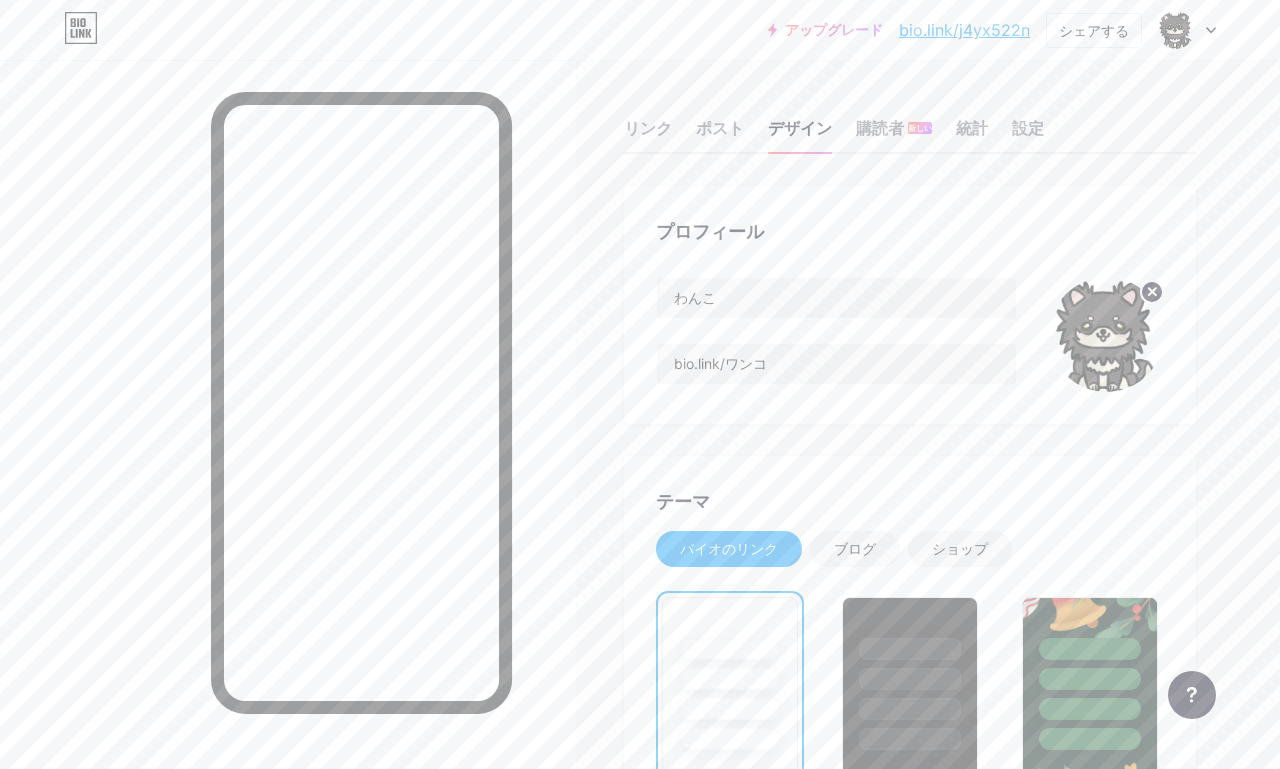 click on "購読者 新しい" at bounding box center (894, 134) 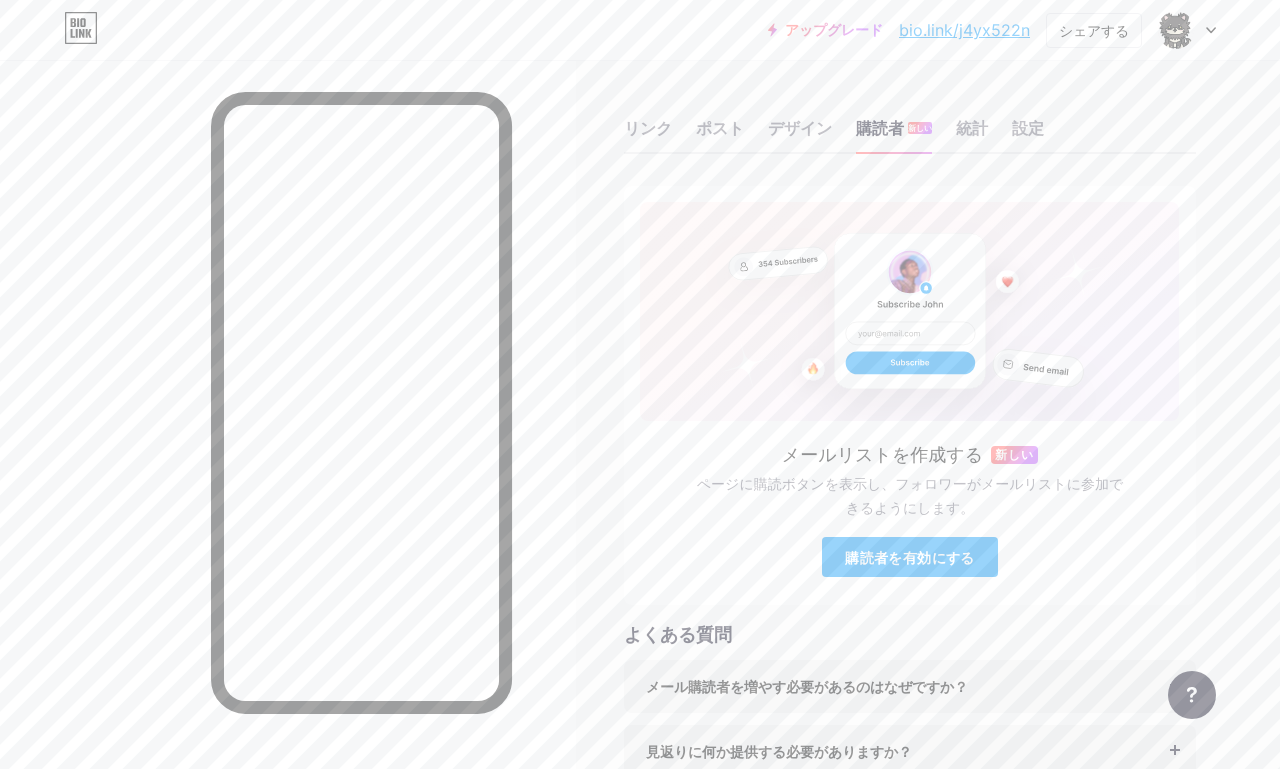 click on "統計" at bounding box center [972, 134] 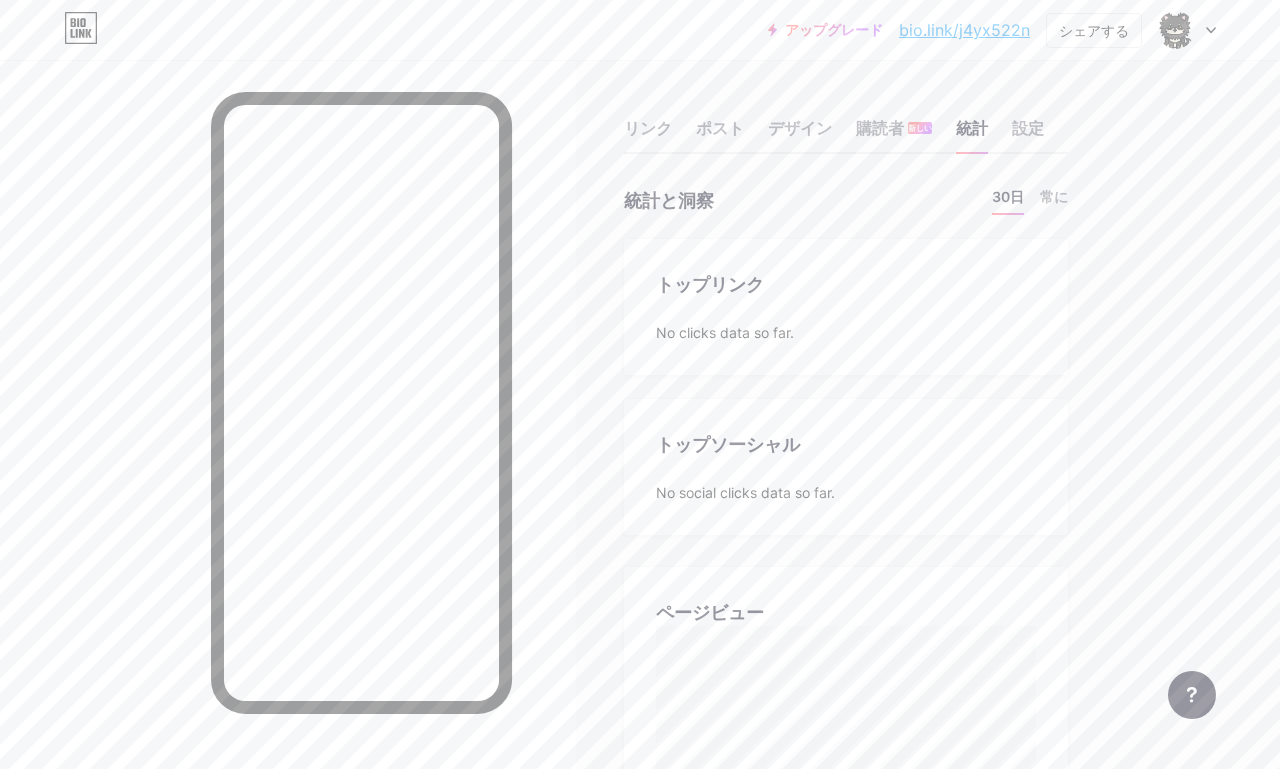 scroll, scrollTop: 999231, scrollLeft: 998720, axis: both 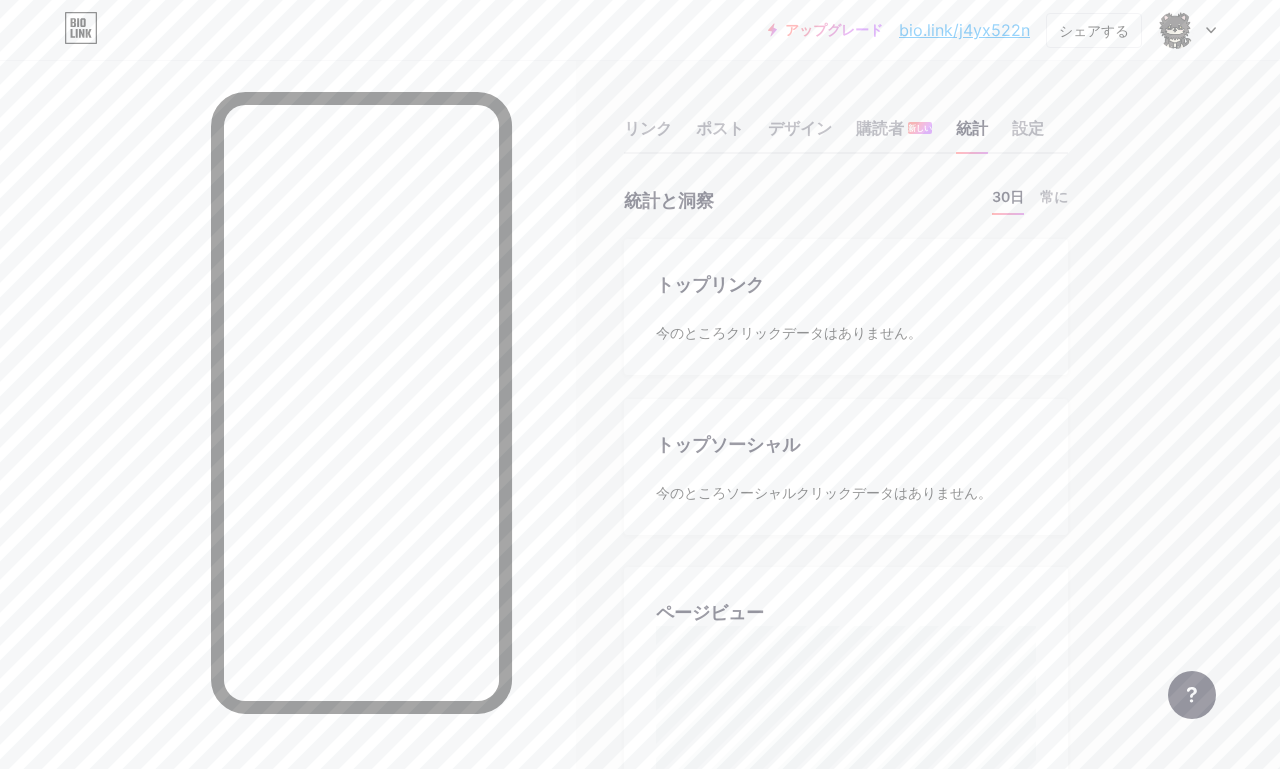 click on "設定" at bounding box center [1028, 134] 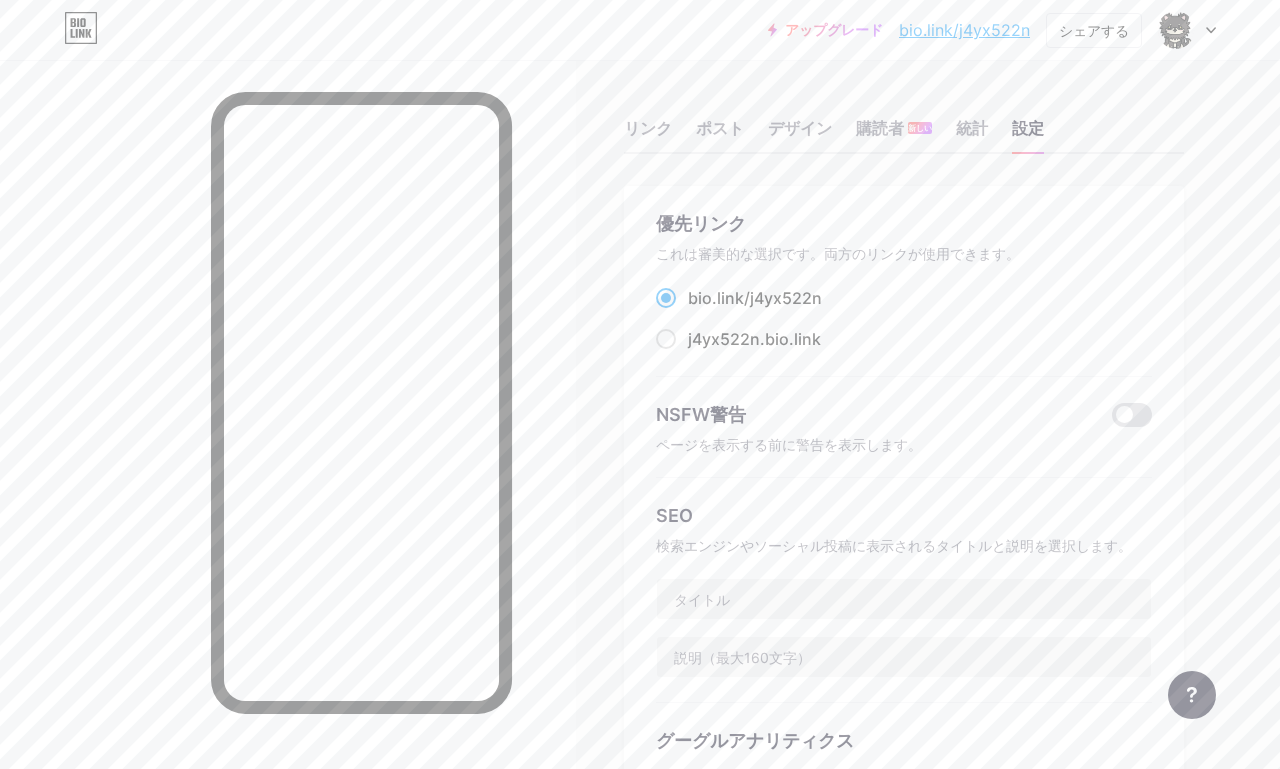 click on "リンク" at bounding box center [648, 134] 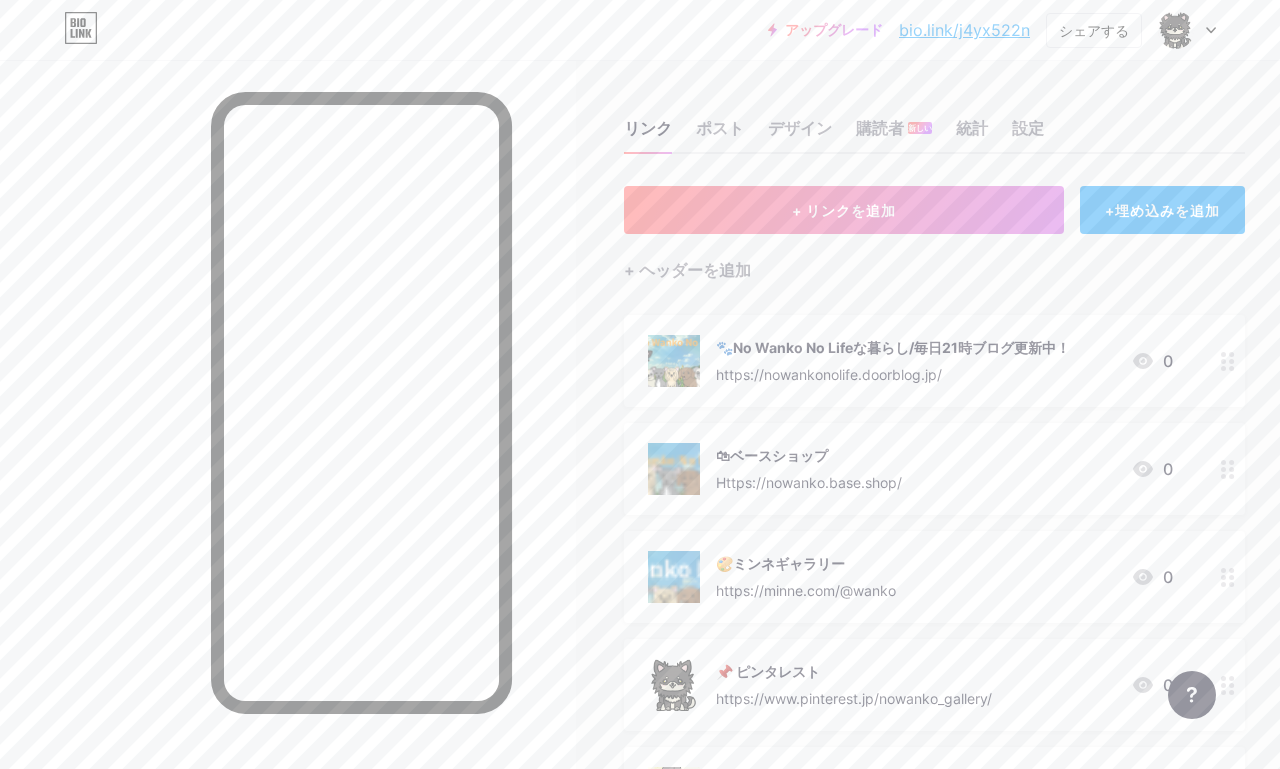 click on "設定" at bounding box center (1028, 134) 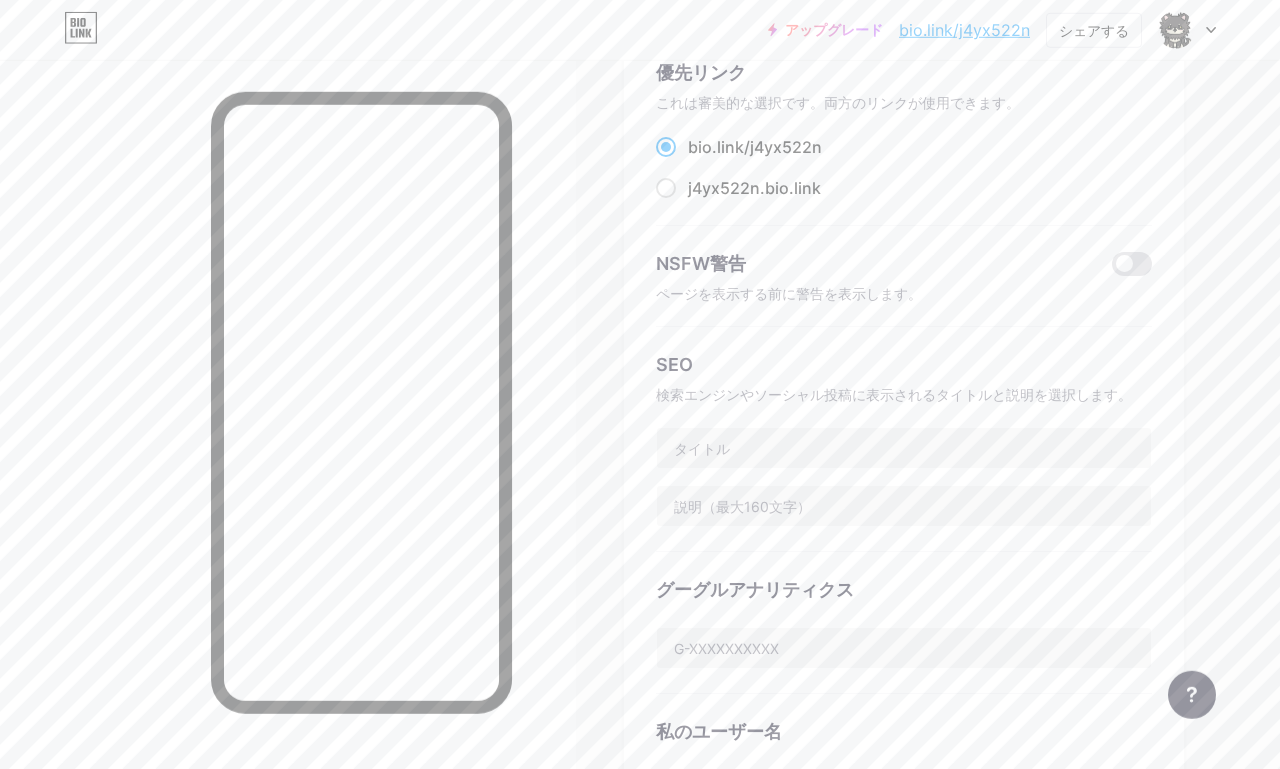 scroll, scrollTop: 152, scrollLeft: 0, axis: vertical 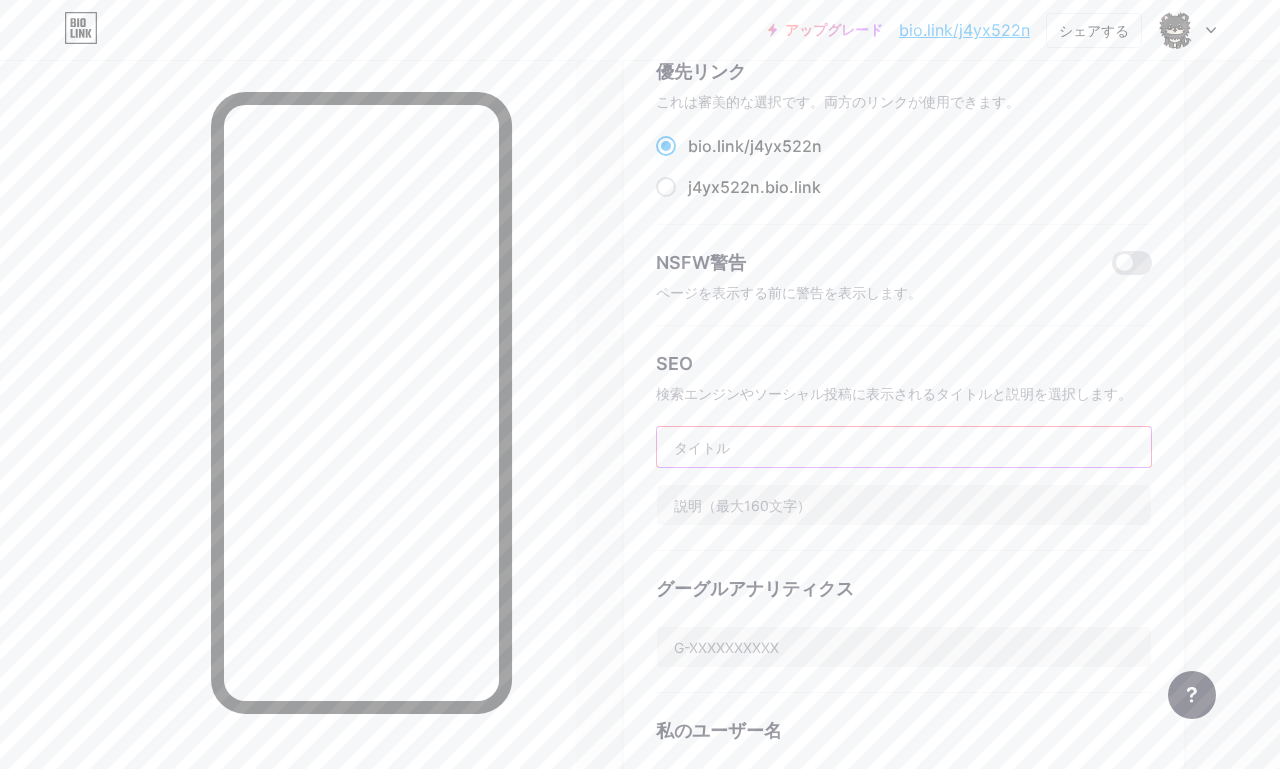 click at bounding box center [904, 447] 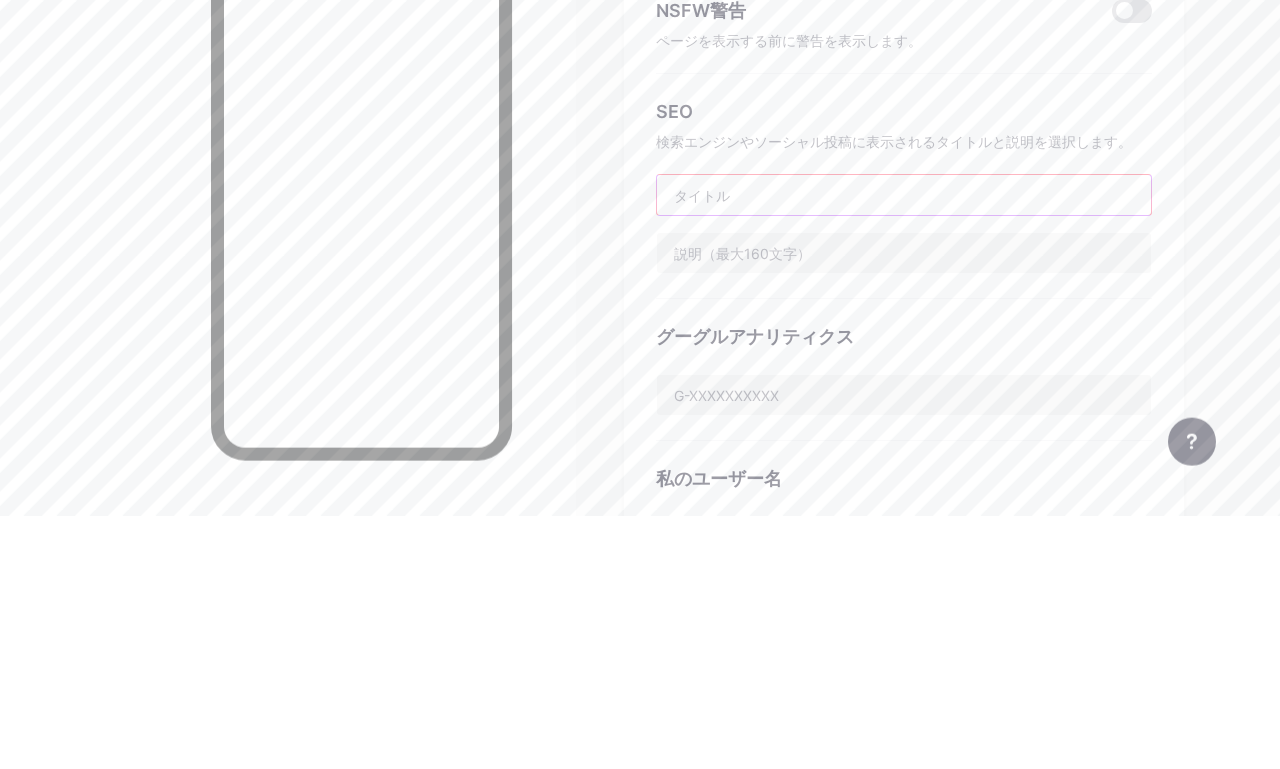 click at bounding box center [904, 448] 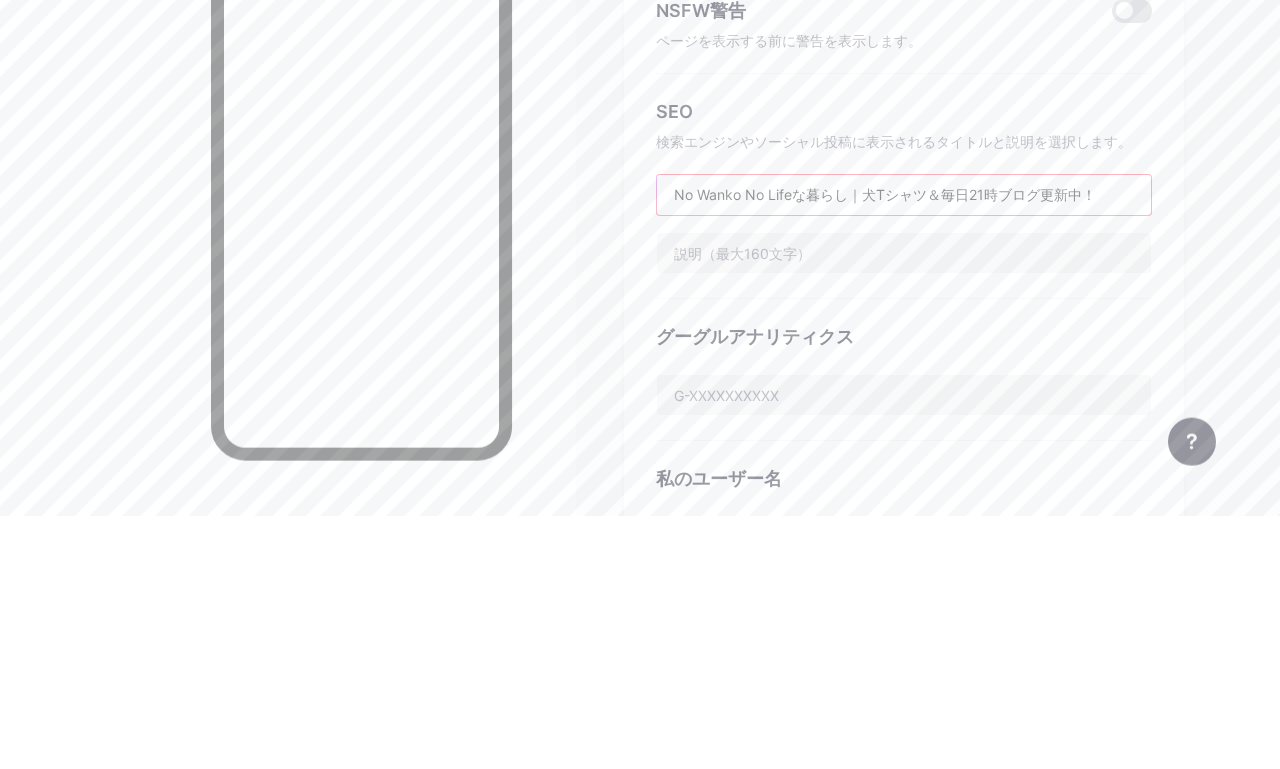 type on "No Wanko No Lifeな暮らし｜犬Tシャツ＆毎日21時ブログ更新中！" 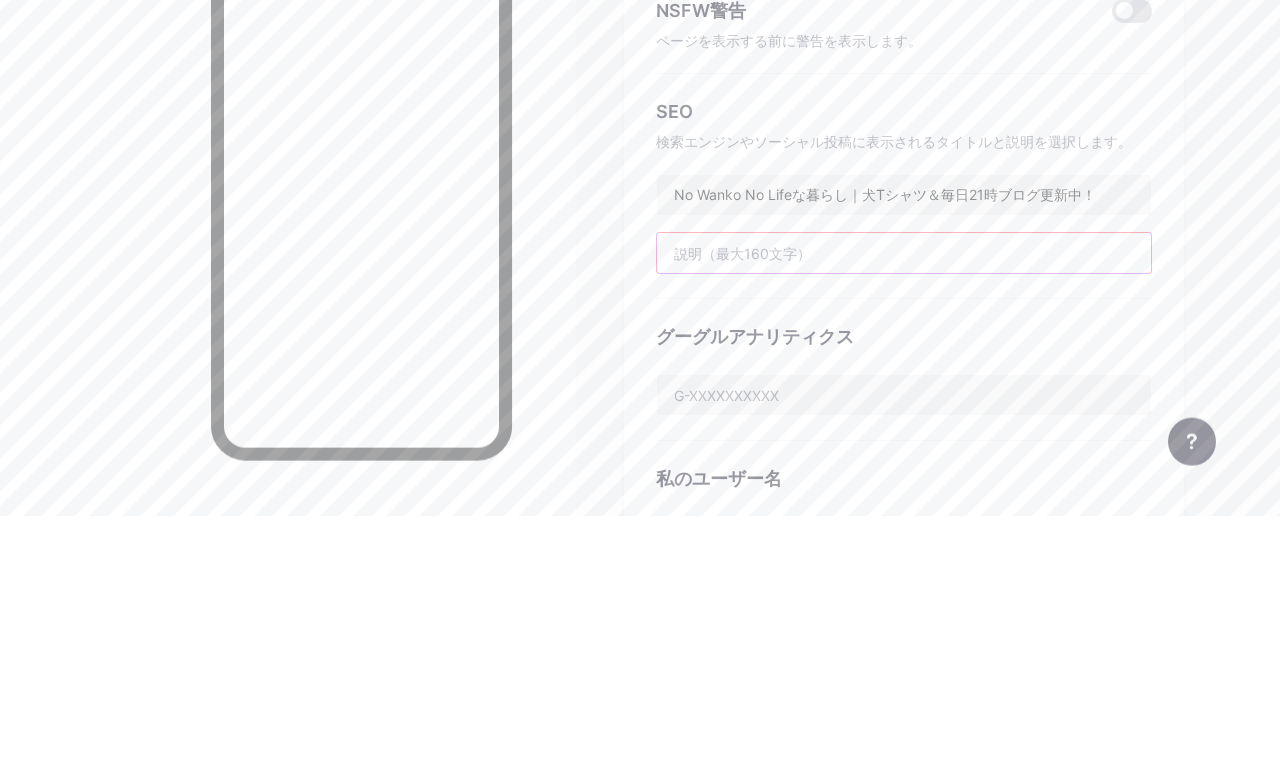 click at bounding box center (904, 506) 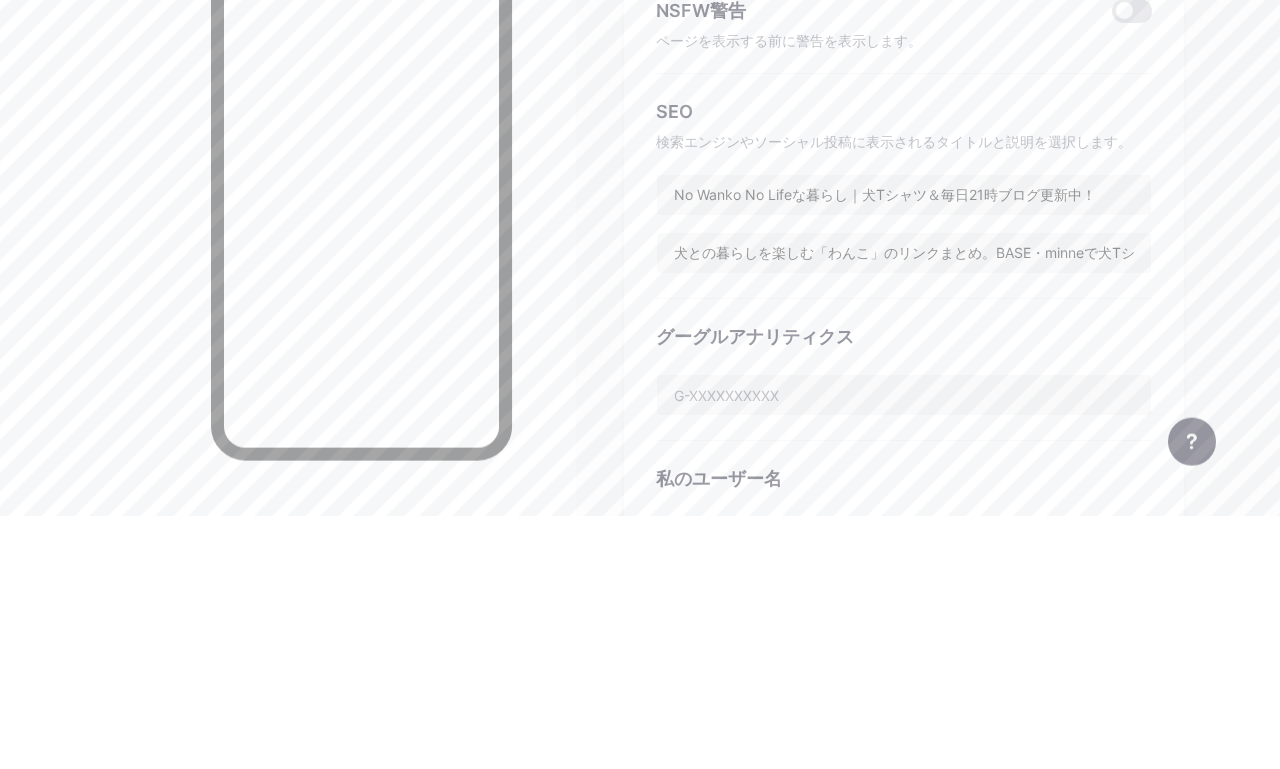 scroll, scrollTop: 405, scrollLeft: 0, axis: vertical 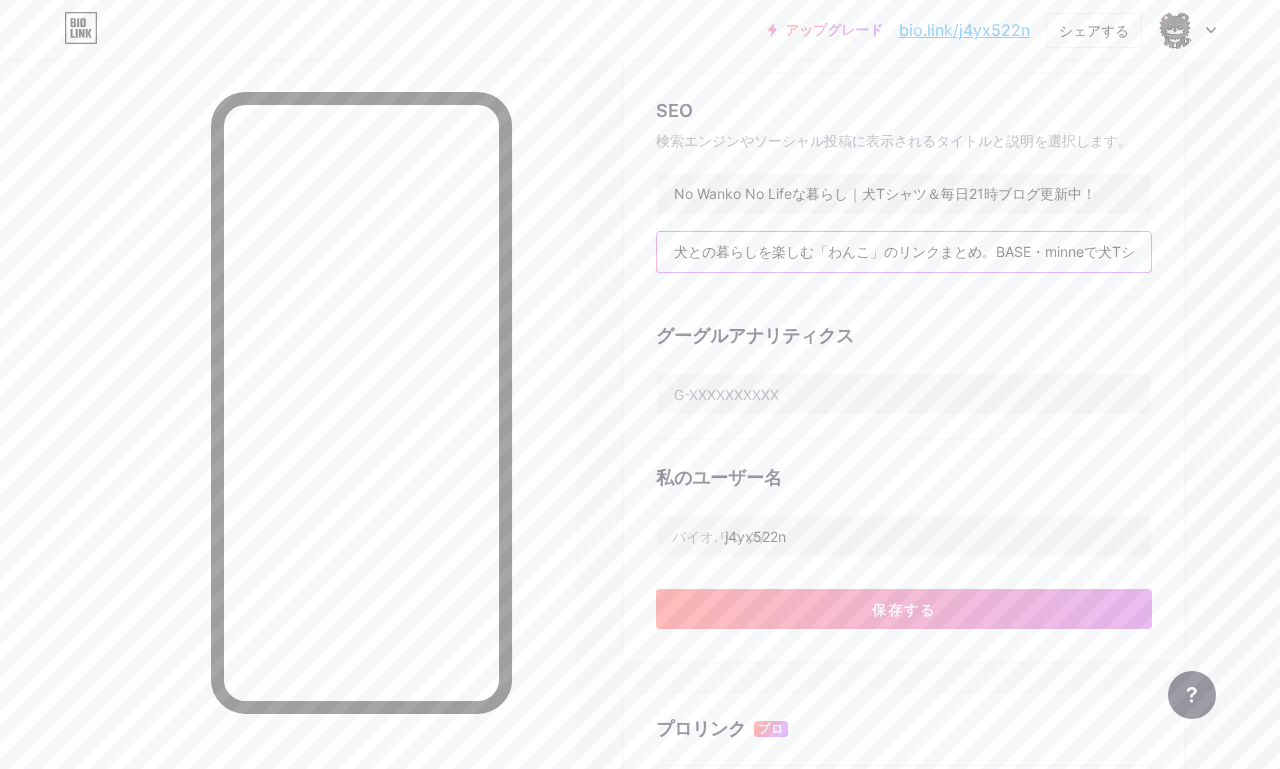 type on "犬との暮らしを楽しむ「わんこ」のリンクまとめ。BASE・minneで犬Tシャツ販売中🐶毎日21時にブログ更新✍️ うちの子グッズも登場中！" 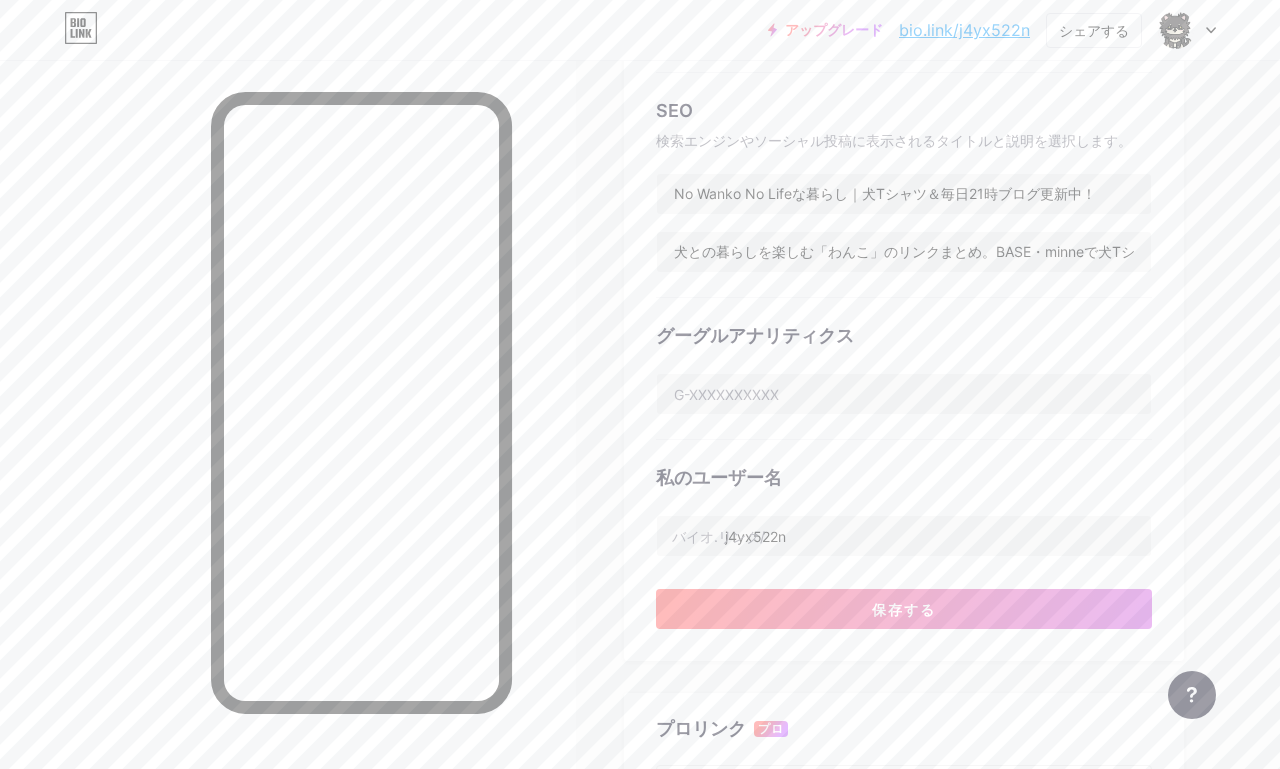 click on "保存する" at bounding box center (904, 609) 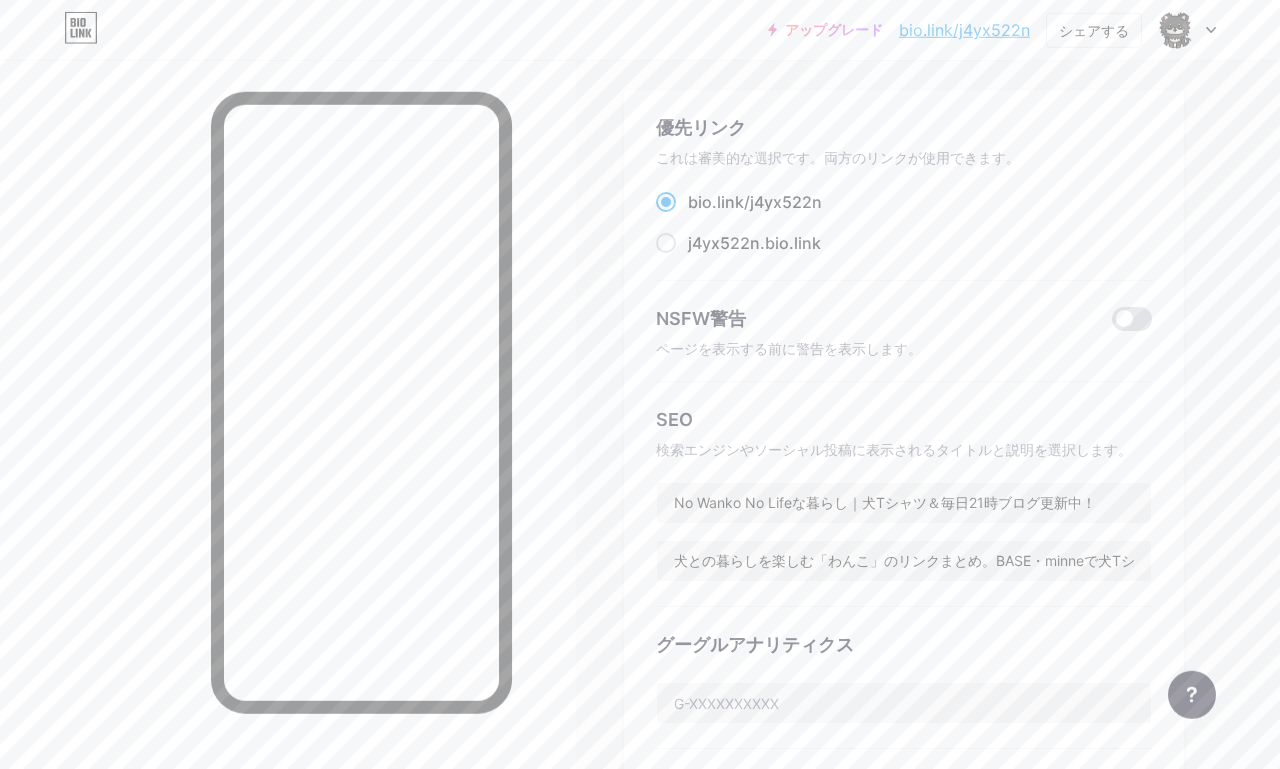scroll, scrollTop: 0, scrollLeft: 0, axis: both 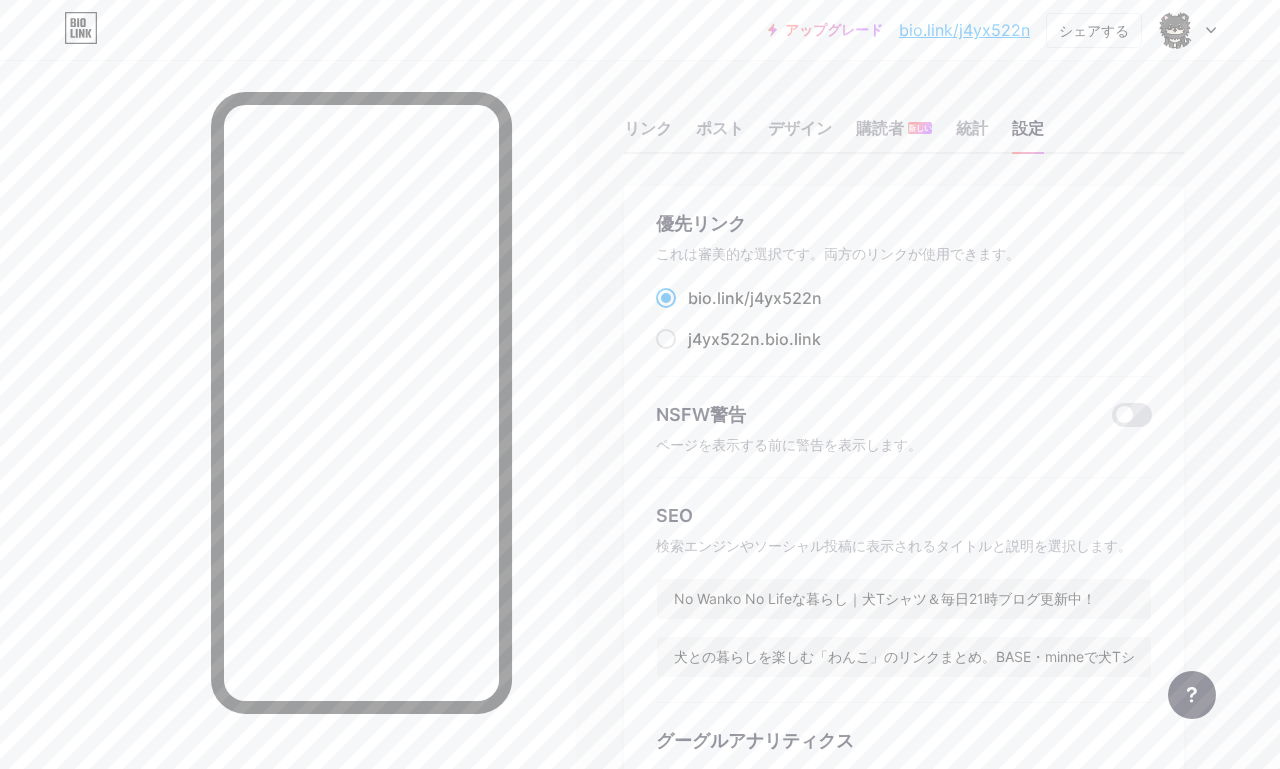 click on "リンク" at bounding box center (648, 134) 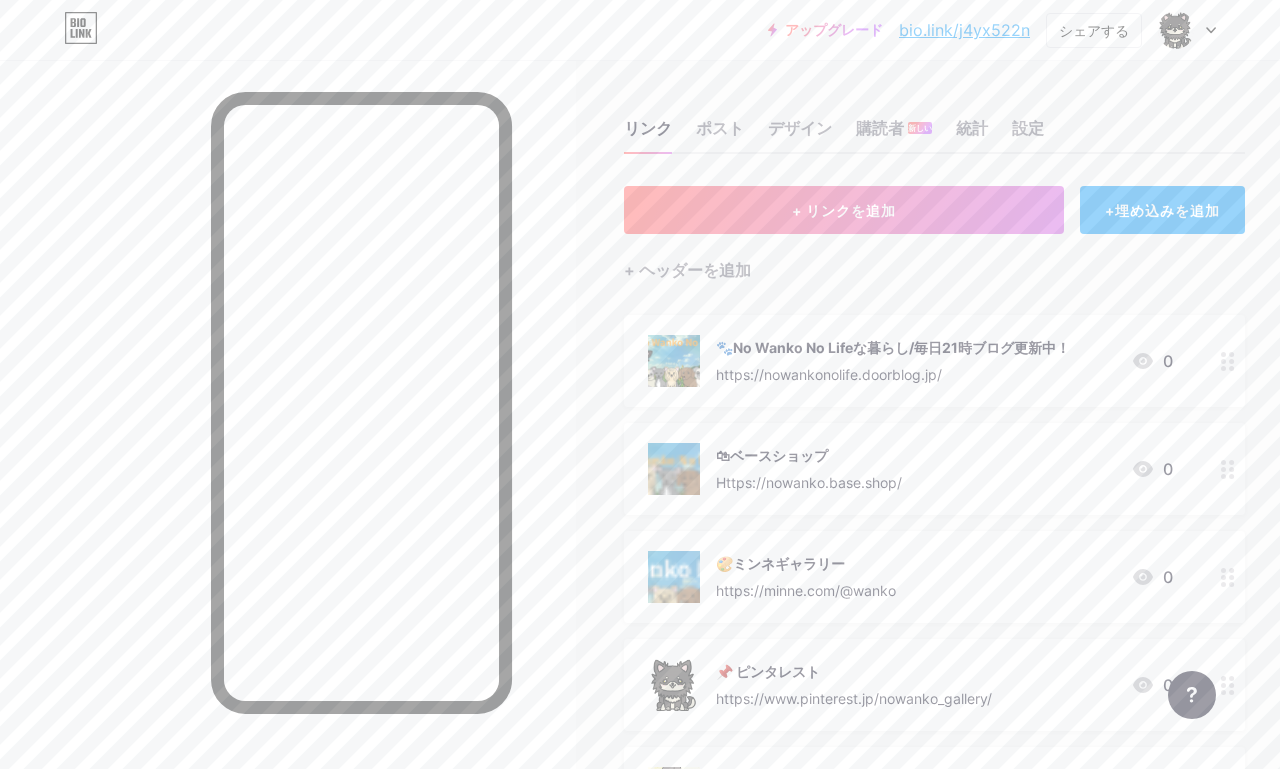 click on "ポスト" at bounding box center [720, 134] 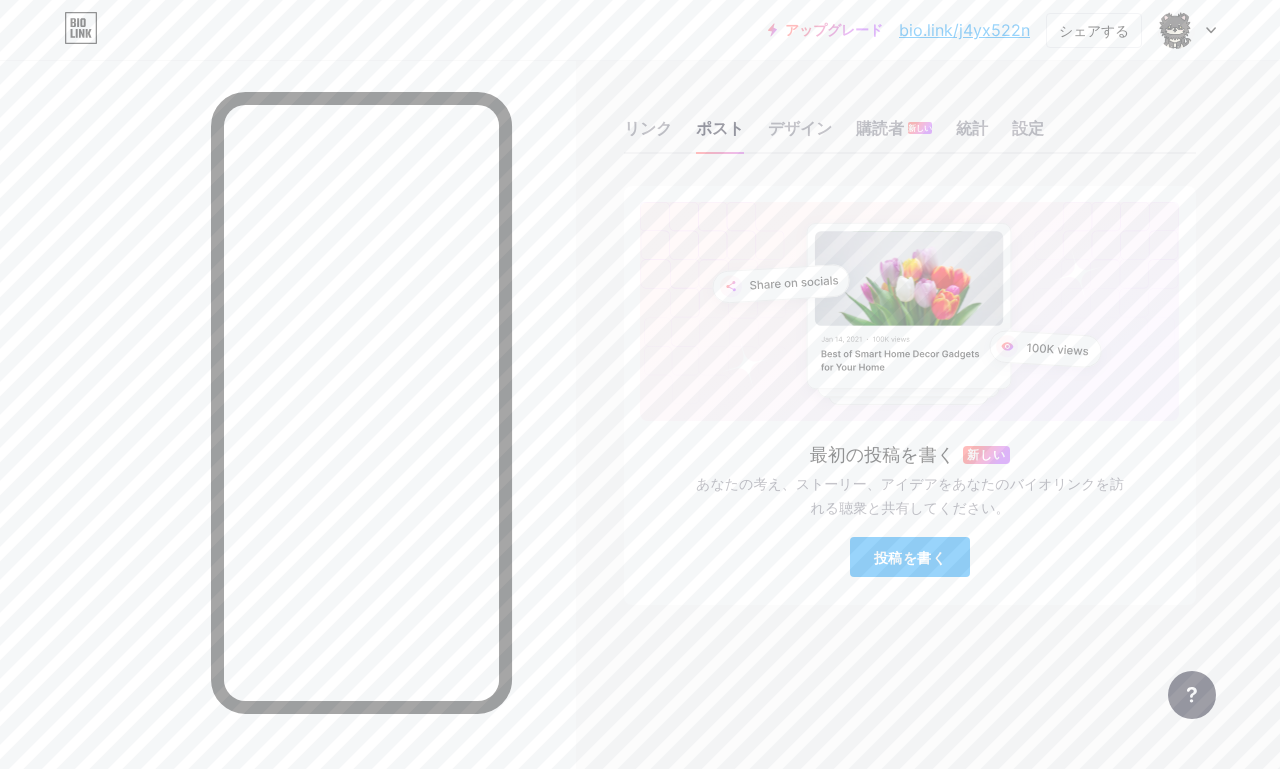 click on "統計" at bounding box center (972, 134) 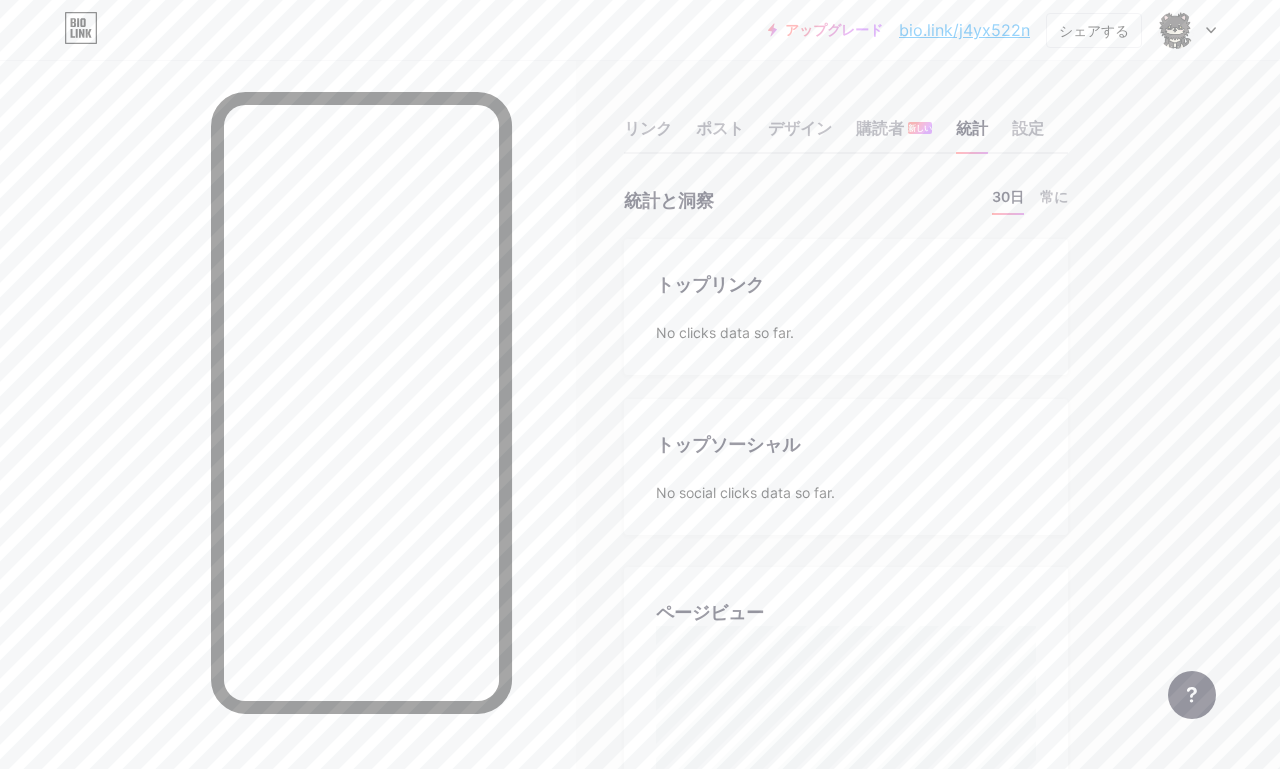scroll, scrollTop: 999231, scrollLeft: 998720, axis: both 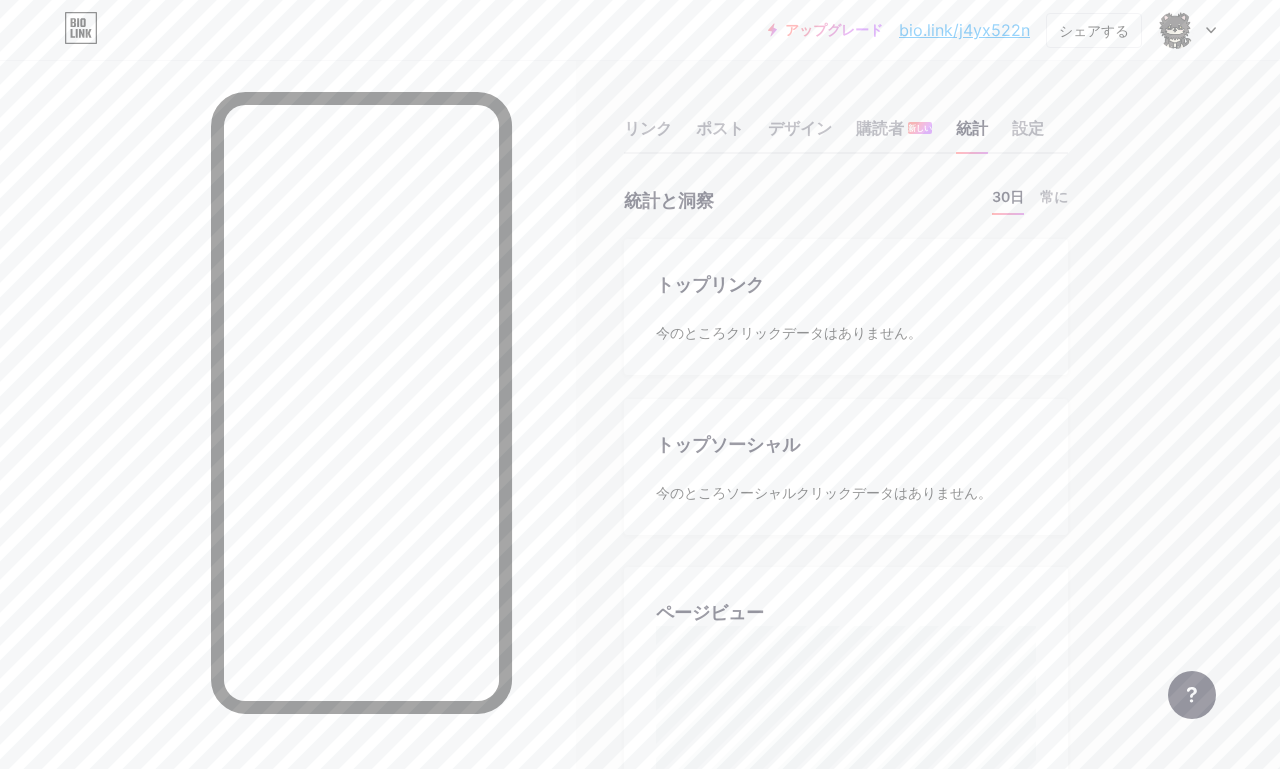 click on "設定" at bounding box center [1028, 134] 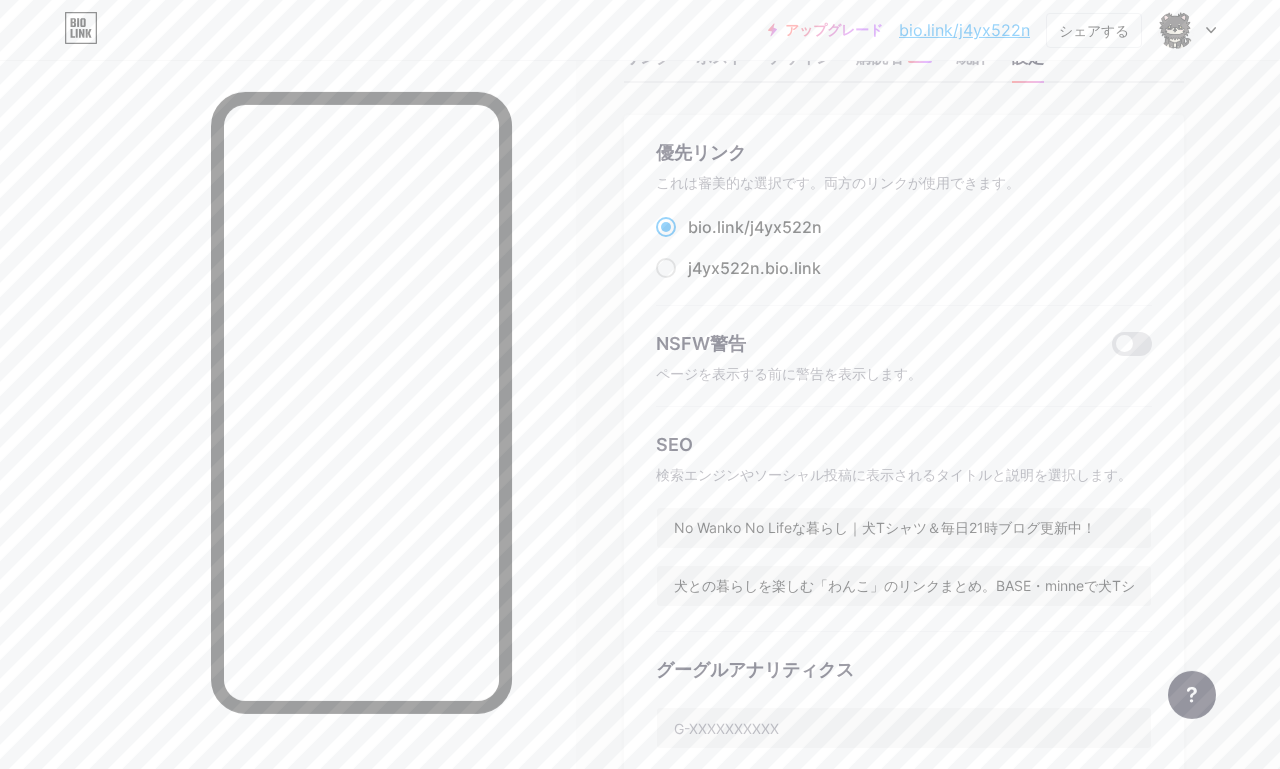 scroll, scrollTop: 0, scrollLeft: 0, axis: both 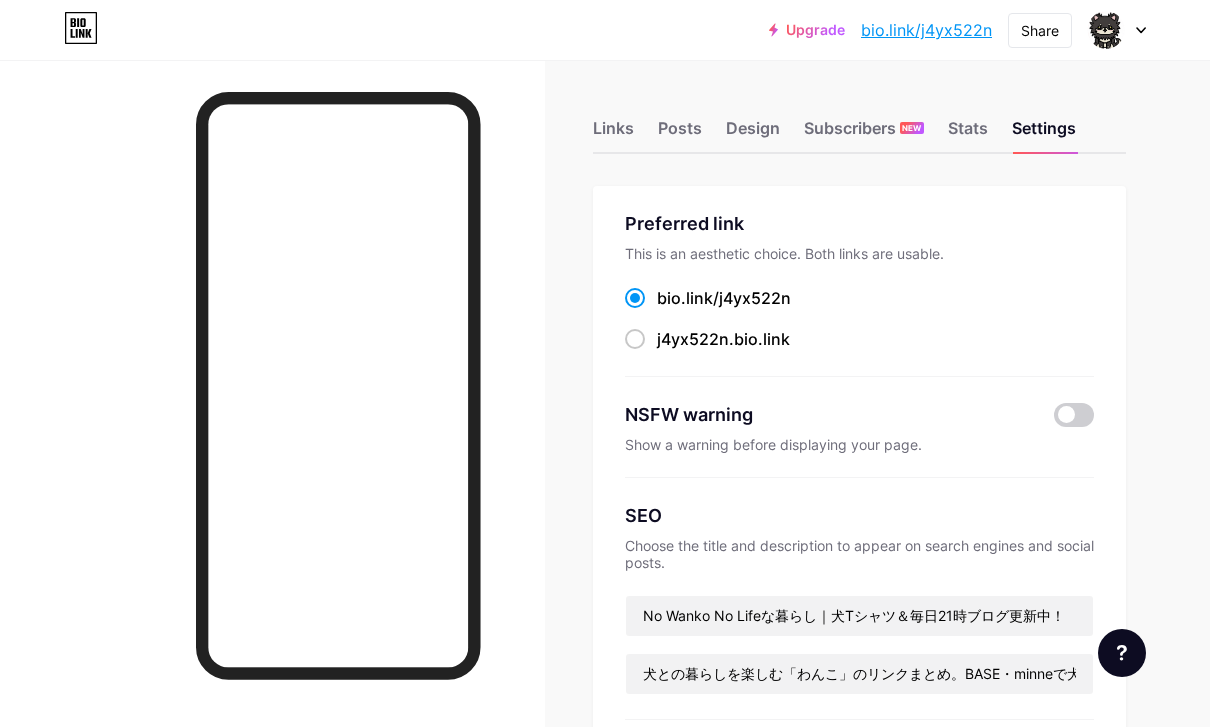 click on "Share" at bounding box center [1040, 30] 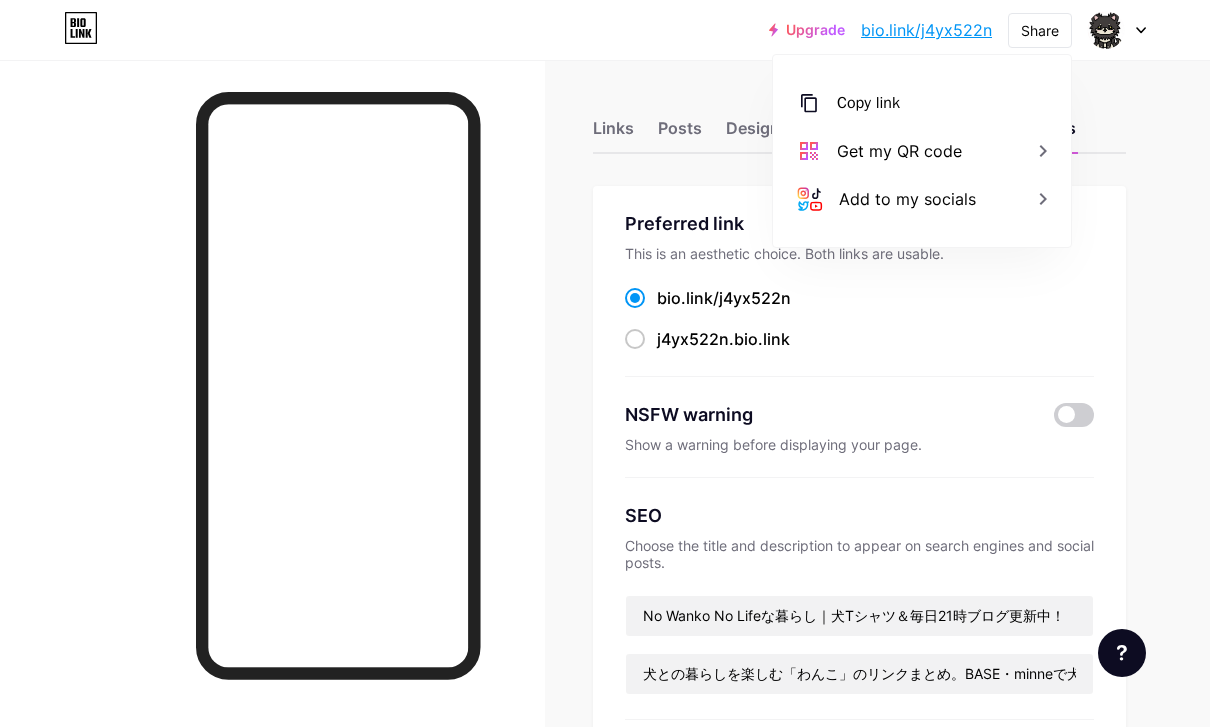click on "Links
Posts
Design
Subscribers
NEW
Stats
Settings     Preferred link   This is an aesthetic choice. Both links are usable.
bio.link/ j4yx522n       j4yx522n .bio.link
NSFW warning       Show a warning before displaying your page.     SEO   Choose the title and description to appear on search engines and social posts.   No Wanko No Lifeな暮らし｜犬Tシャツ＆毎日21時ブログ更新中！     犬との暮らしを楽しむ「わんこ」のリンクまとめ。BASE・minneで犬Tシャツ販売中🐶毎日21時にブログ更新✍️ うちの子グッズも登場中！     Google Analytics       My username   bio.link/   j4yx522n           Pro Links   PRO   Custom Domain   Try your own custom domain eg: jaseem.com   Set
up domain             Emoji link   Add emojis to your link eg: bio.link/😄😭🥵   Create
Go to  Help Center  to learn more or to contact support." at bounding box center [605, 821] 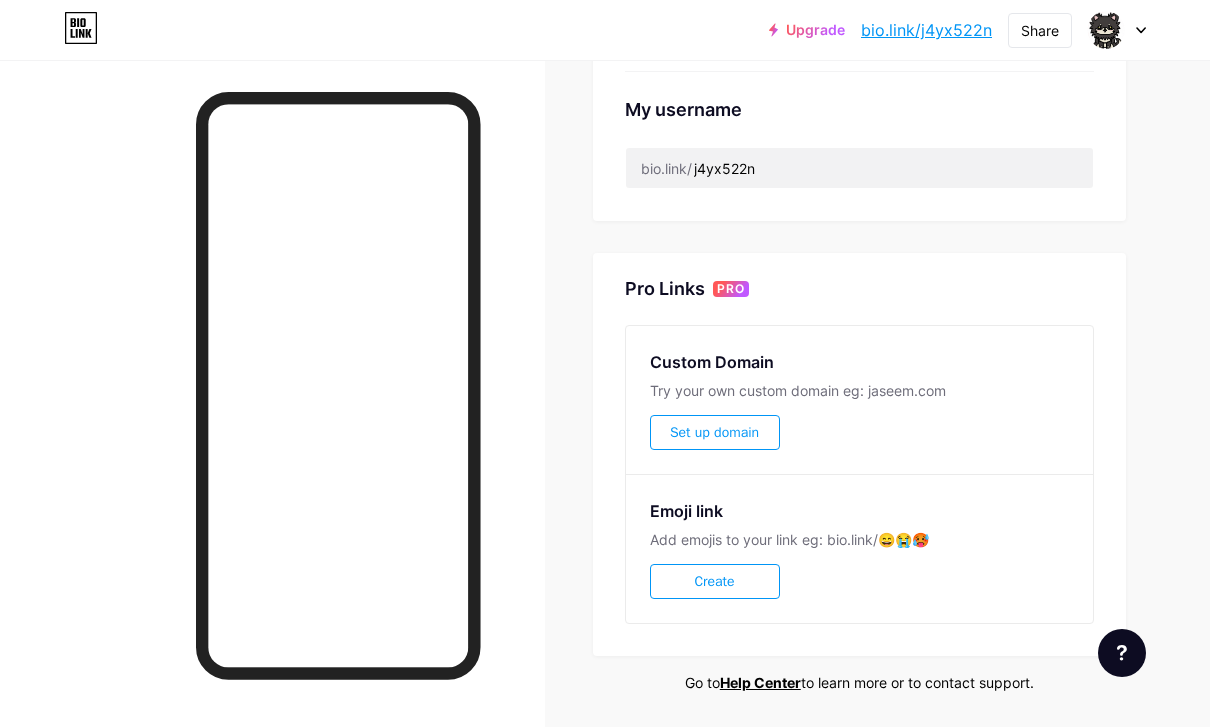 scroll, scrollTop: 847, scrollLeft: 0, axis: vertical 